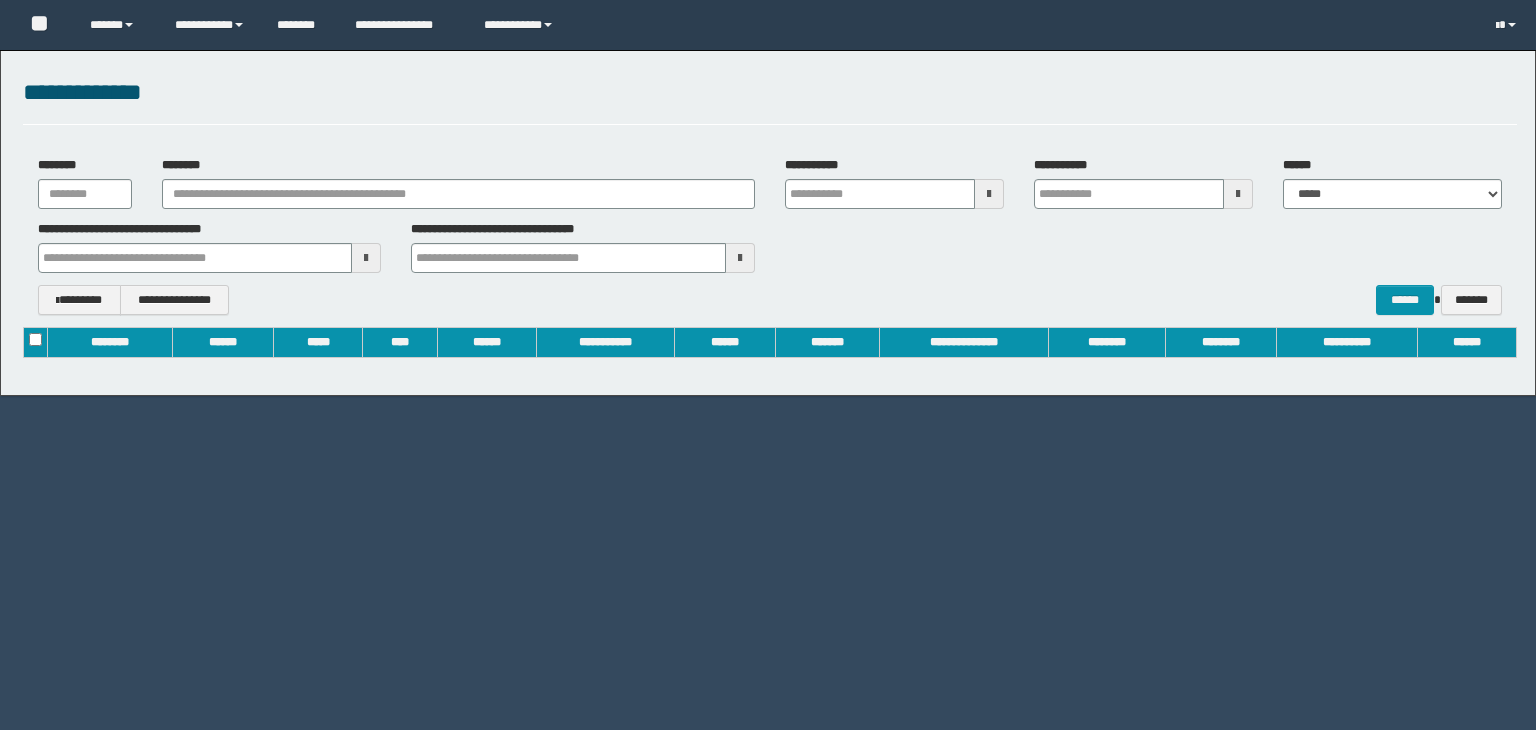 scroll, scrollTop: 0, scrollLeft: 0, axis: both 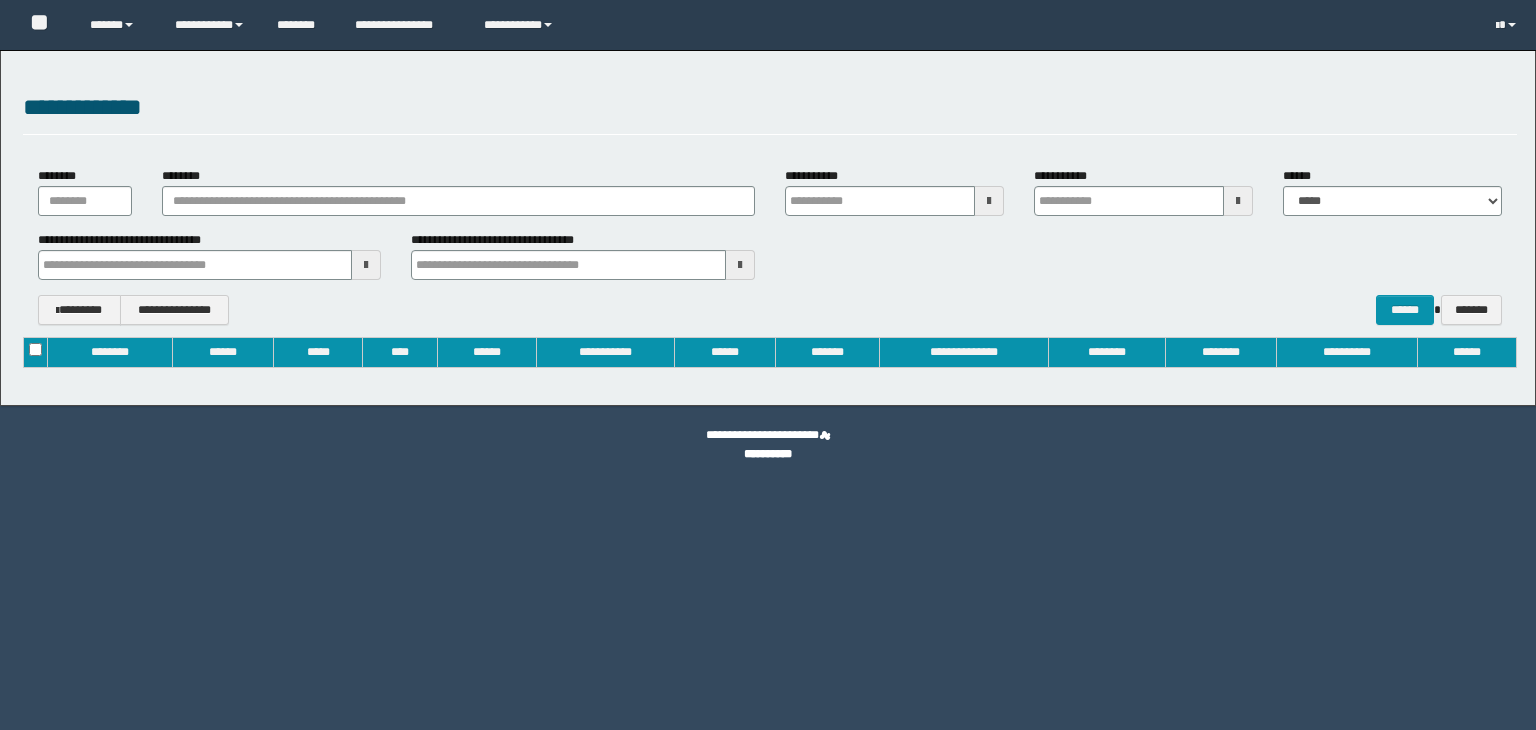 type on "**********" 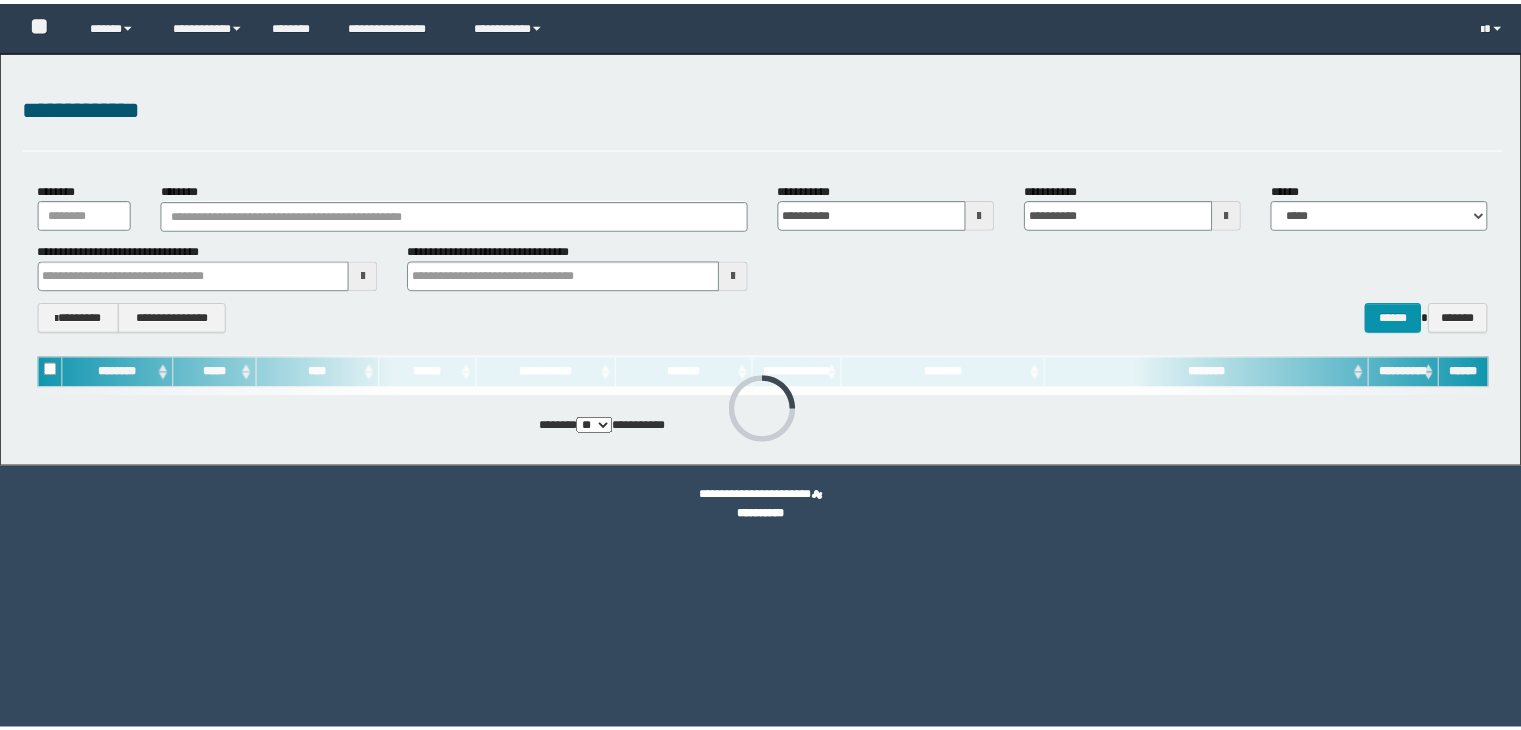 scroll, scrollTop: 0, scrollLeft: 0, axis: both 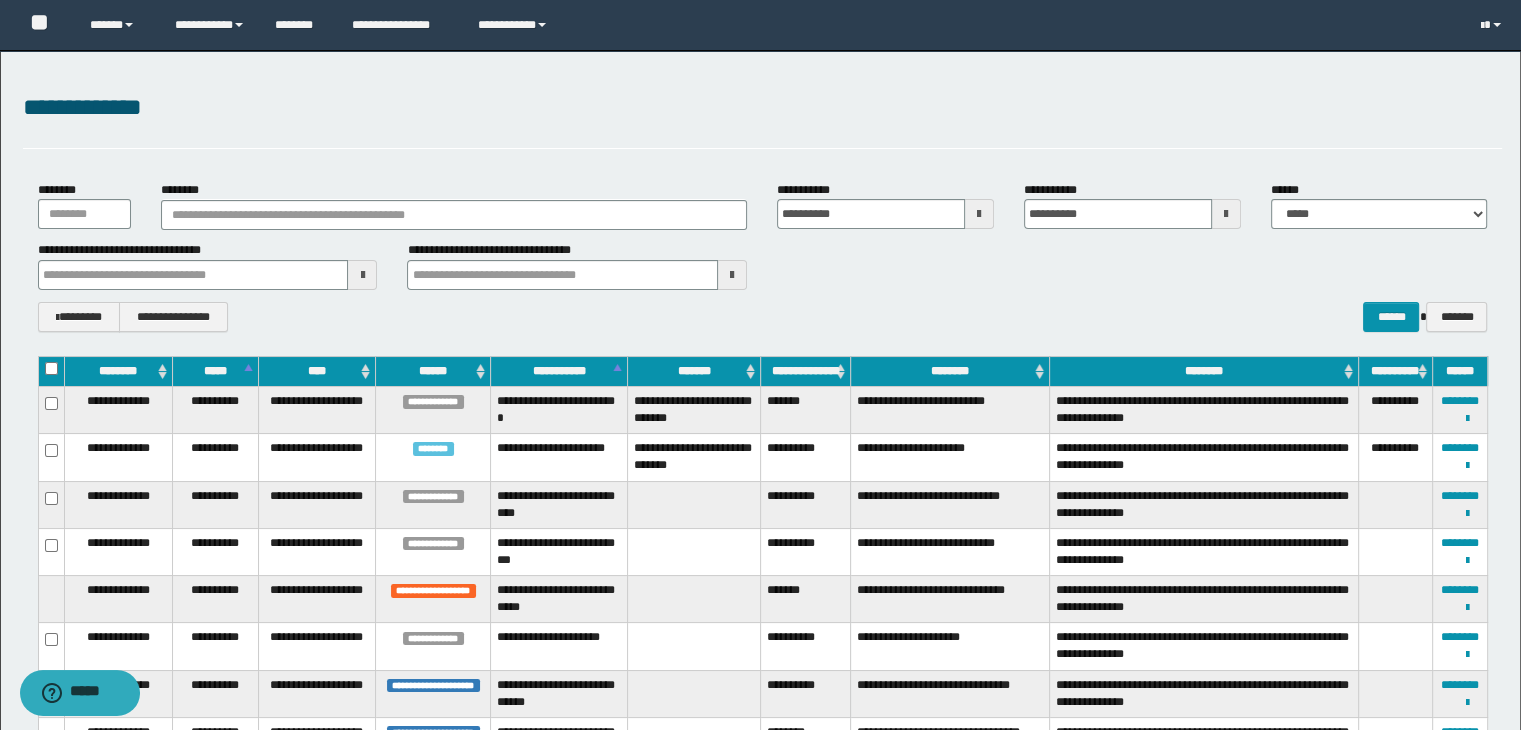 type 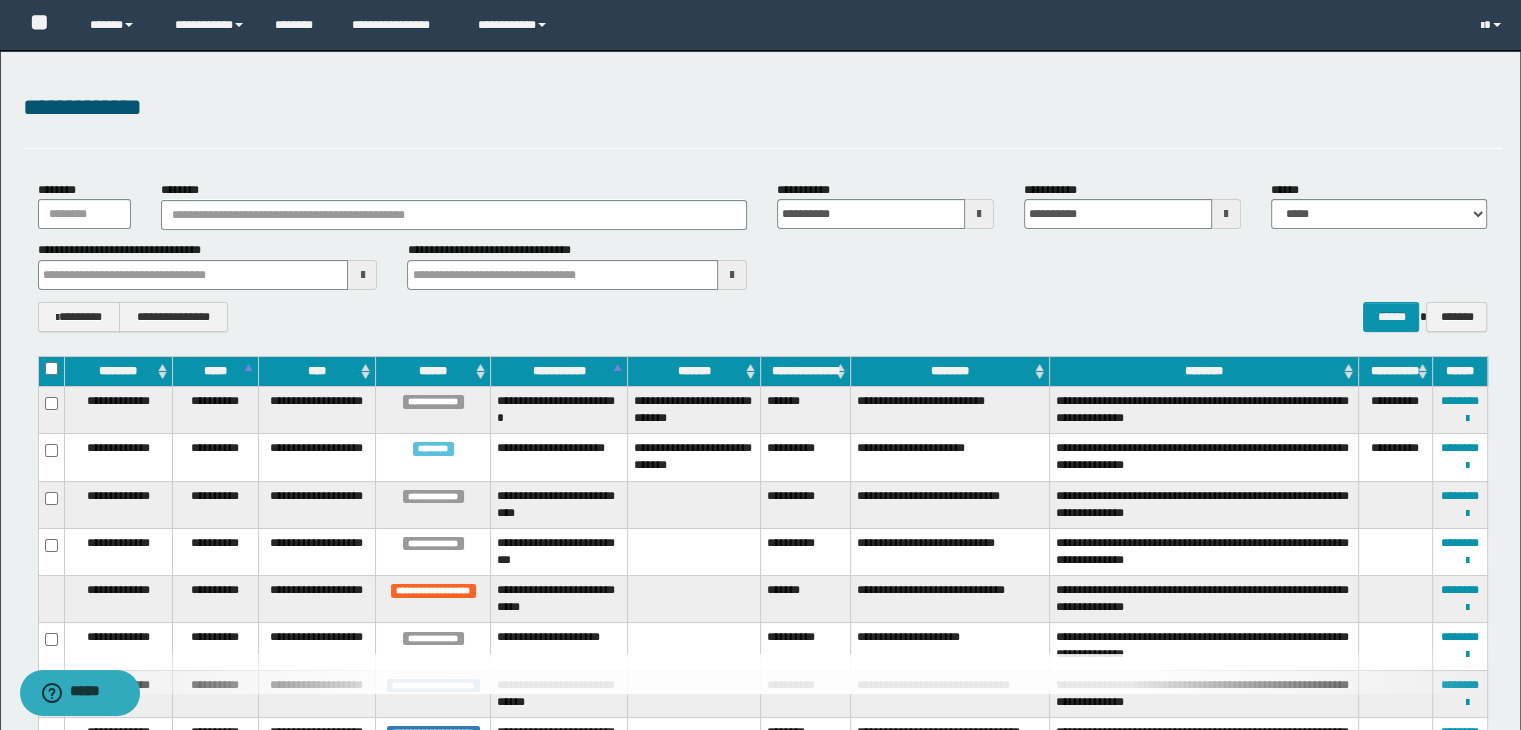 click on "**********" at bounding box center [559, 409] 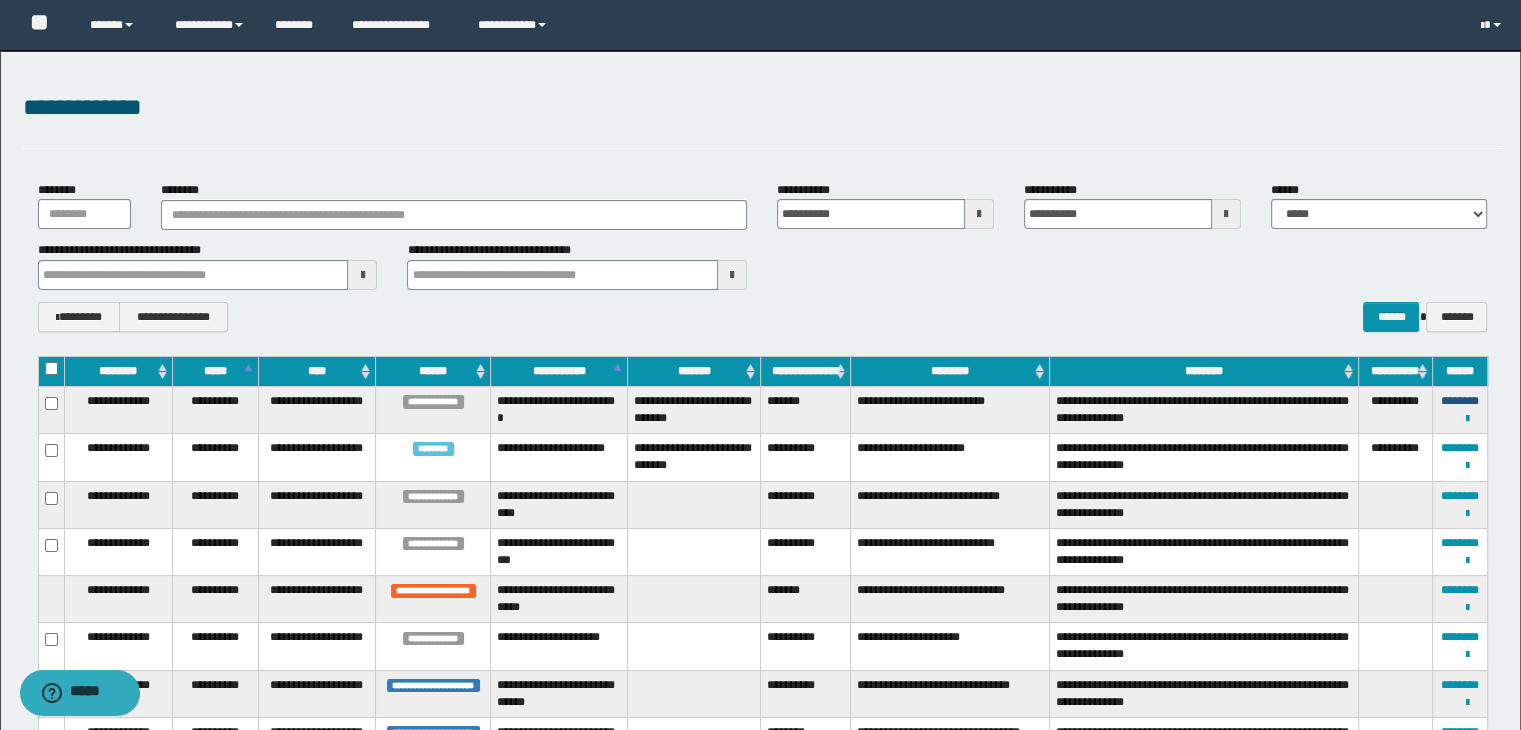 click on "********" at bounding box center [1460, 401] 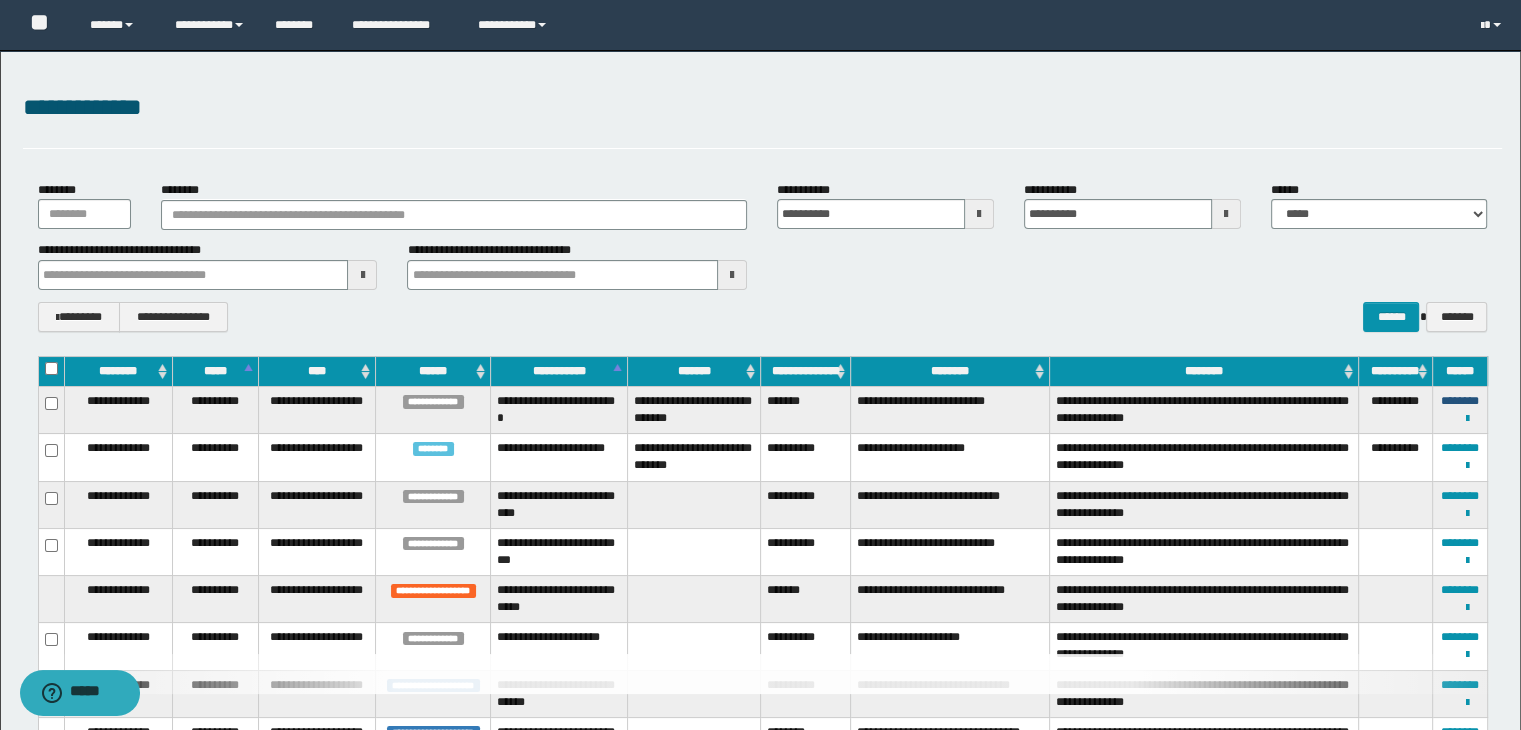 type 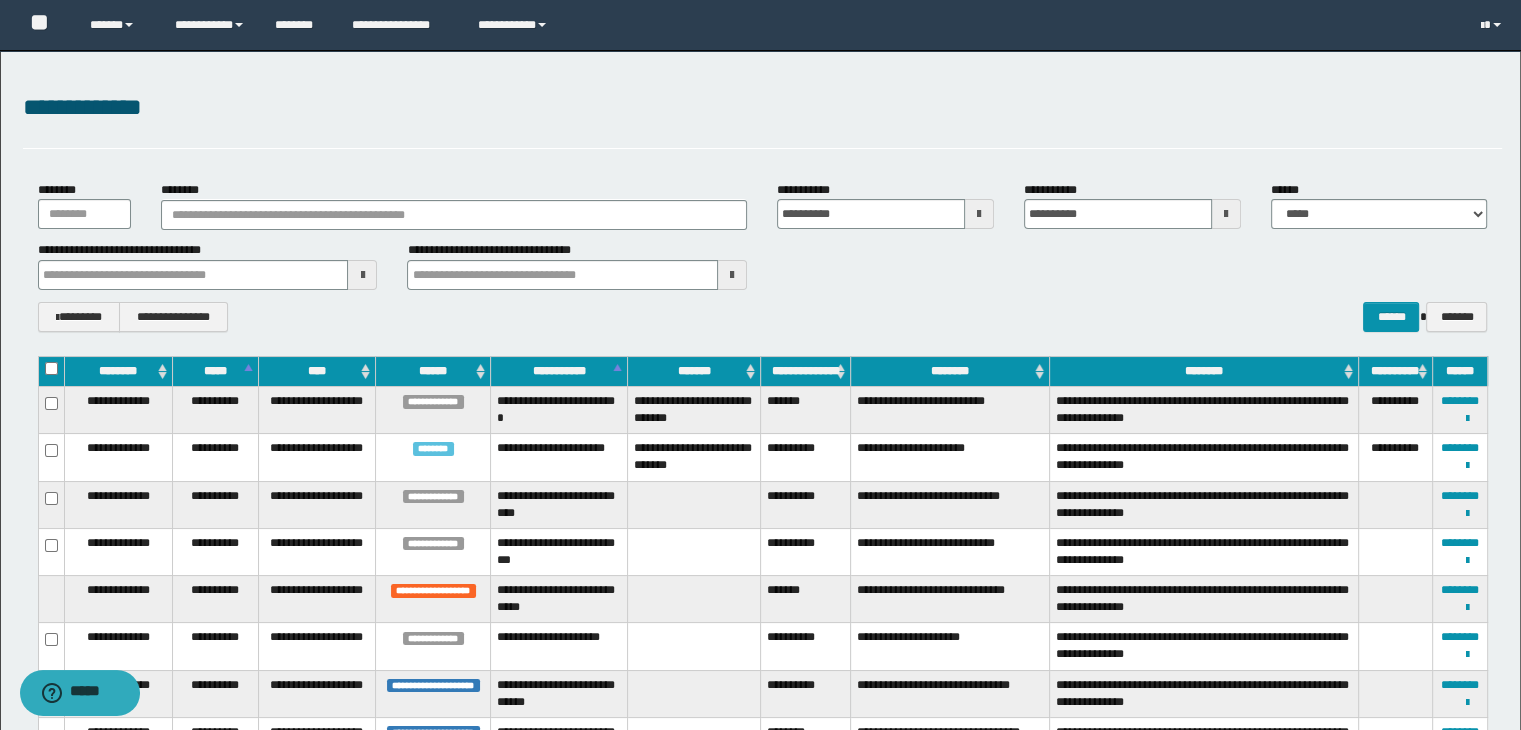 type 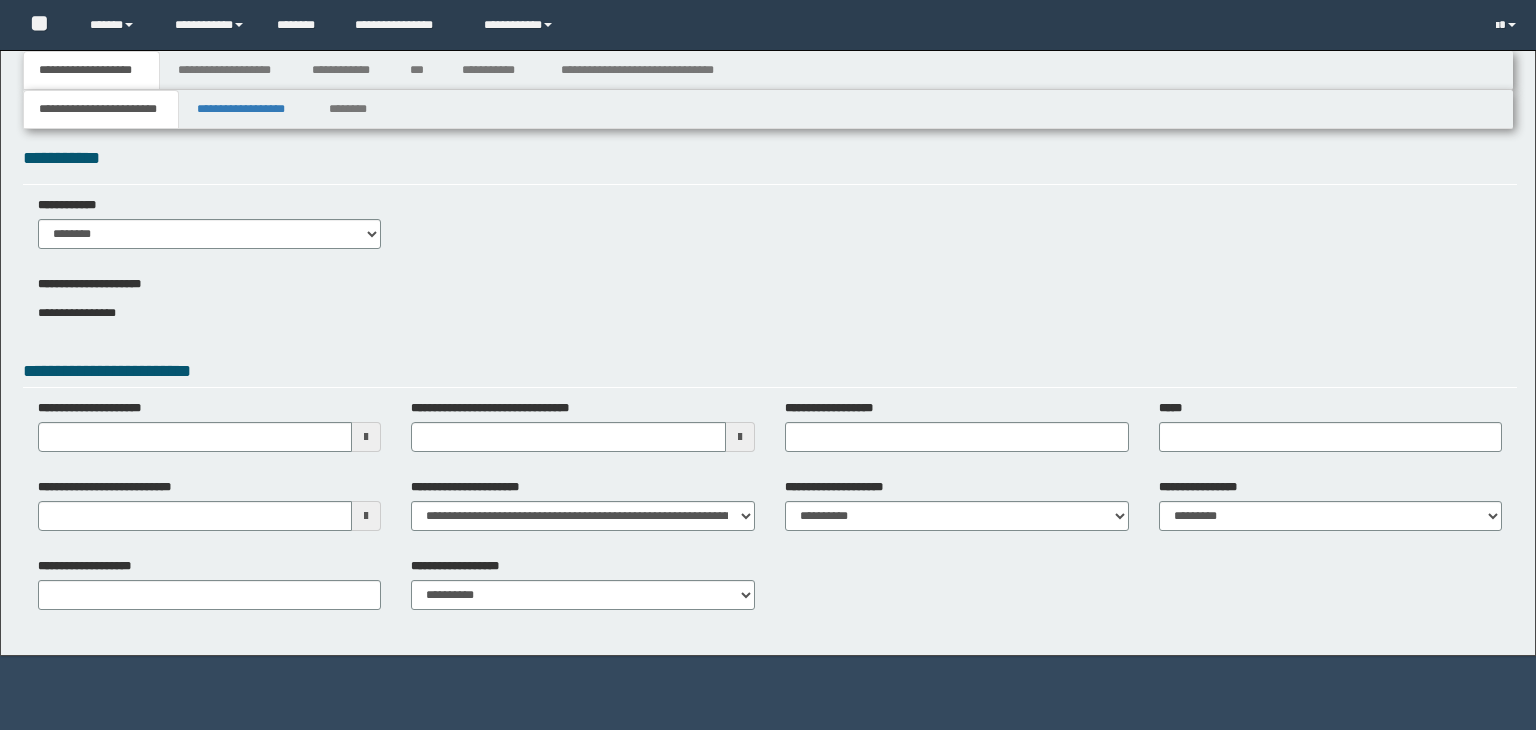 scroll, scrollTop: 0, scrollLeft: 0, axis: both 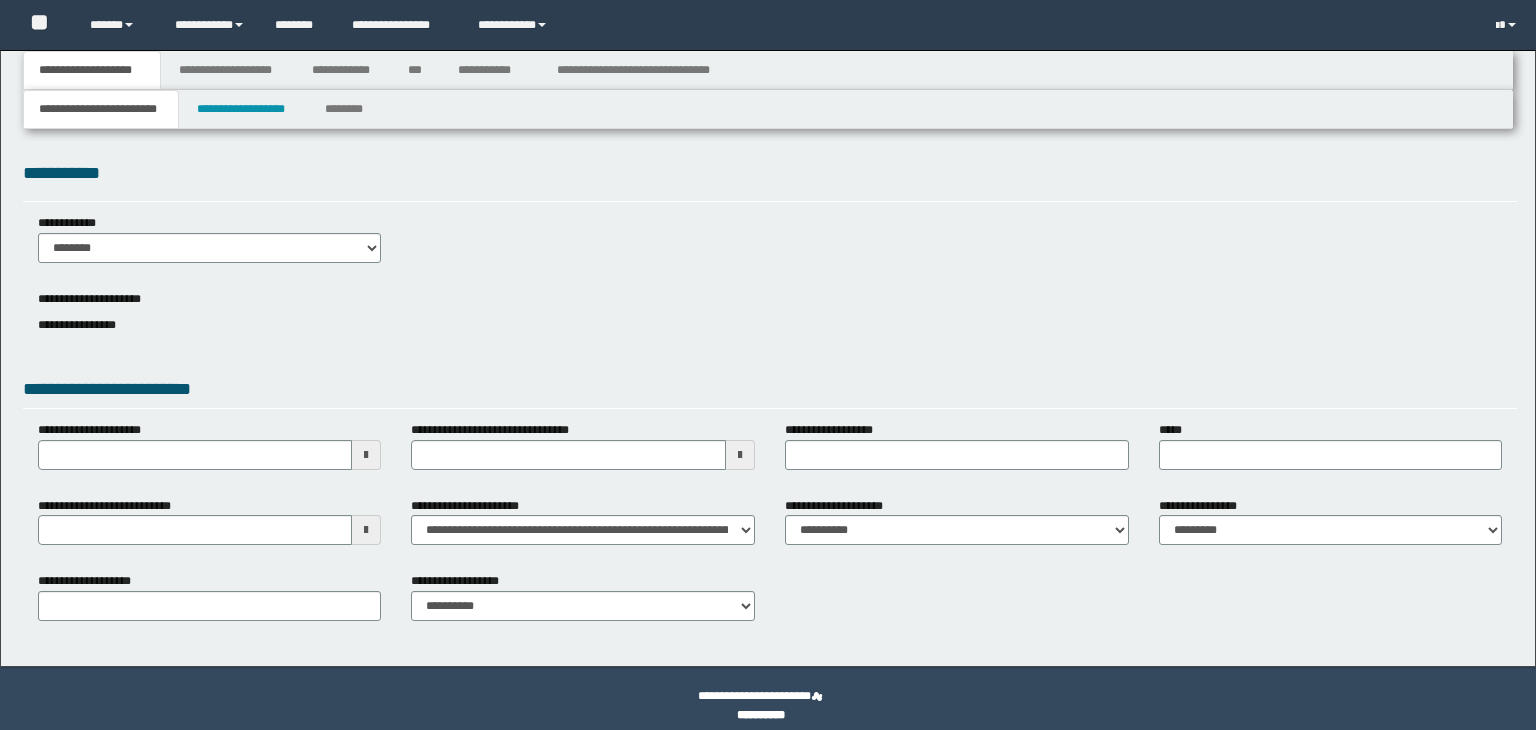 type 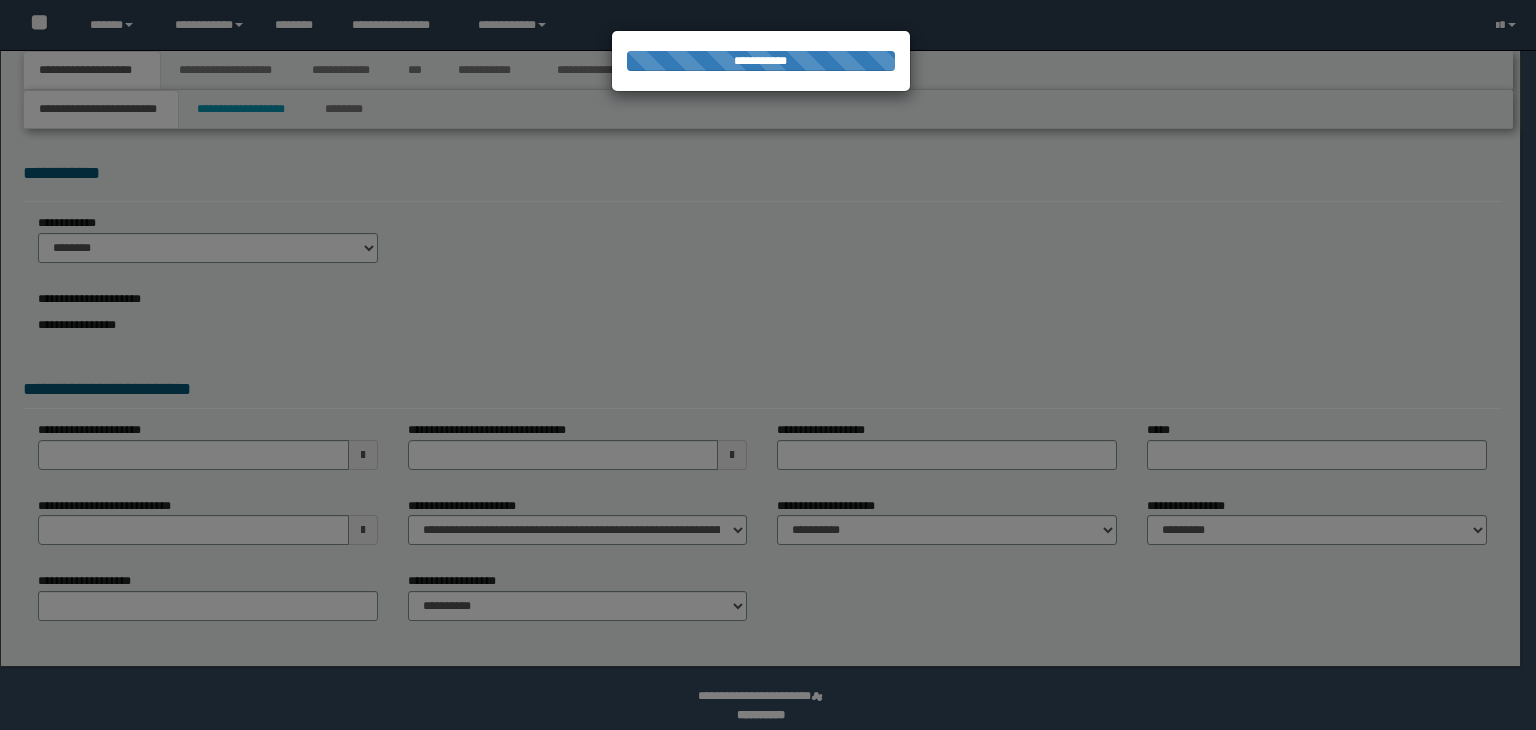 scroll, scrollTop: 0, scrollLeft: 0, axis: both 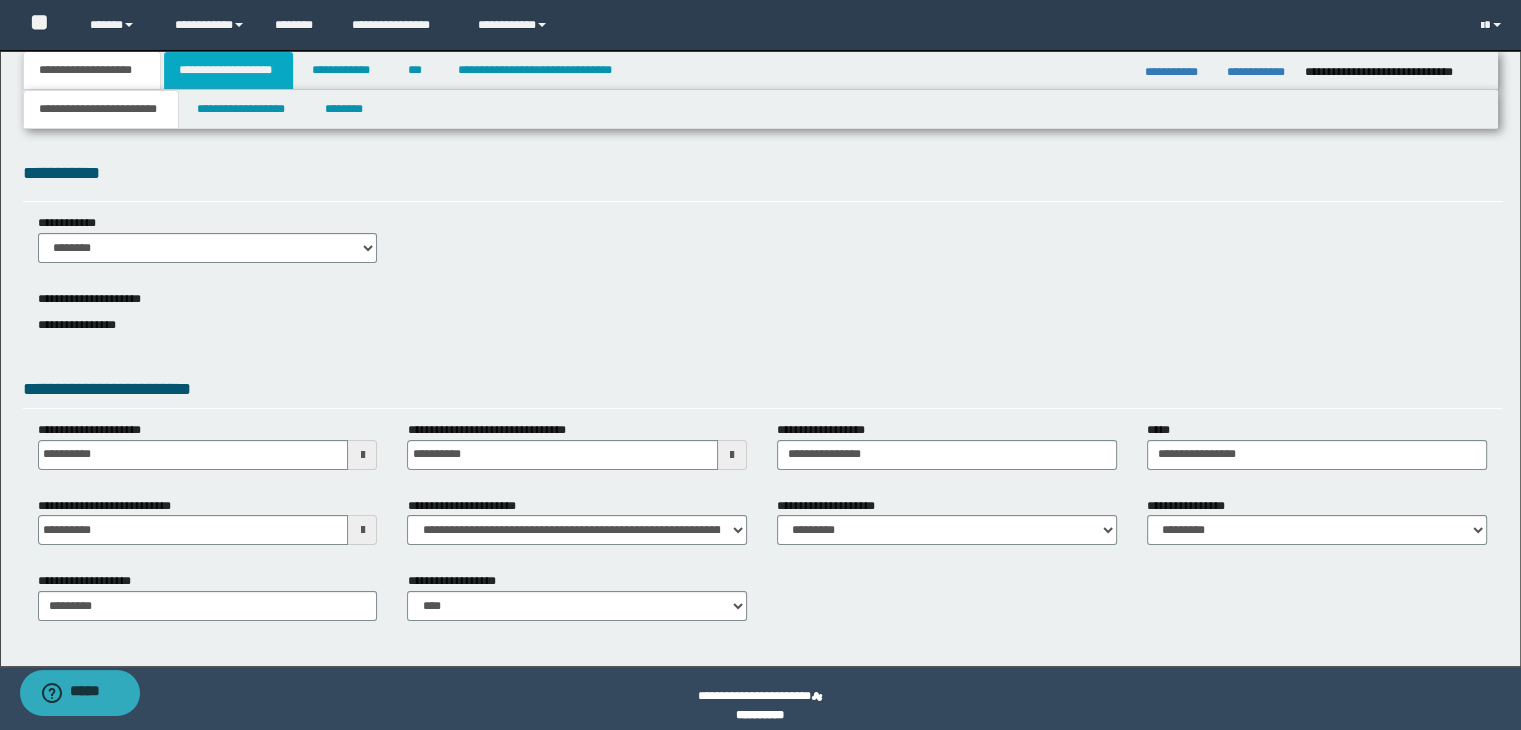 click on "**********" at bounding box center (228, 70) 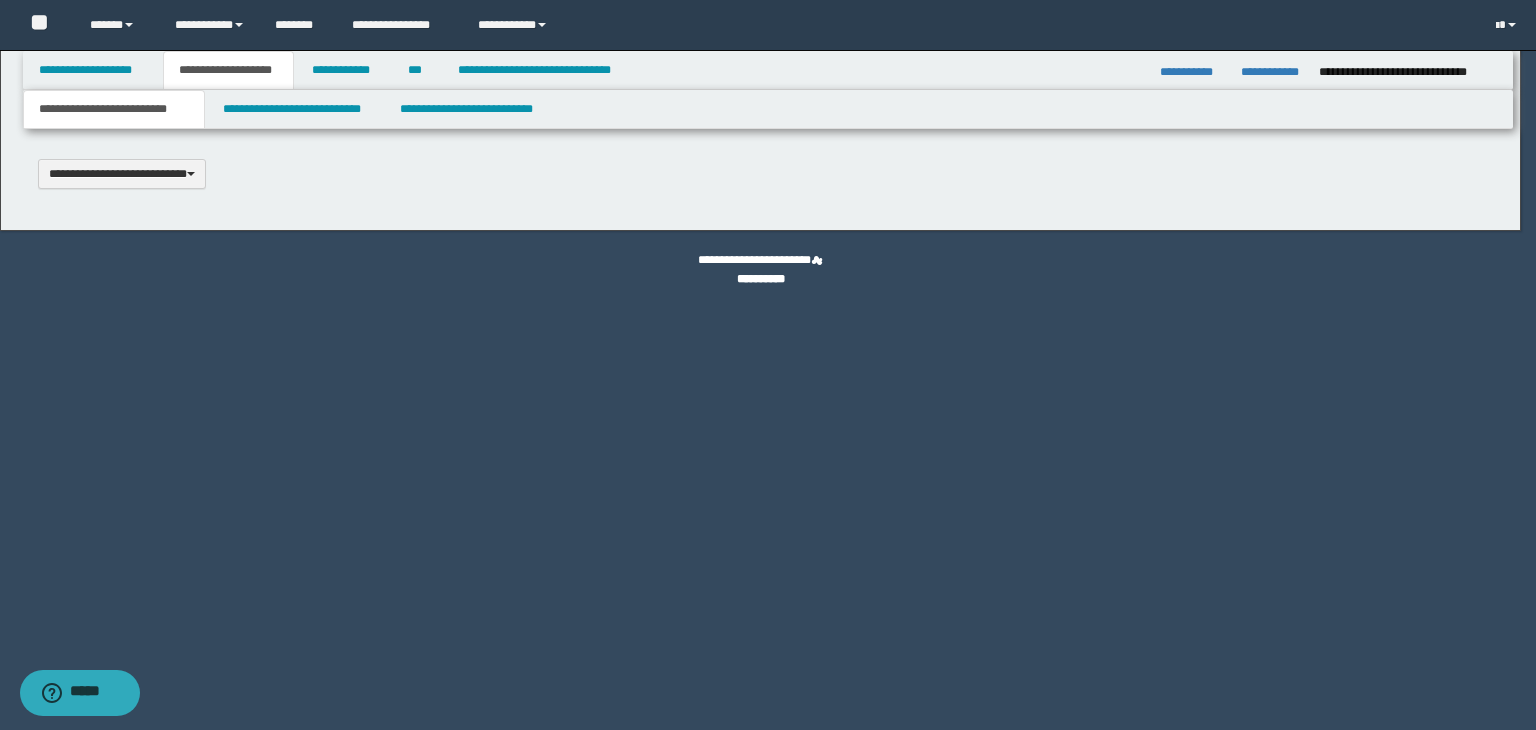type 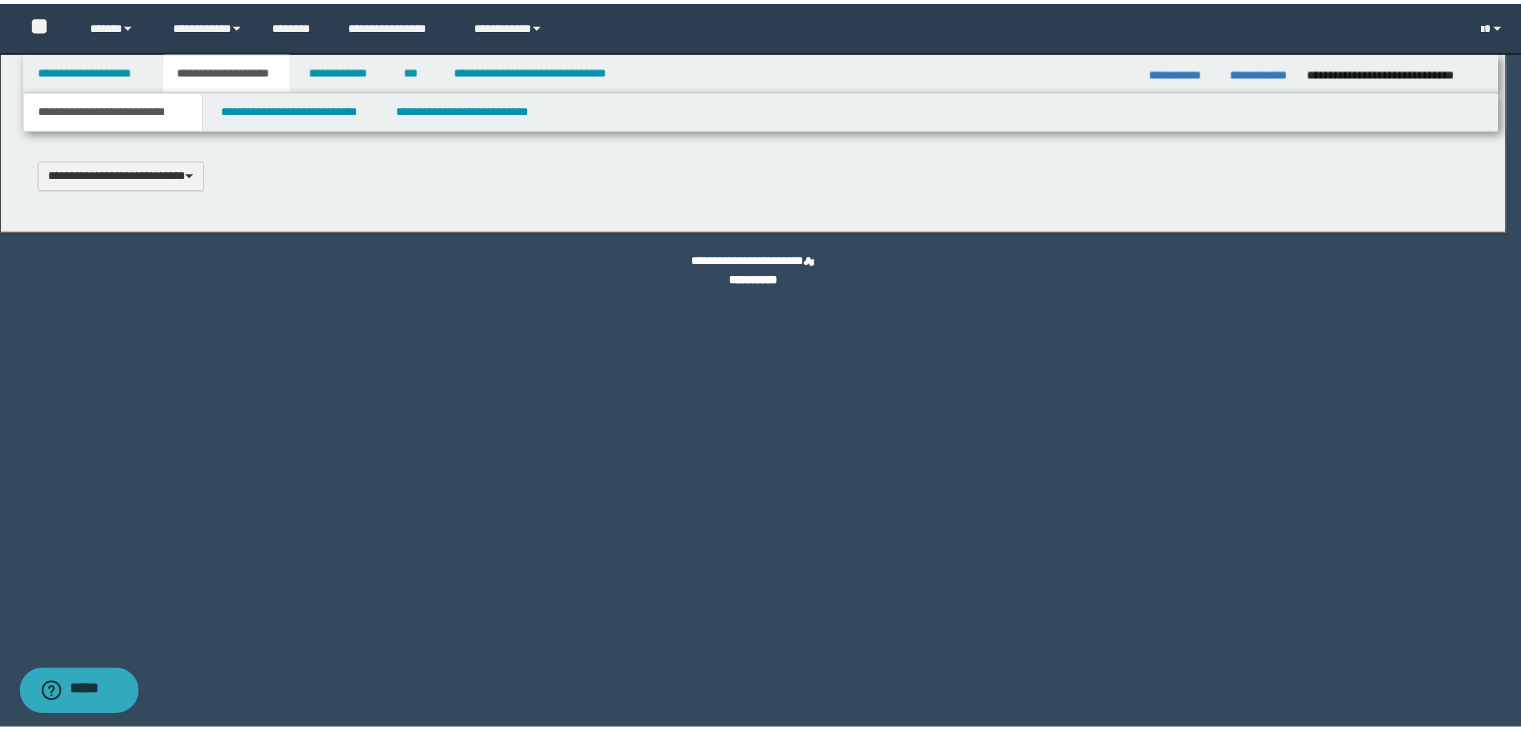 scroll, scrollTop: 0, scrollLeft: 0, axis: both 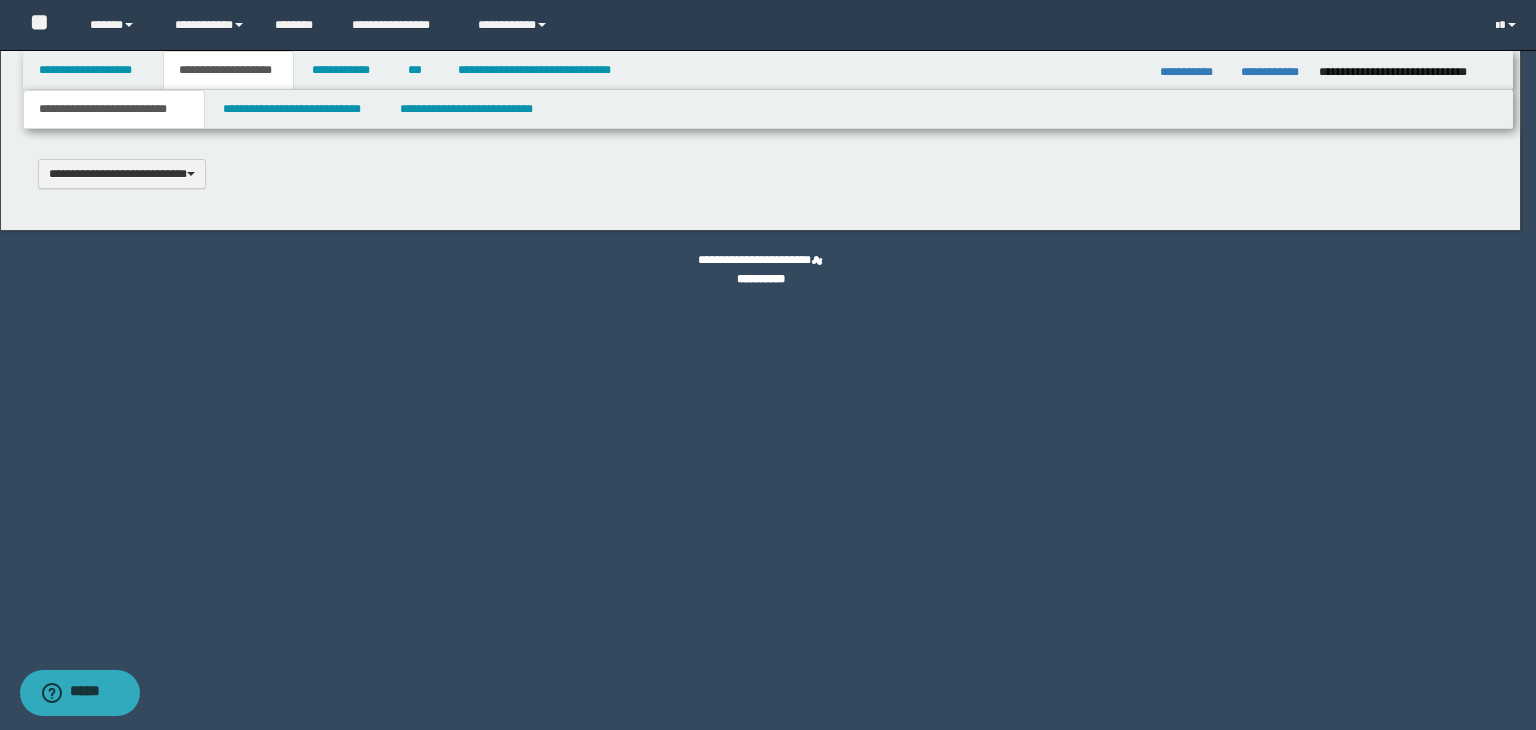 type on "**********" 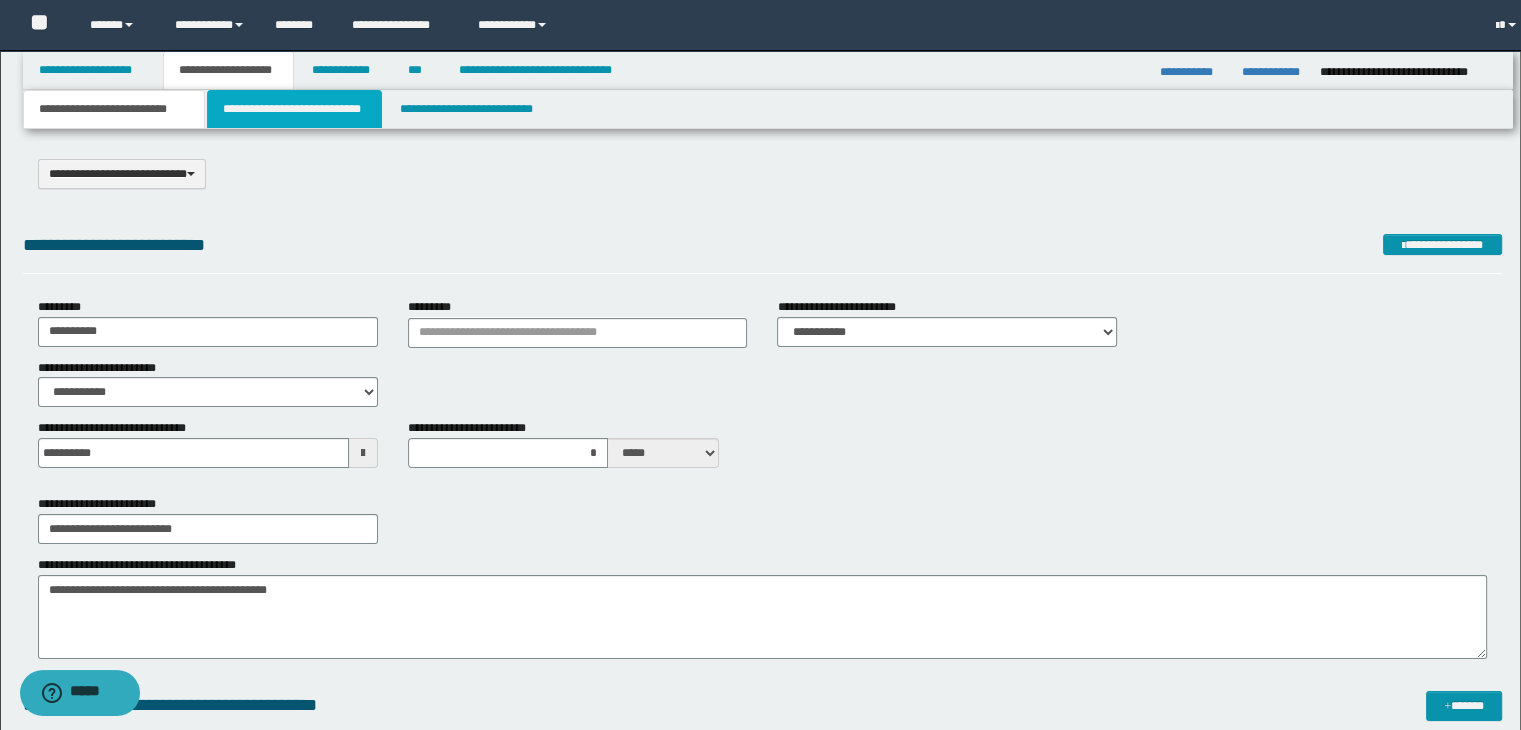click on "**********" at bounding box center (294, 109) 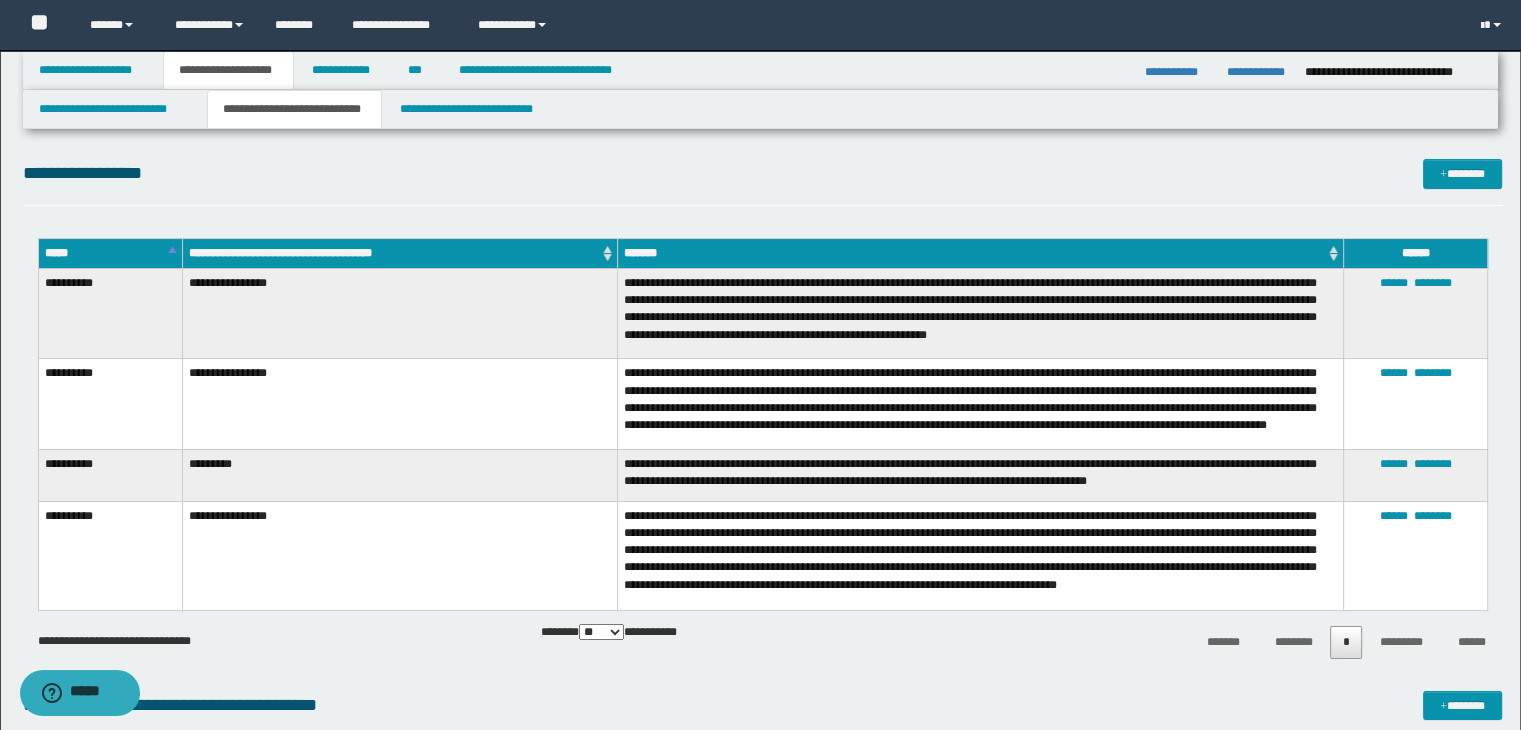 drag, startPoint x: 692, startPoint y: 181, endPoint x: 1085, endPoint y: 171, distance: 393.1272 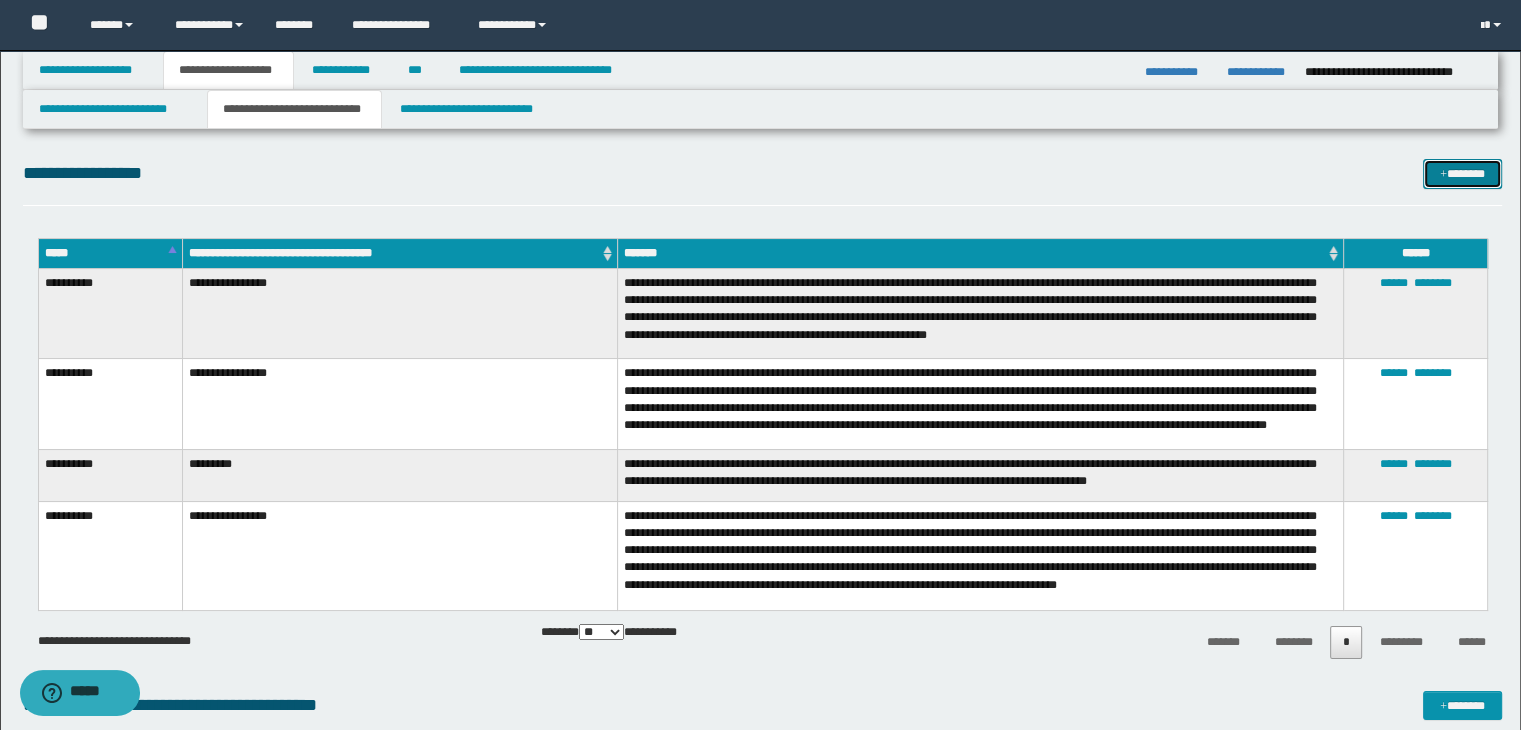 click on "*******" at bounding box center [1462, 174] 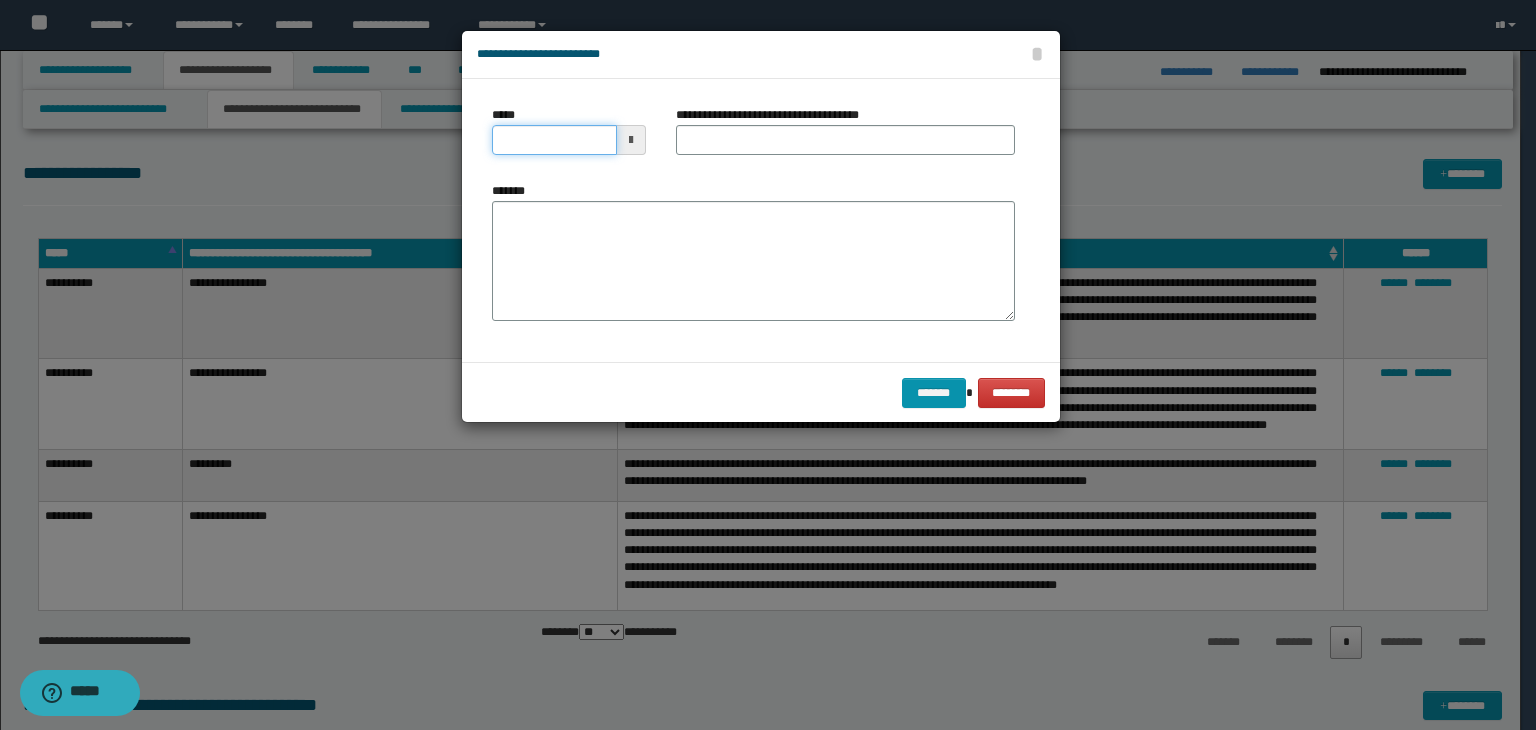click on "*****" at bounding box center (554, 140) 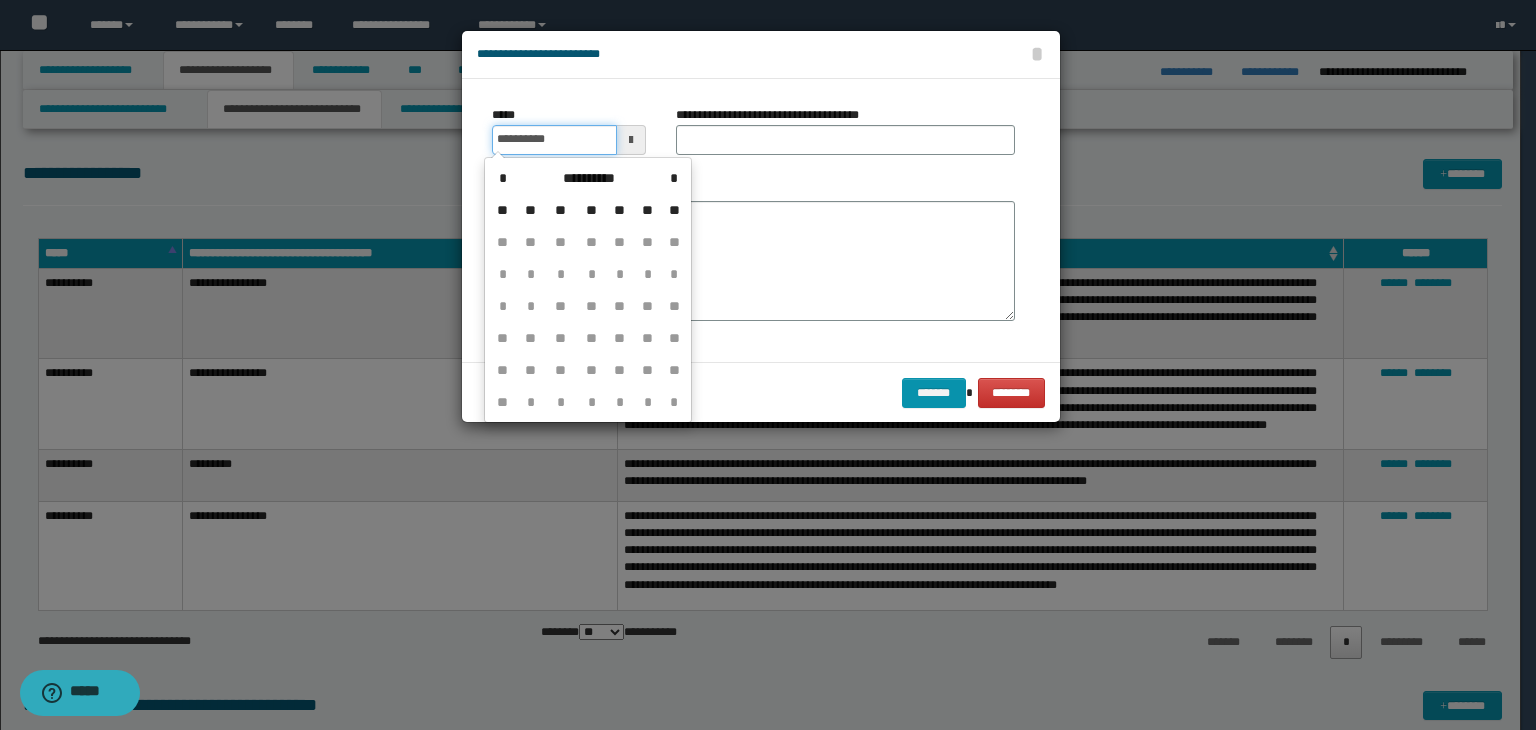 type on "**********" 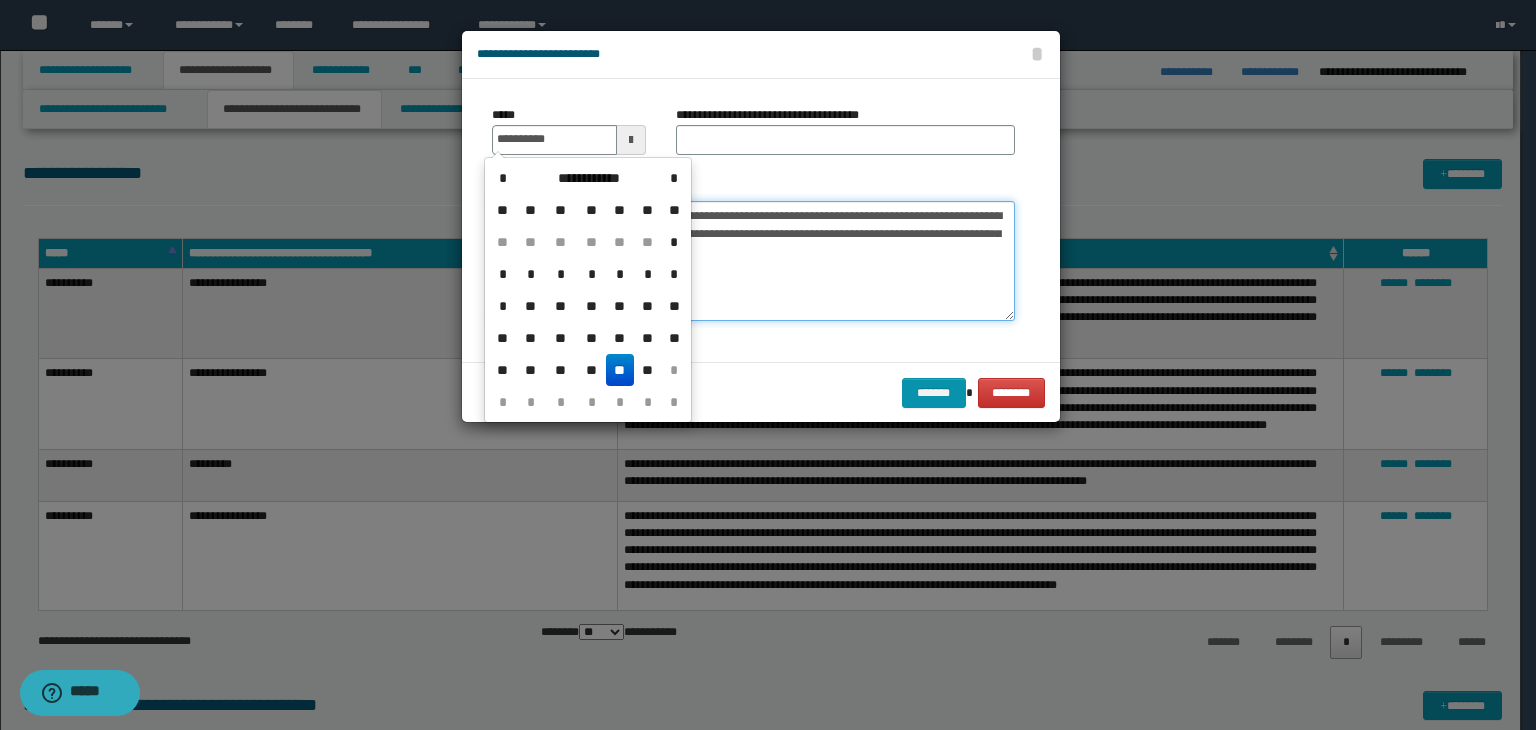type on "**********" 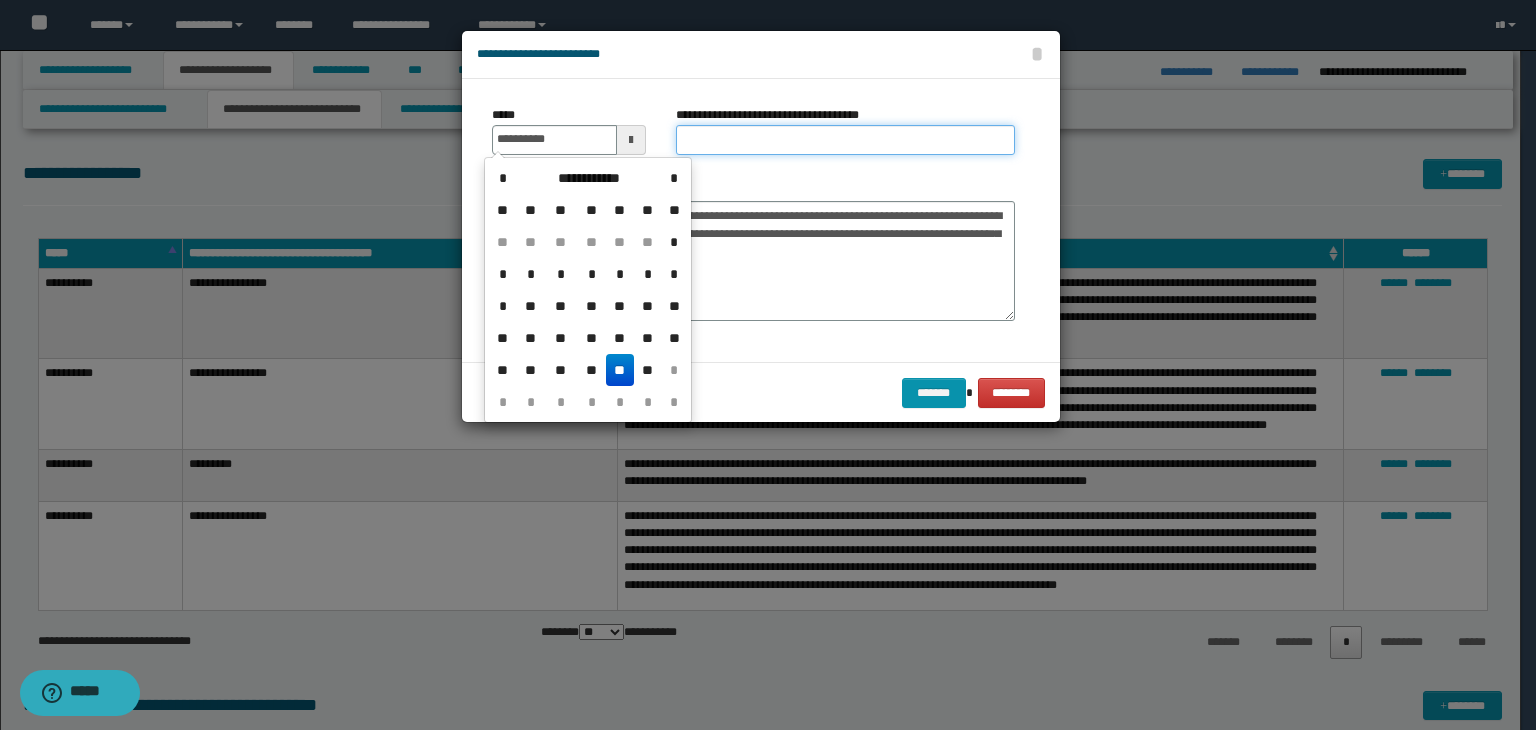 type on "**********" 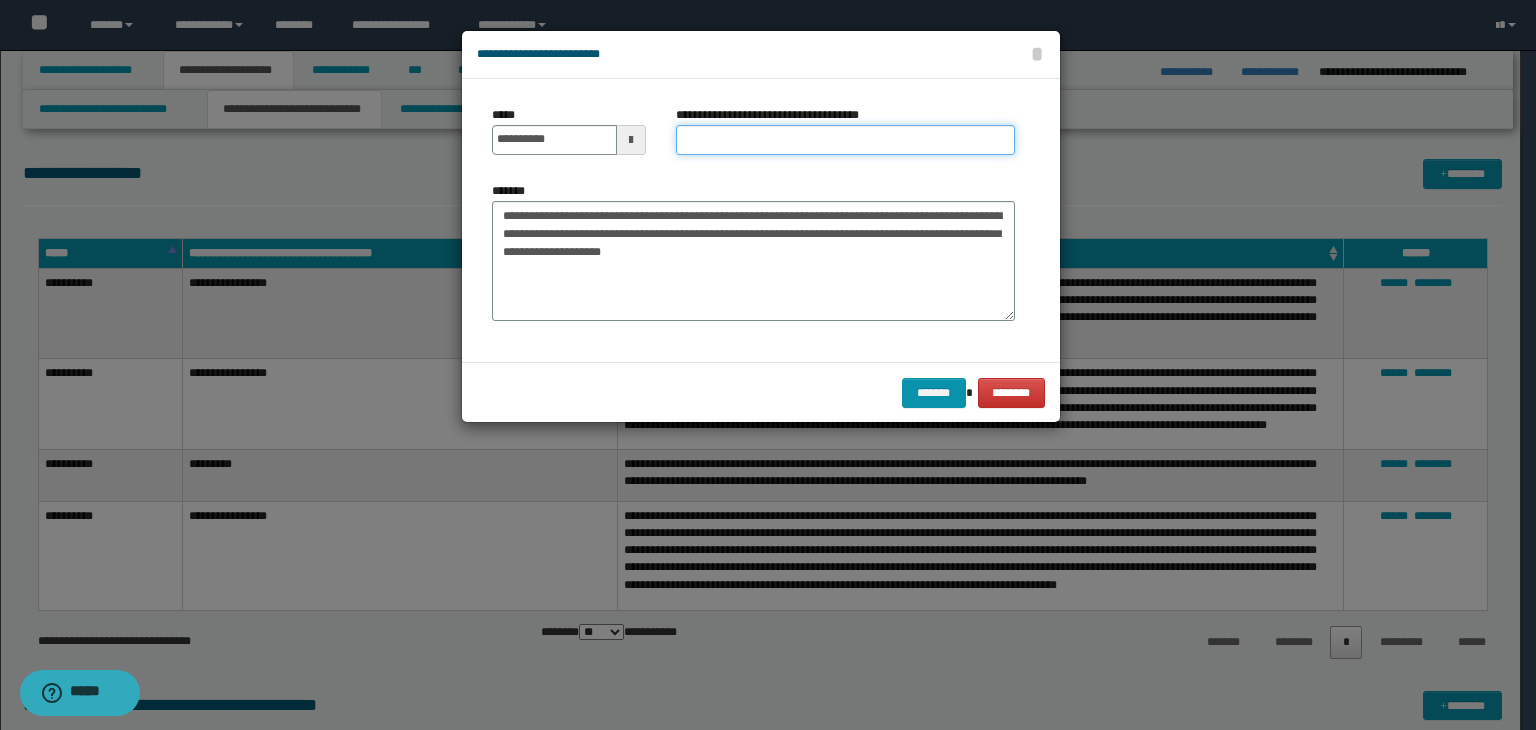 click on "**********" at bounding box center [845, 140] 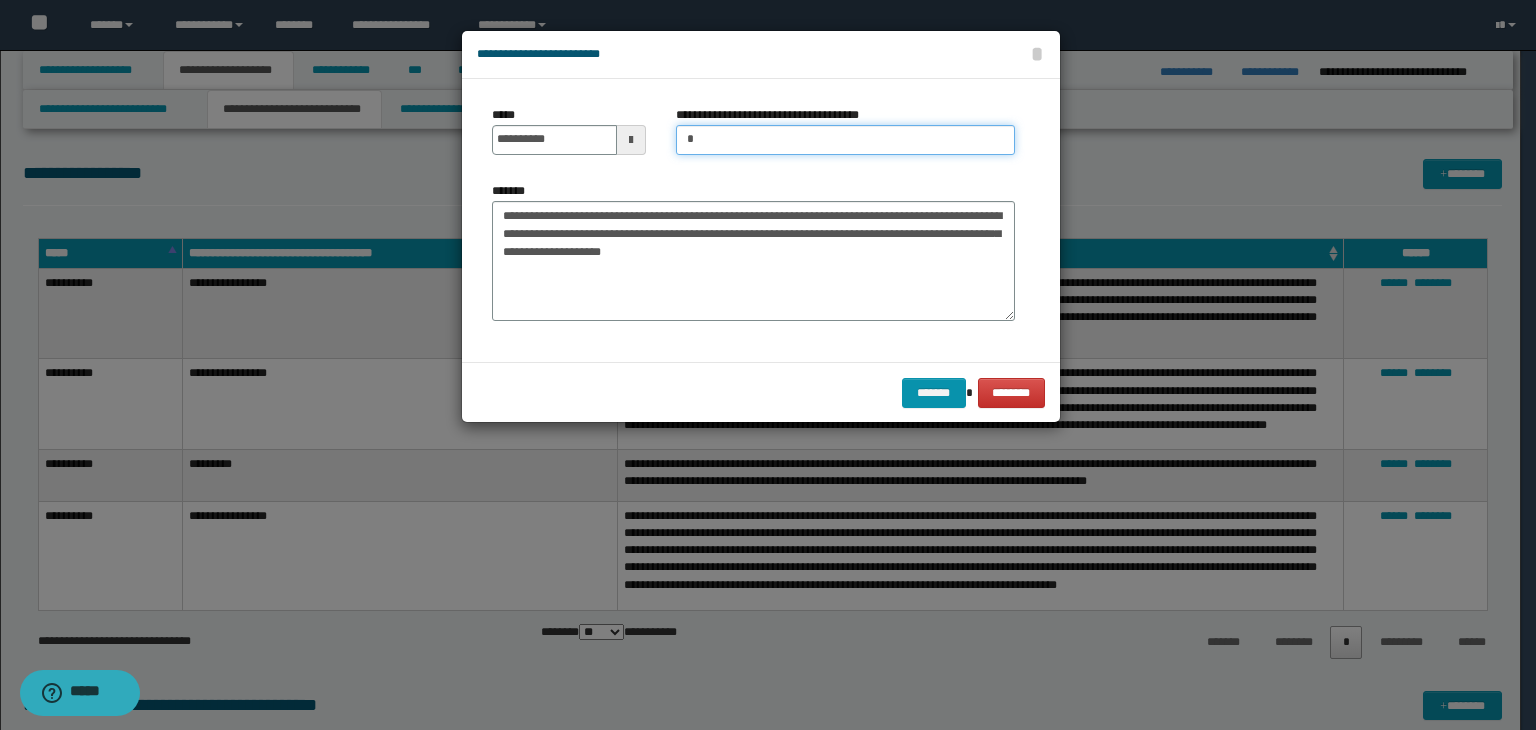 type on "**********" 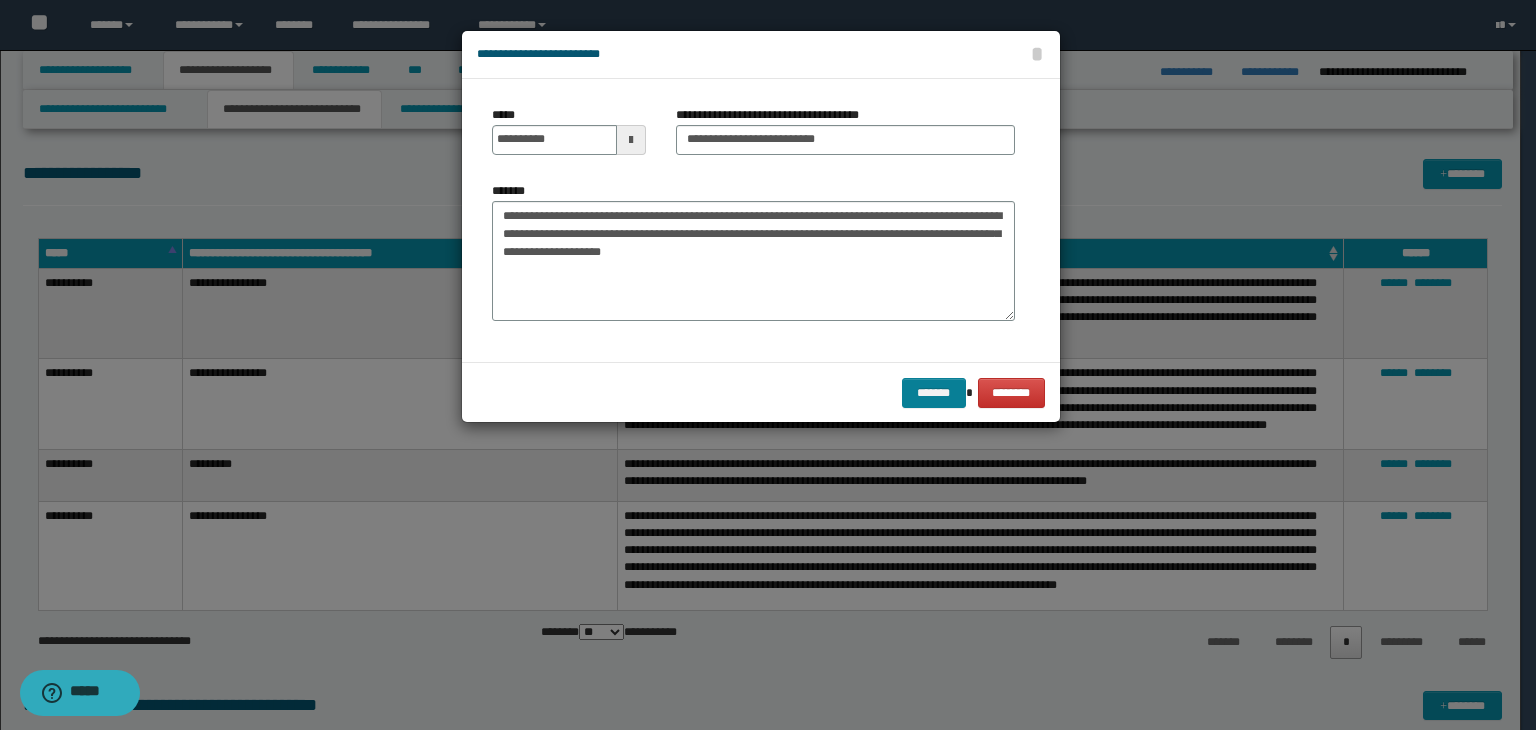 drag, startPoint x: 896, startPoint y: 375, endPoint x: 904, endPoint y: 388, distance: 15.264338 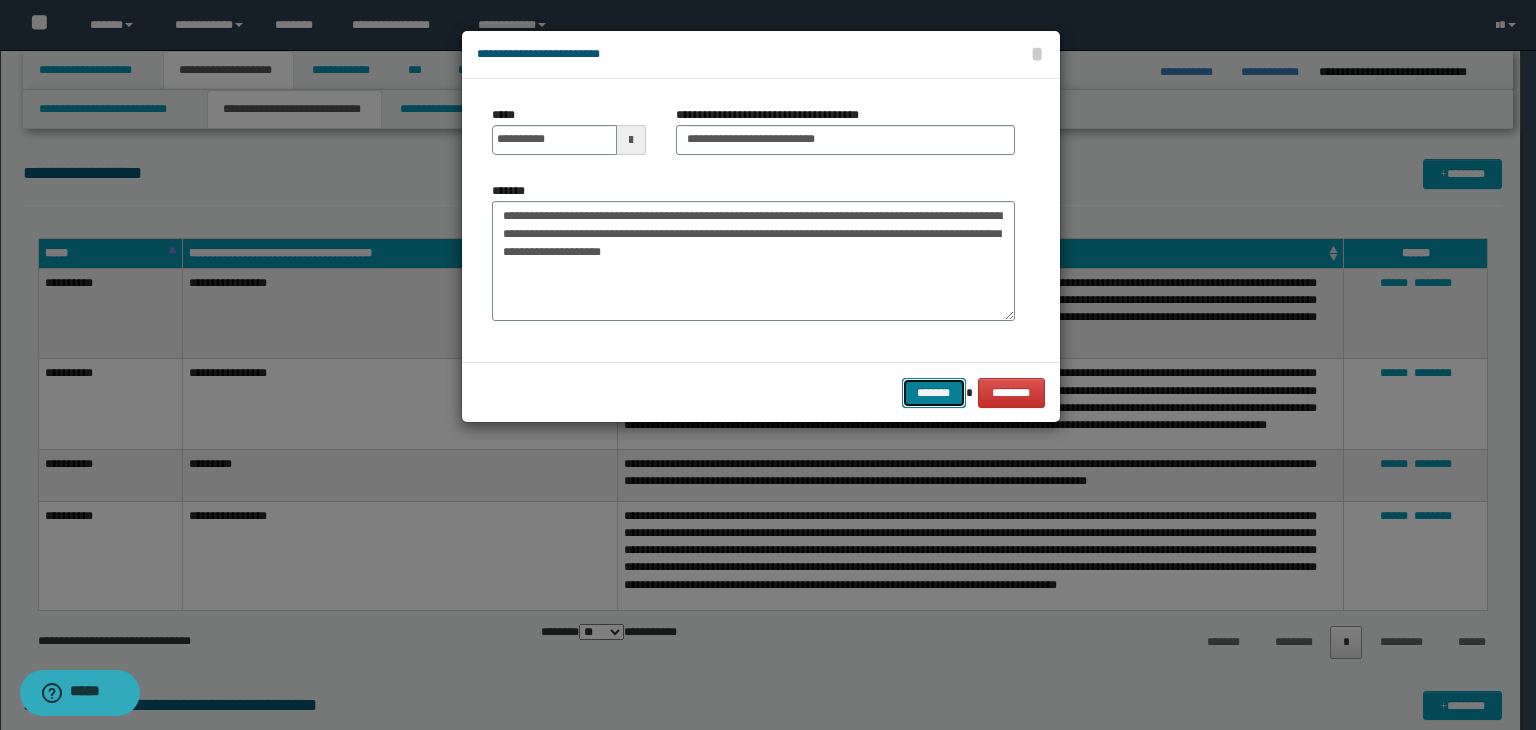 click on "*******" at bounding box center [934, 393] 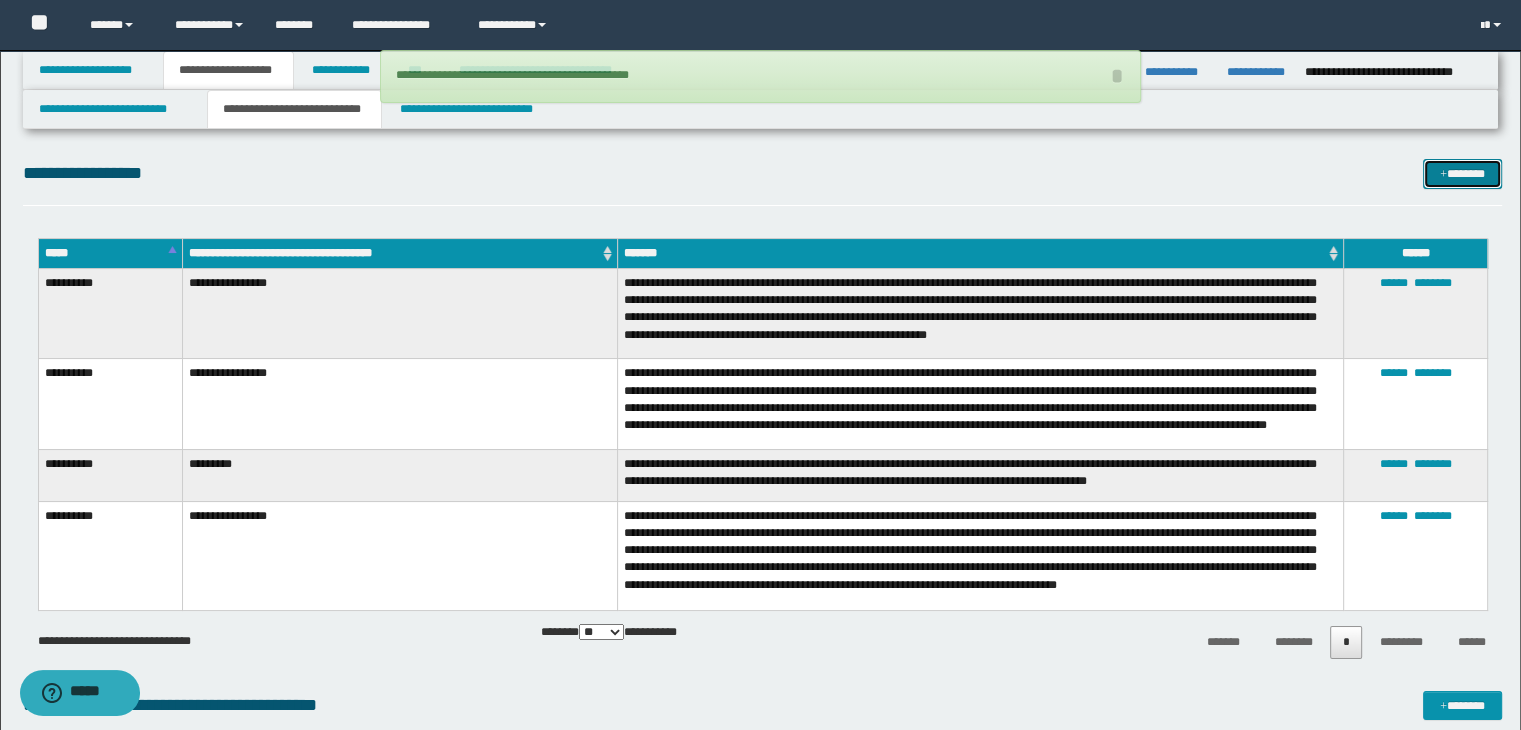 type 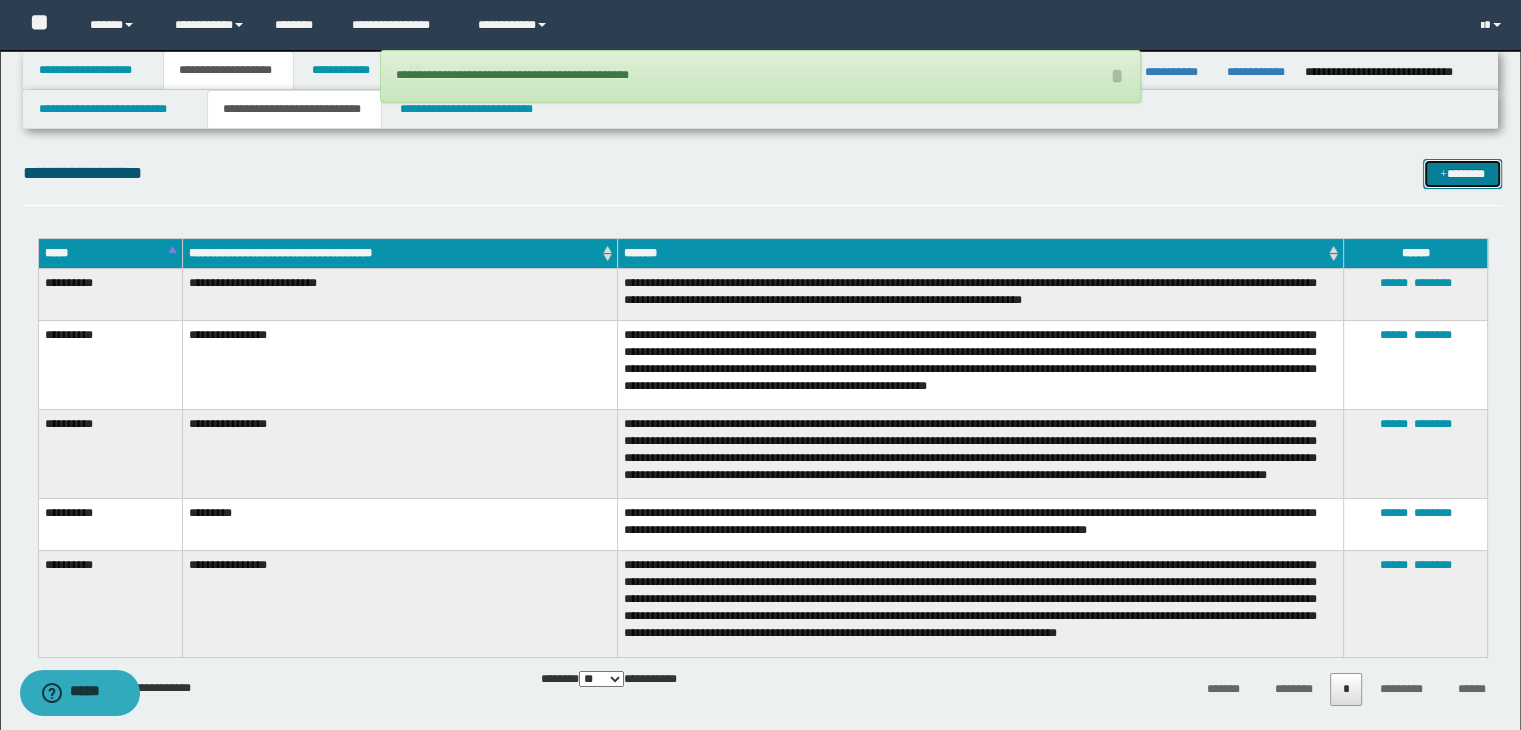 click on "*******" at bounding box center (1462, 174) 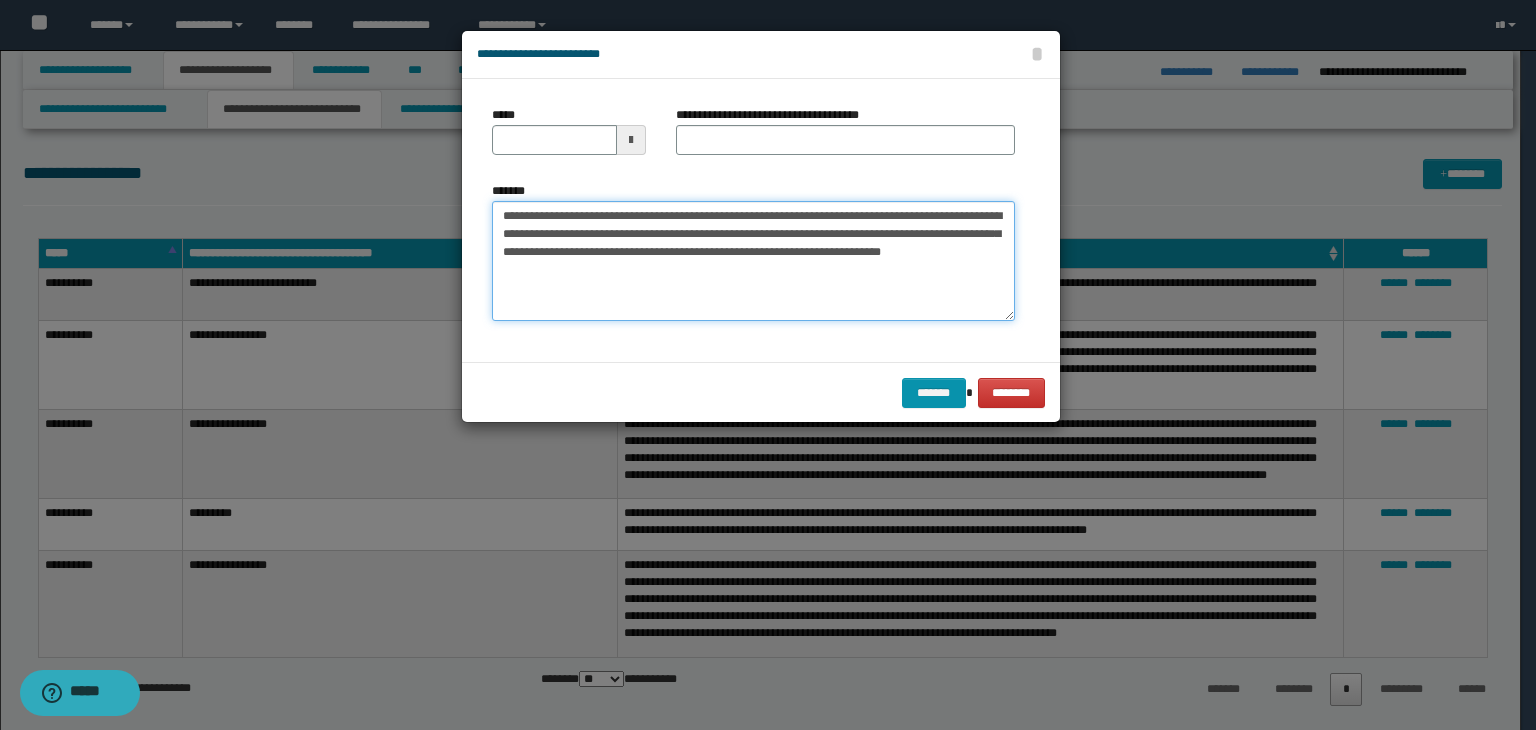 click on "**********" at bounding box center (753, 261) 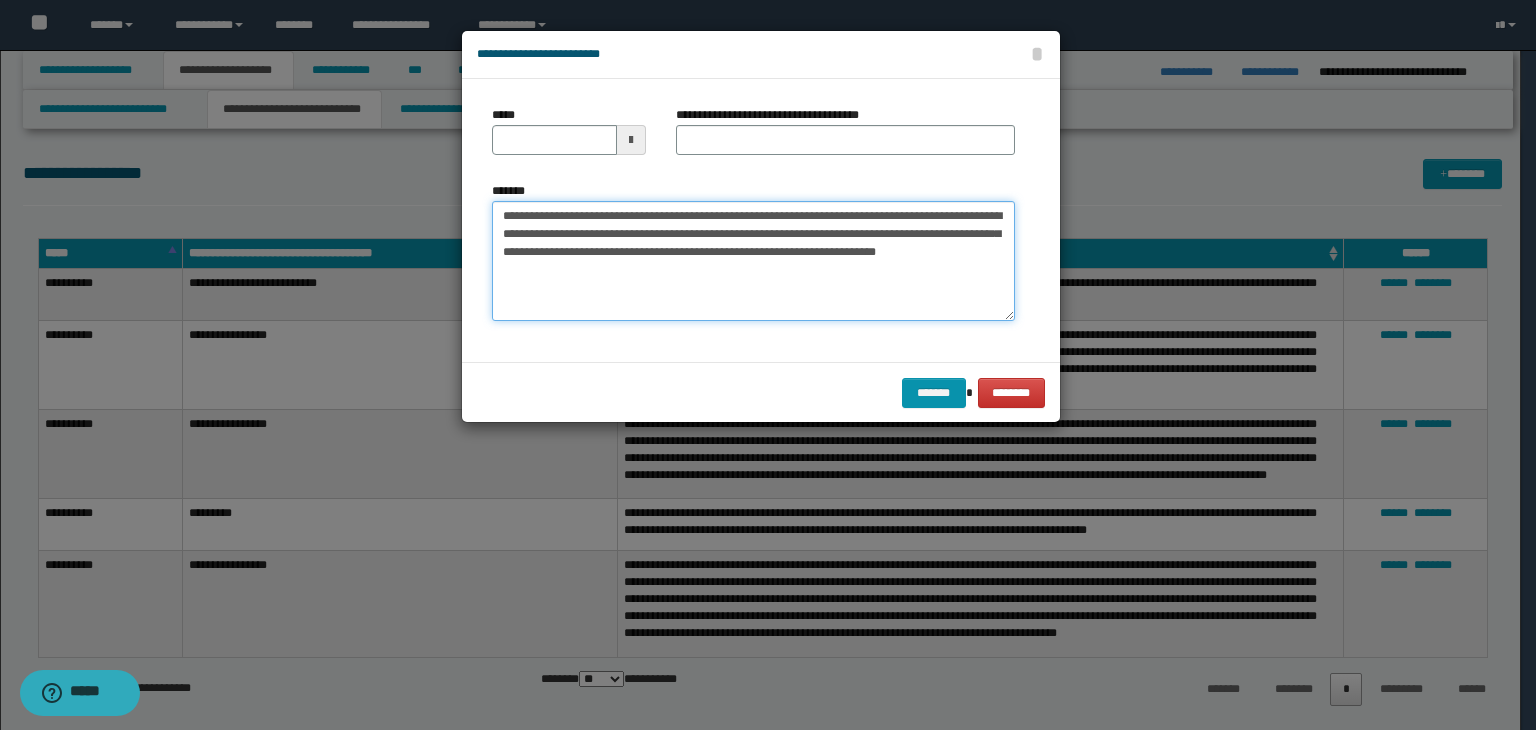type on "**********" 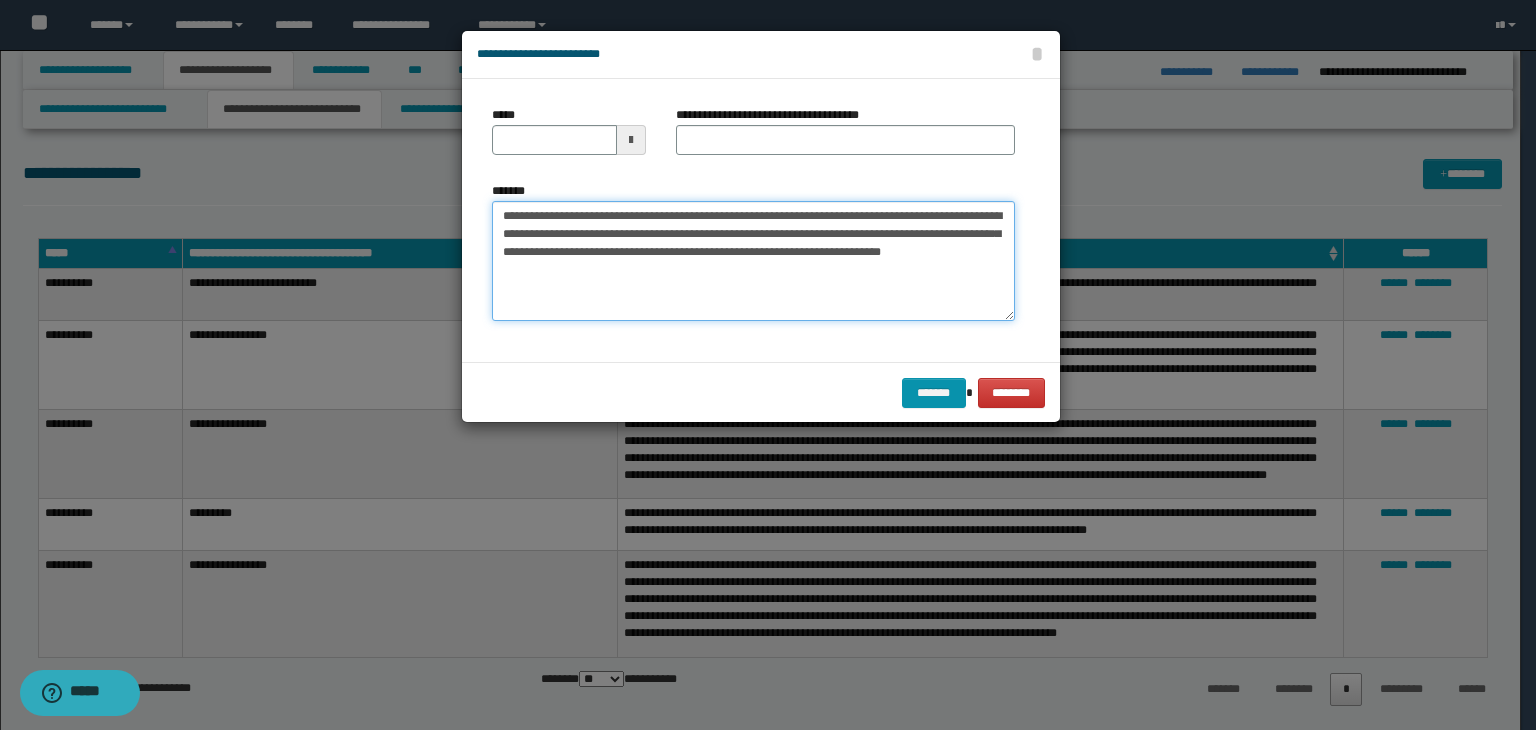 type 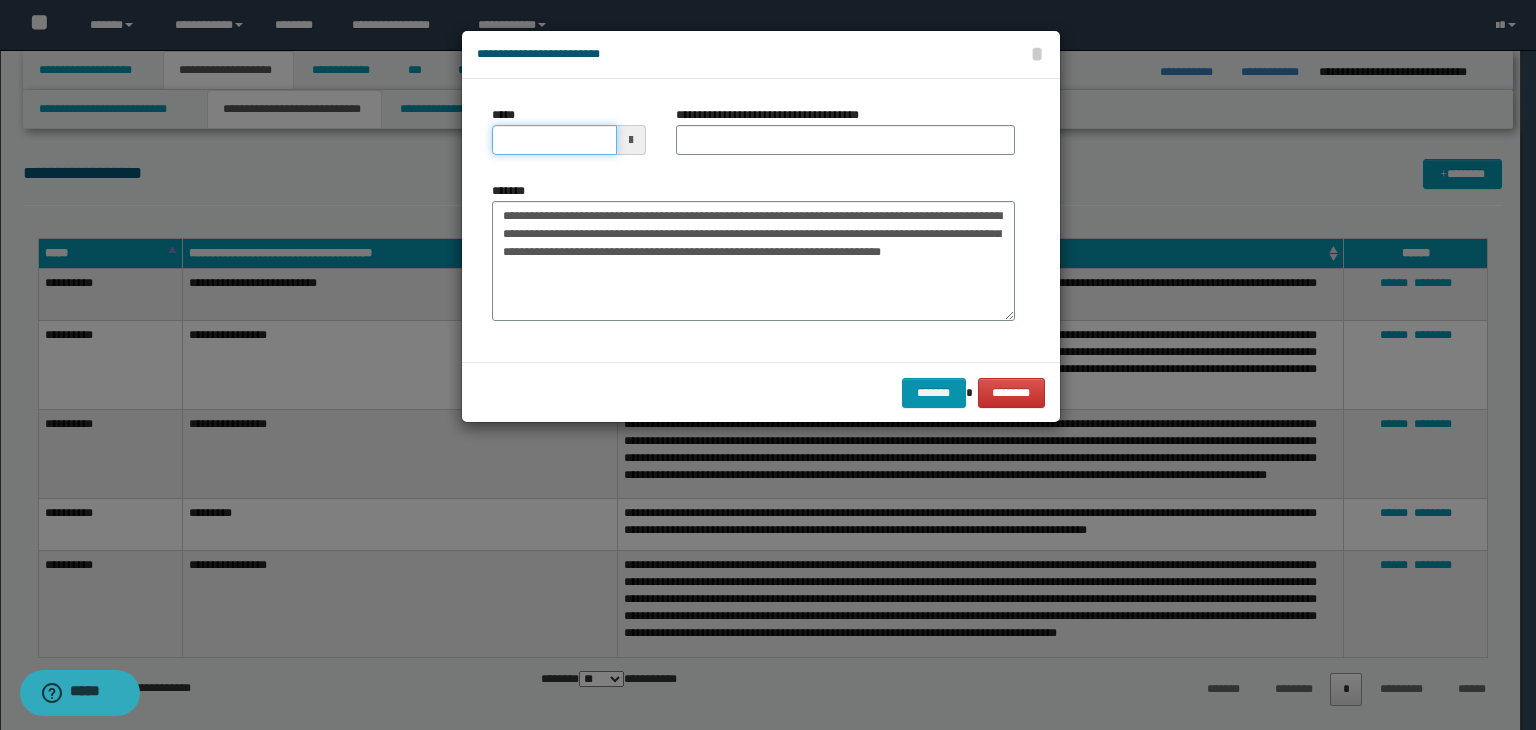 click on "*****" at bounding box center [554, 140] 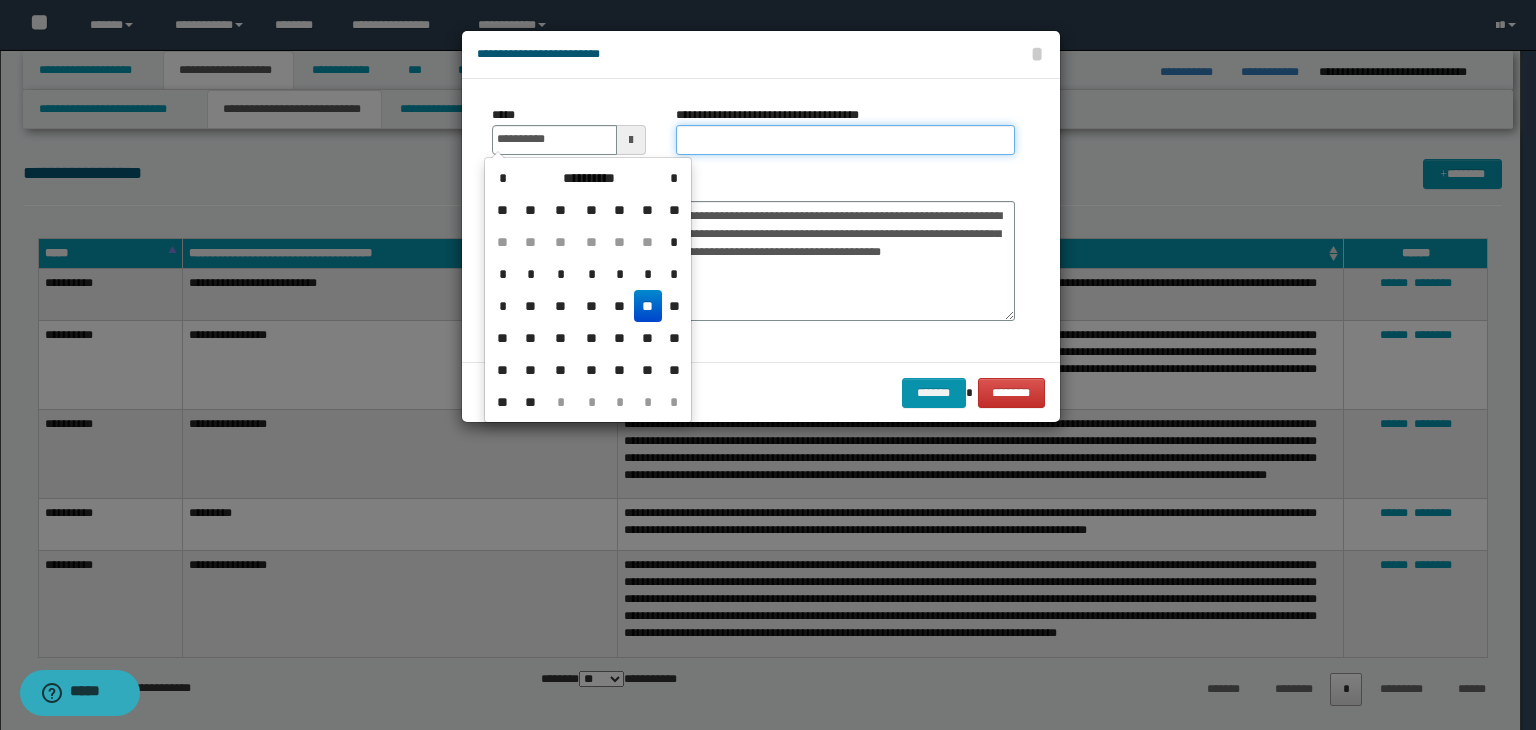 type on "**********" 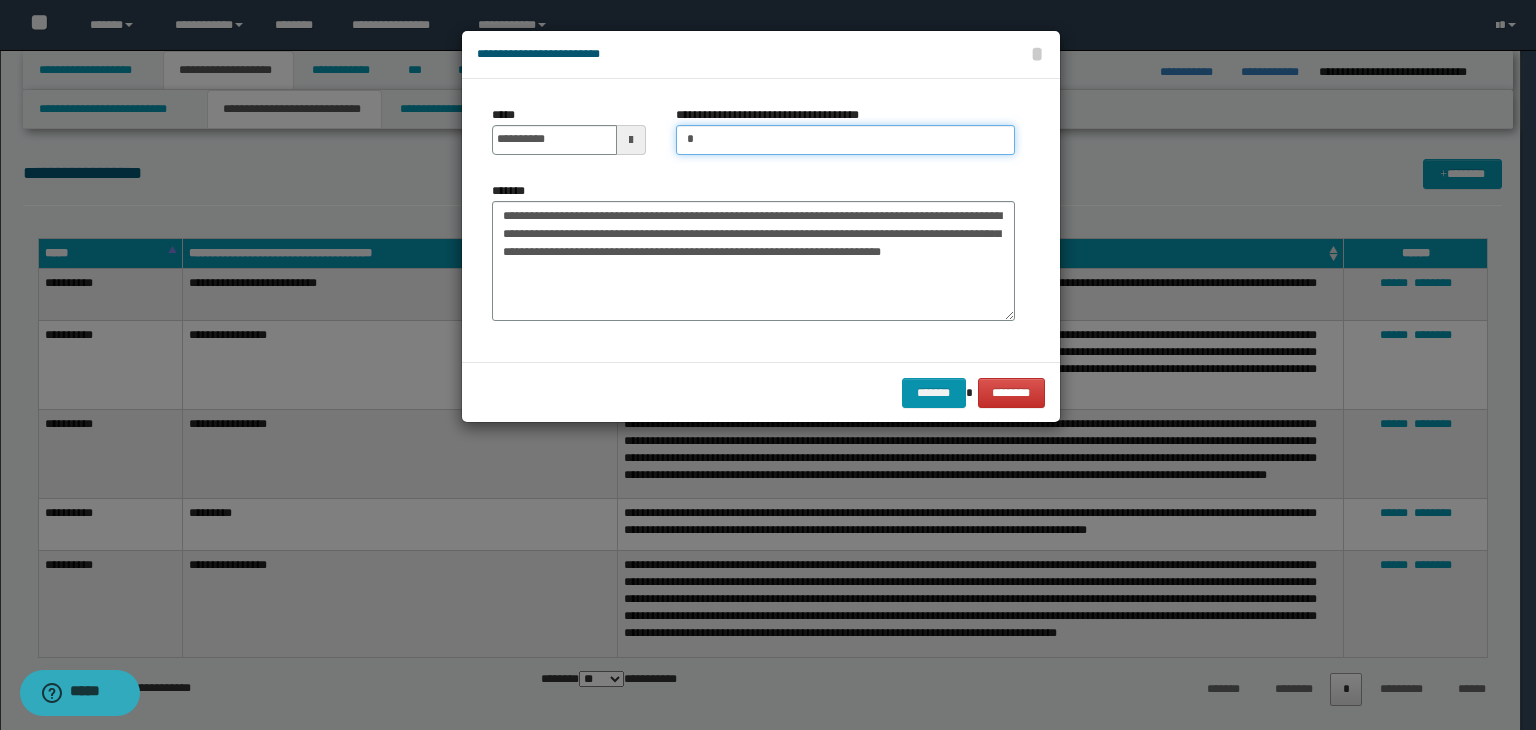 type on "*********" 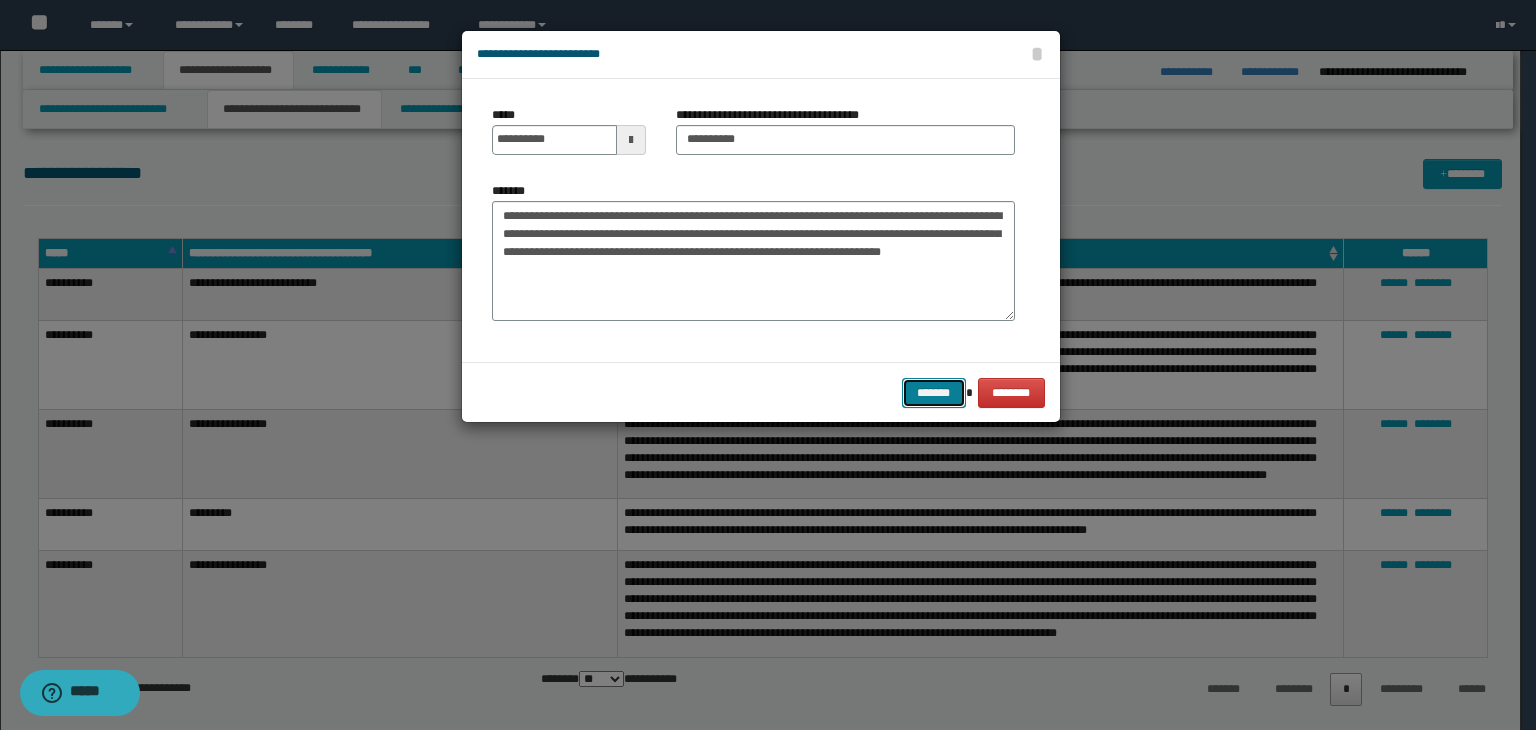click on "*******" at bounding box center [934, 393] 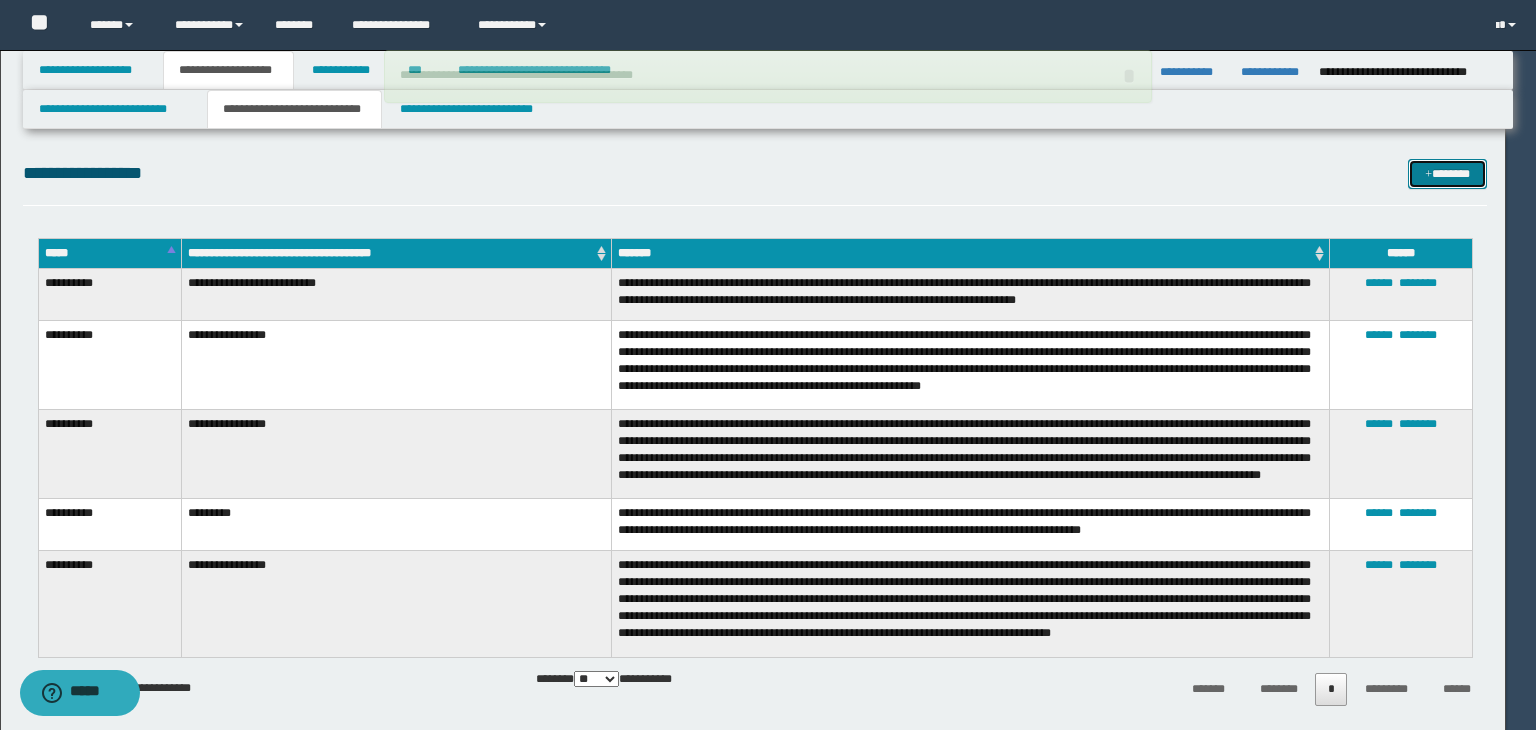 type 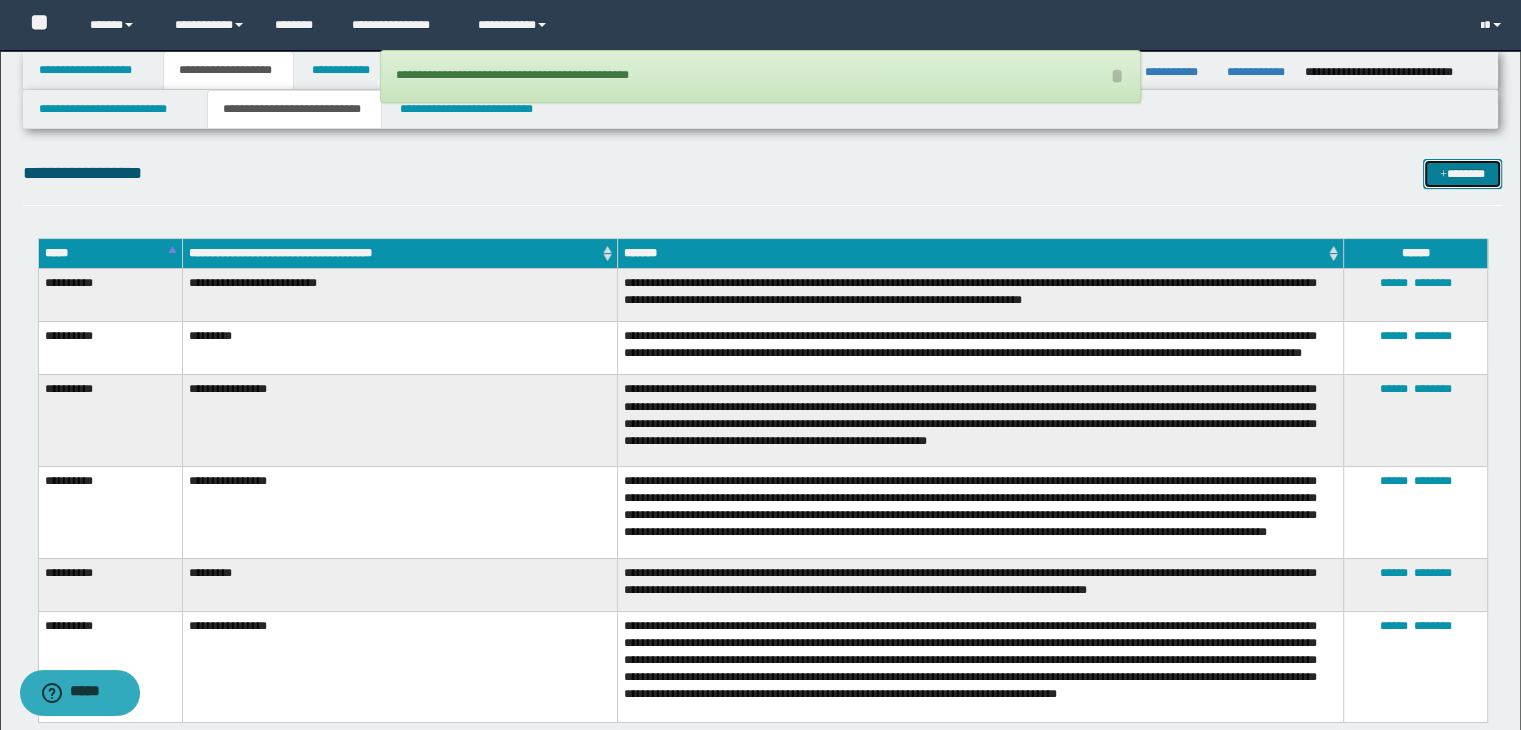 click on "*******" at bounding box center [1462, 174] 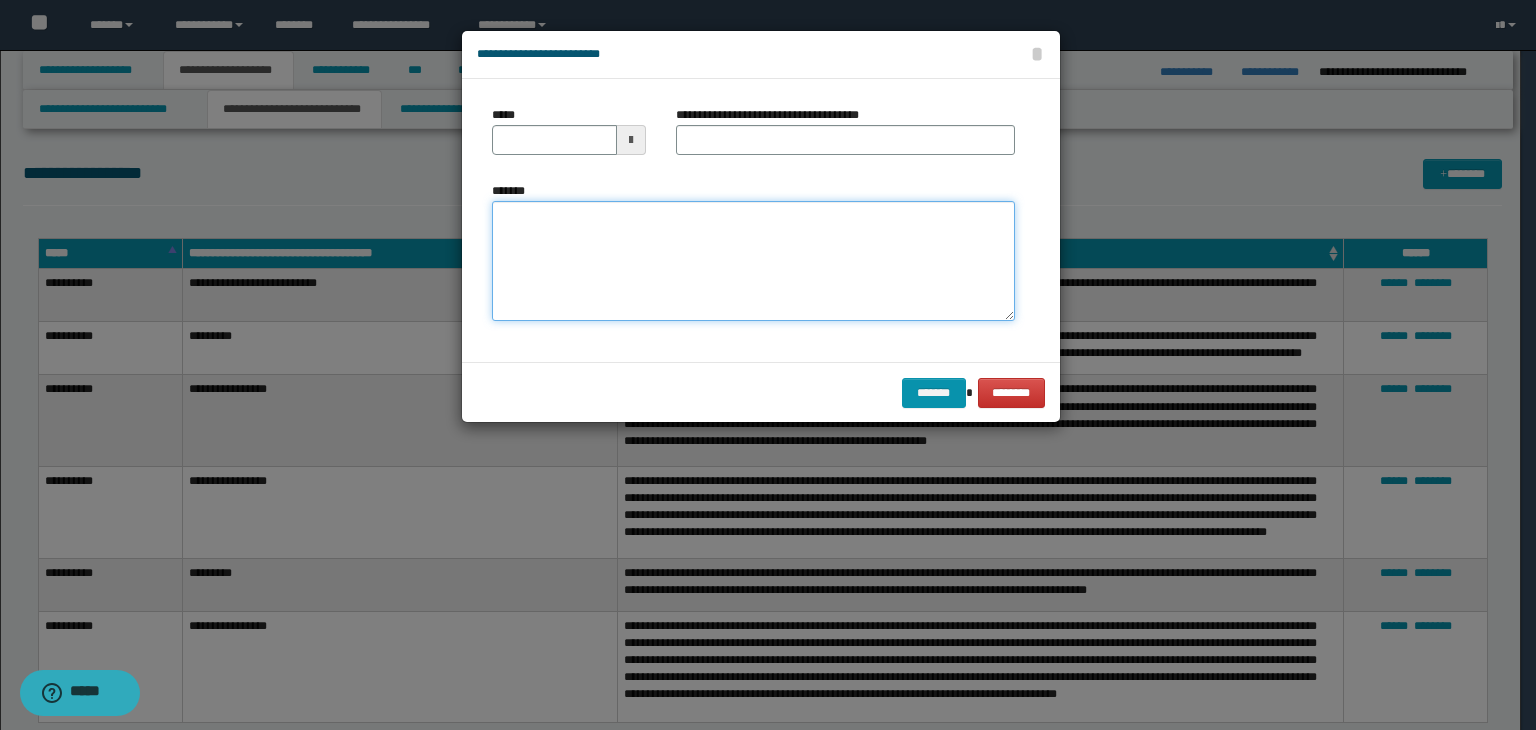 type on "**********" 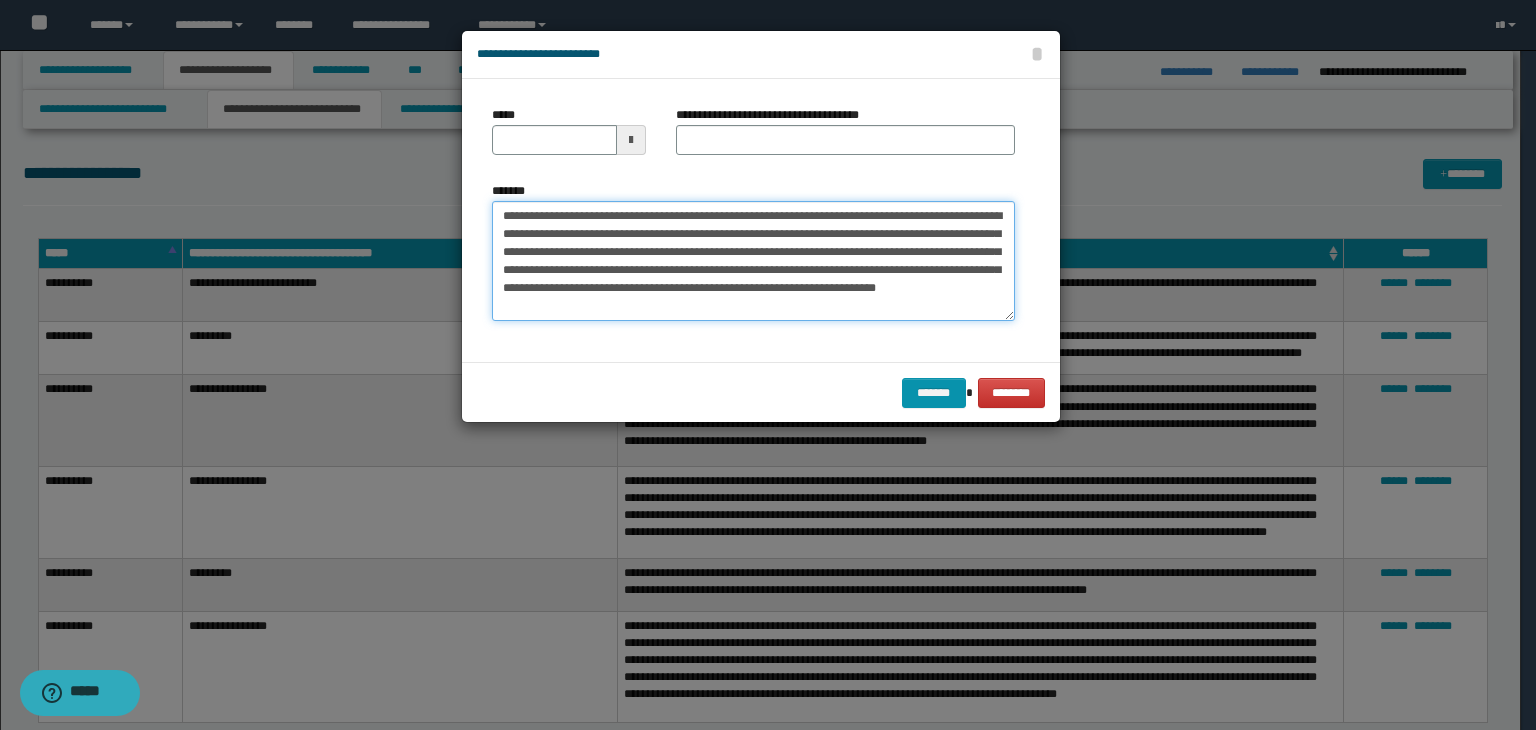 type 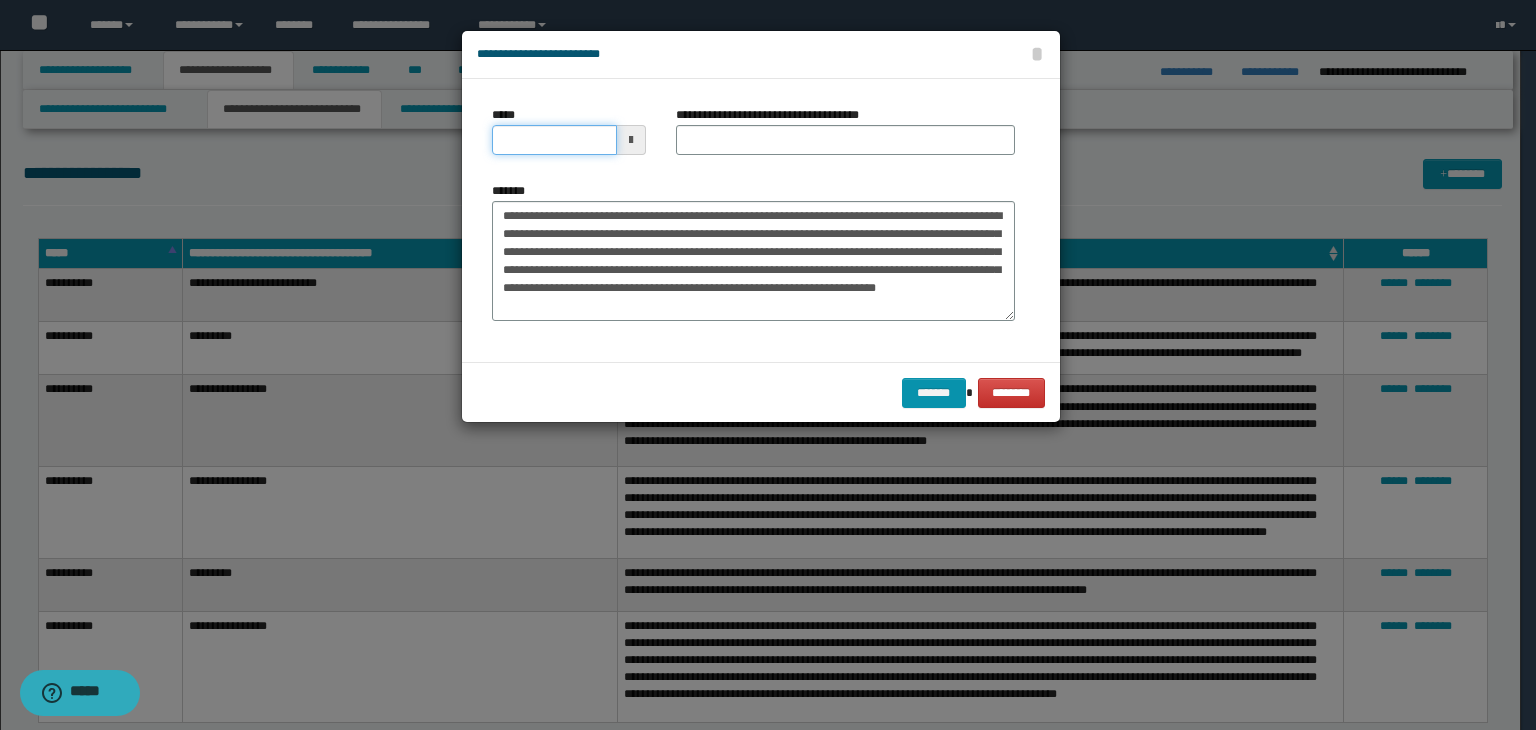 click on "*****" at bounding box center (554, 140) 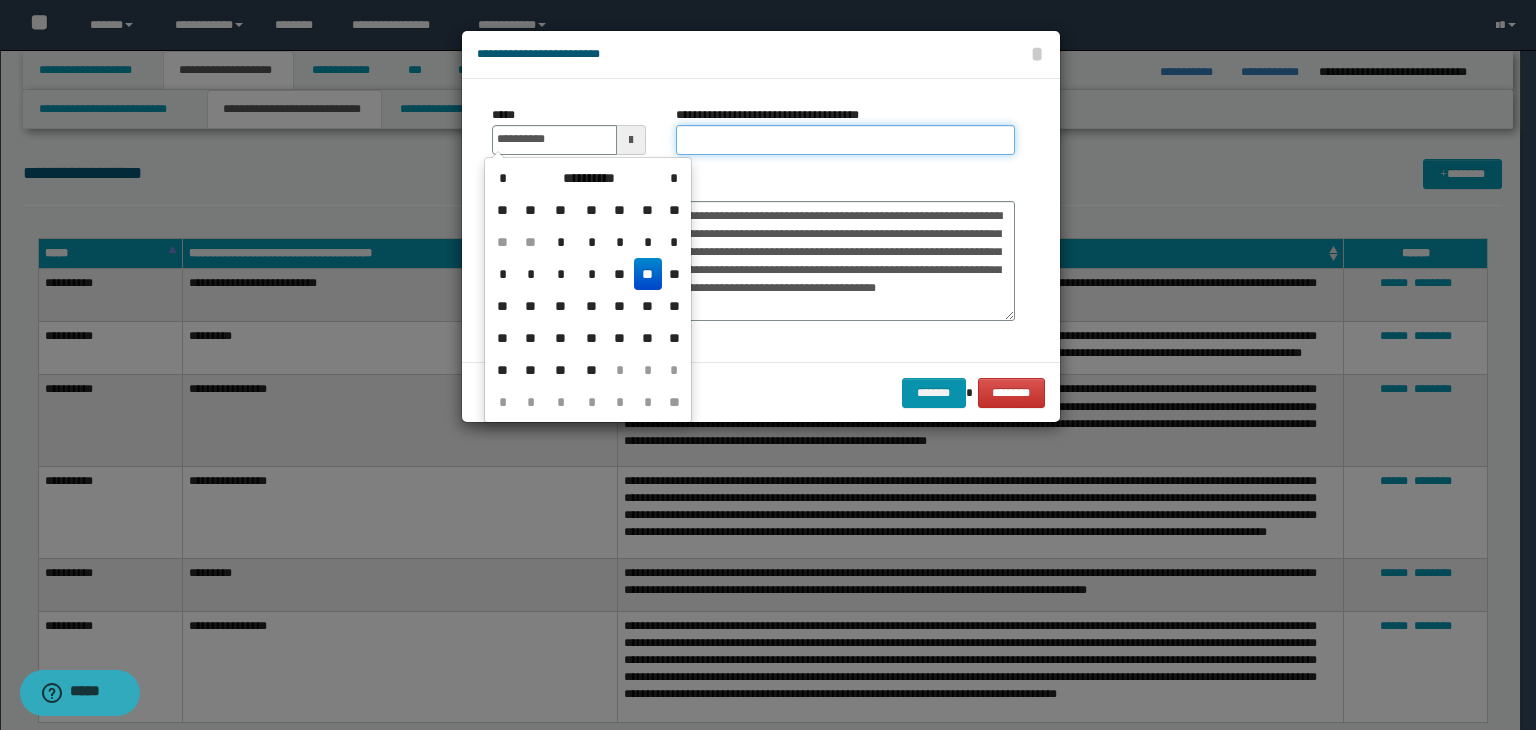 type on "**********" 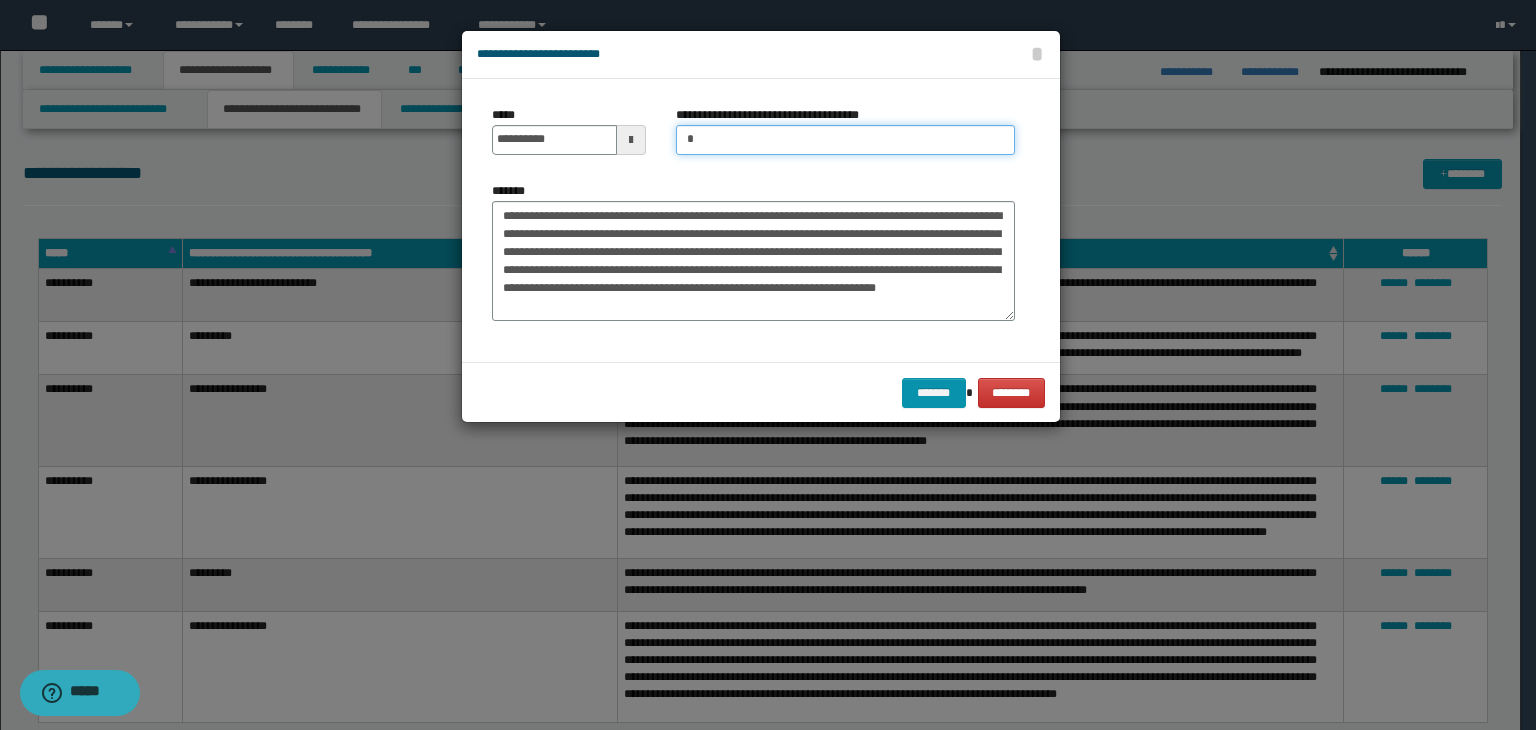 type on "*********" 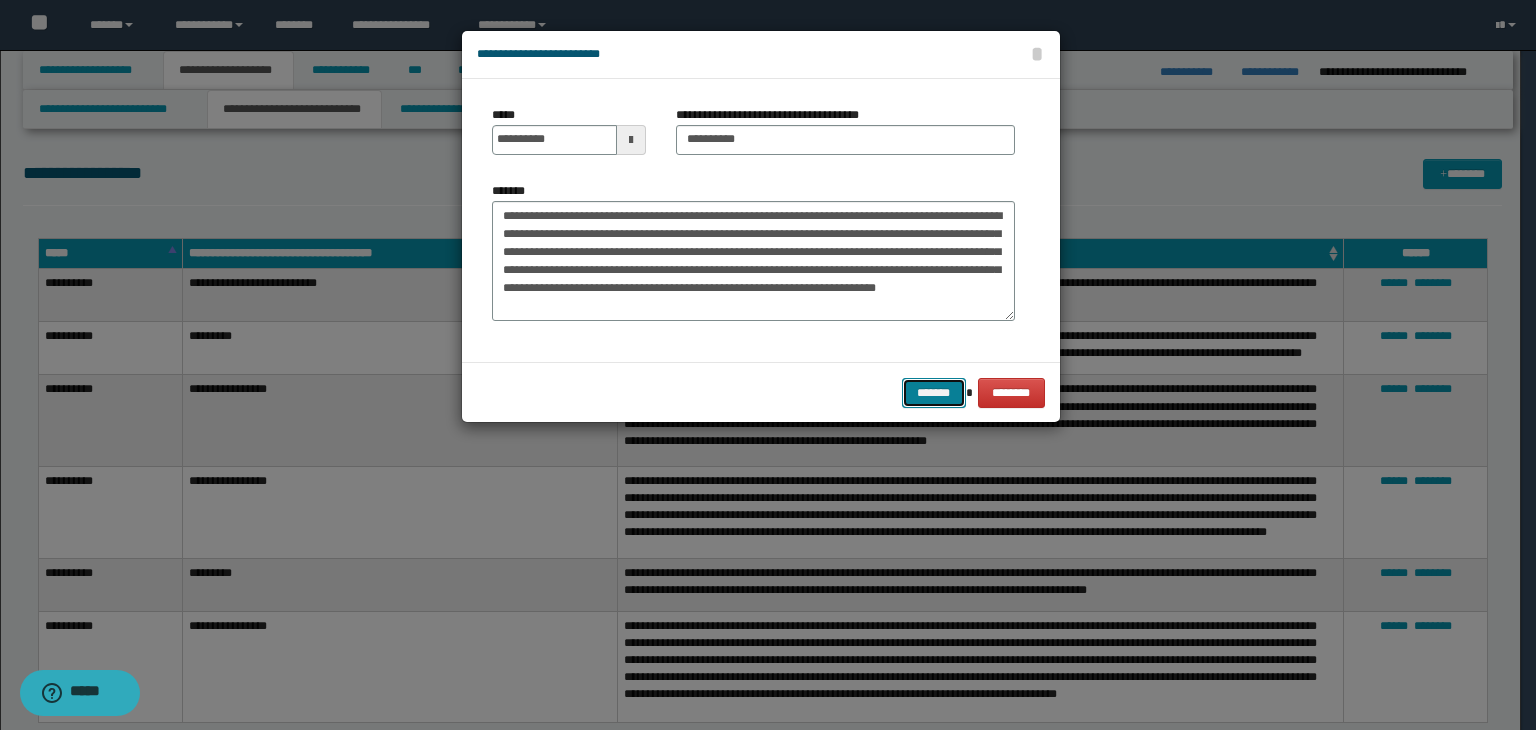 click on "*******" at bounding box center [934, 393] 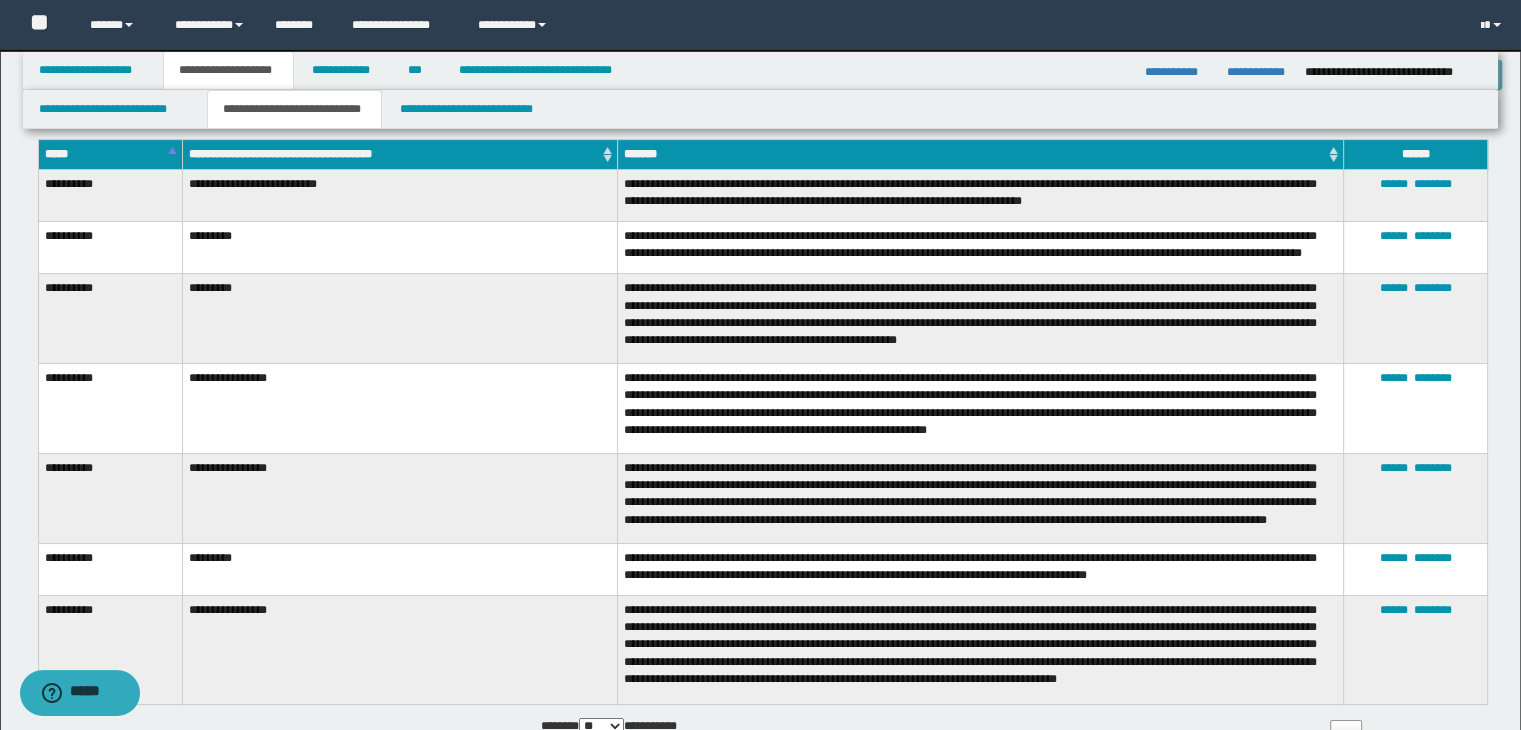 scroll, scrollTop: 100, scrollLeft: 0, axis: vertical 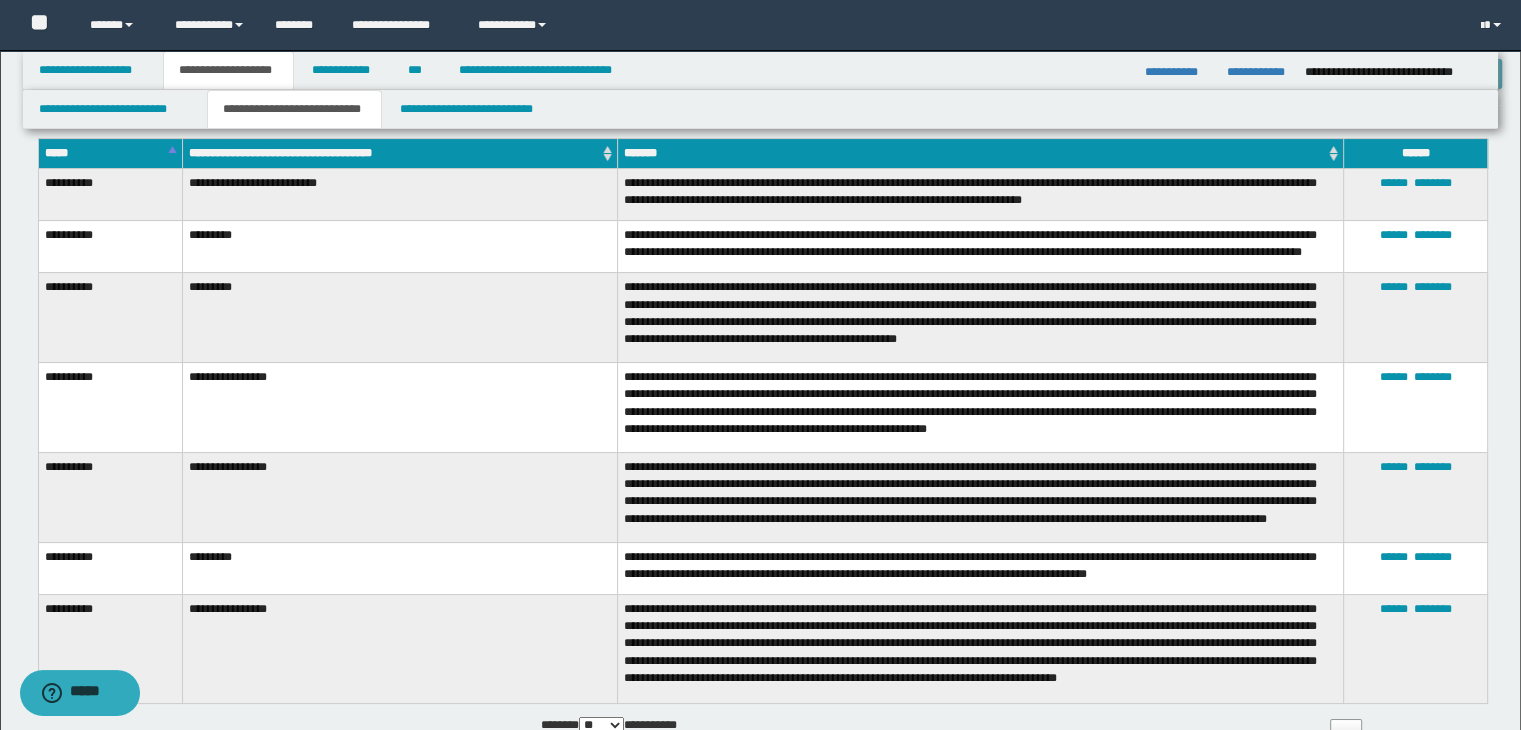 click on "**********" at bounding box center [981, 569] 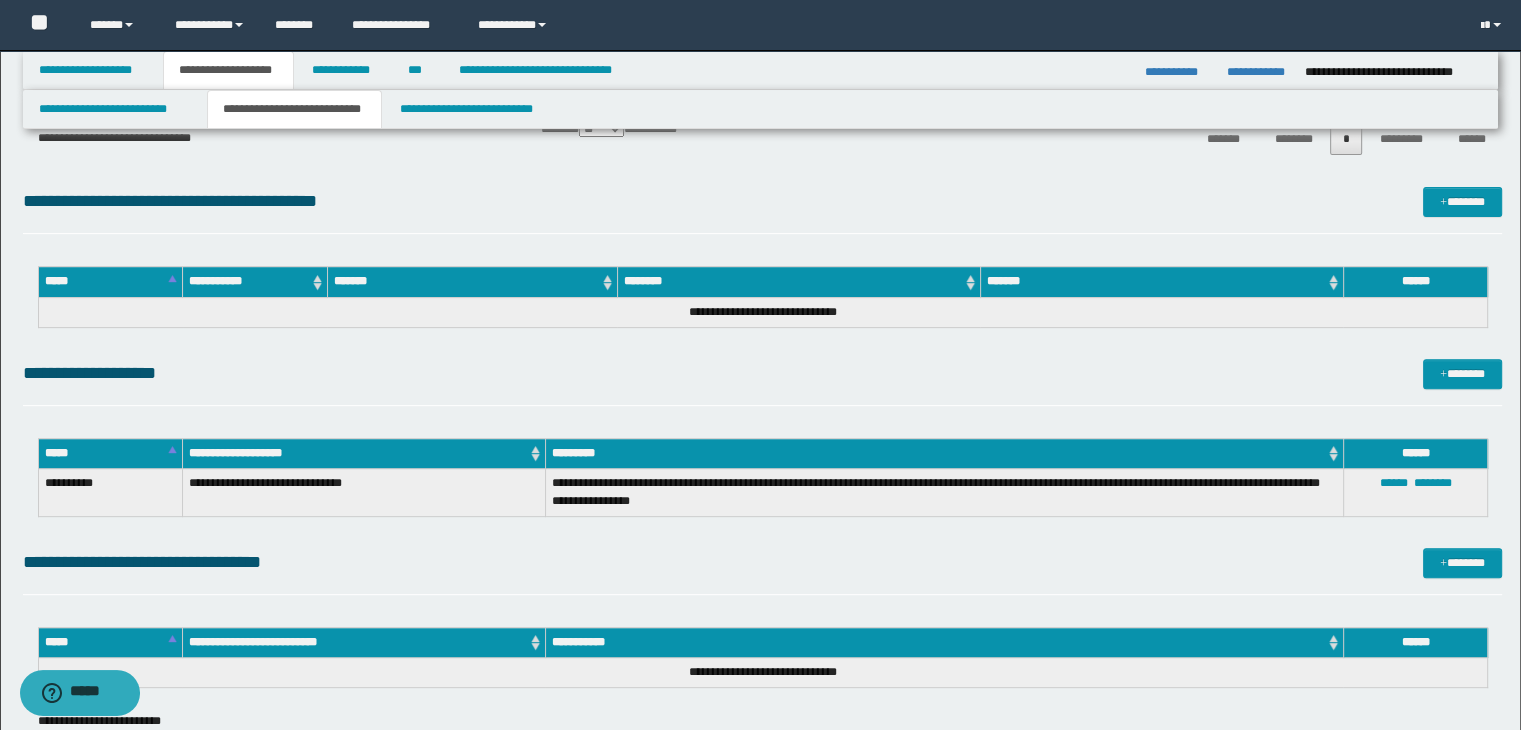 scroll, scrollTop: 700, scrollLeft: 0, axis: vertical 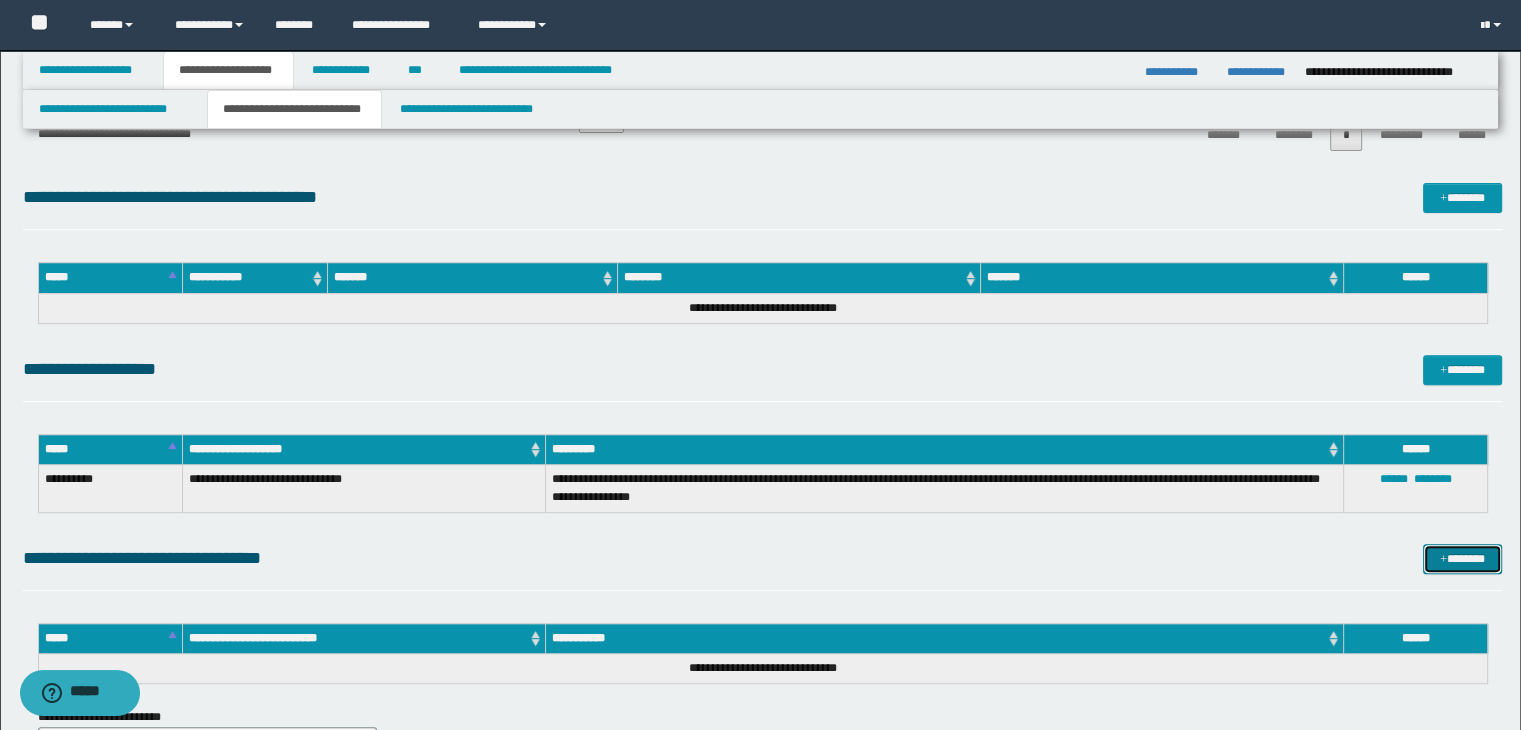 click on "*******" at bounding box center [1462, 559] 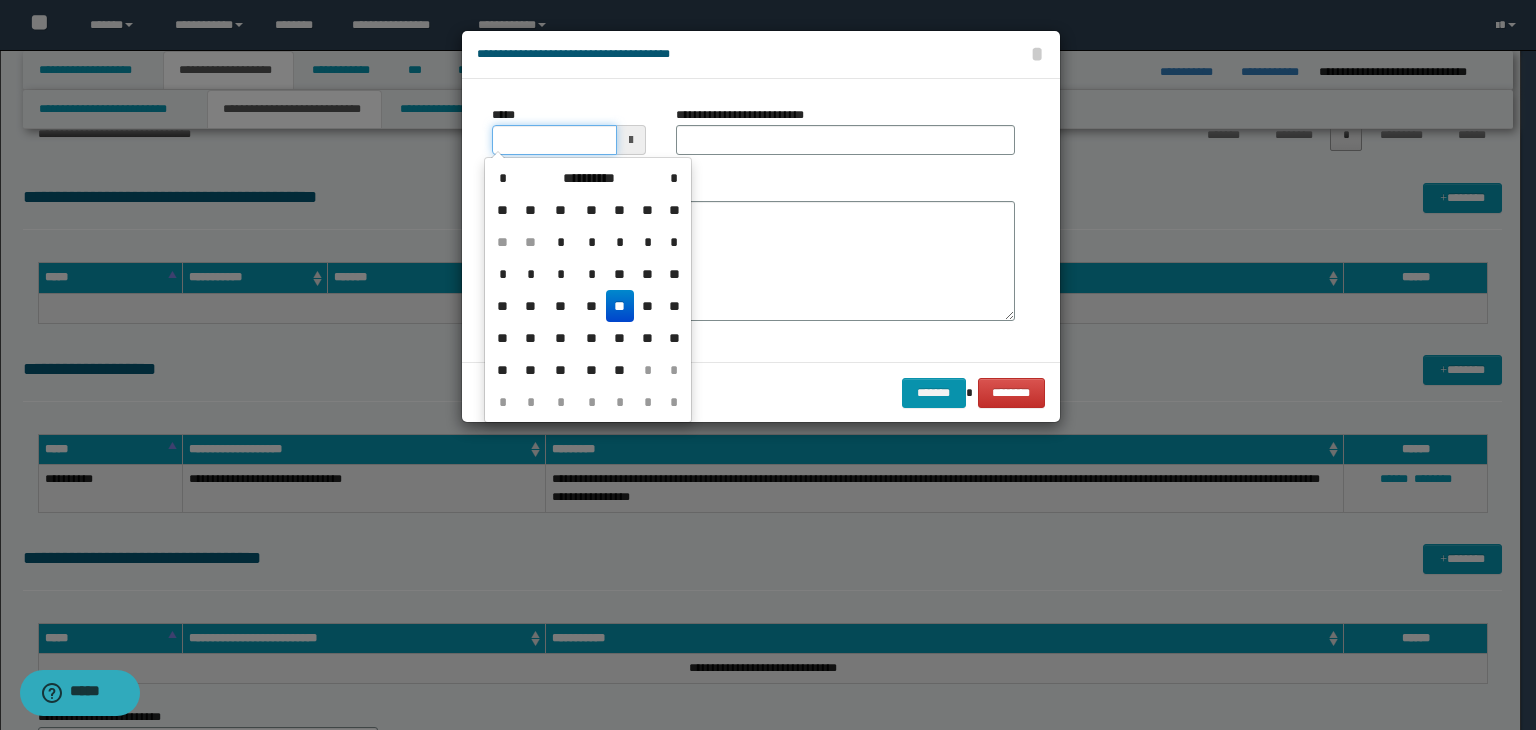 click on "*****" at bounding box center (554, 140) 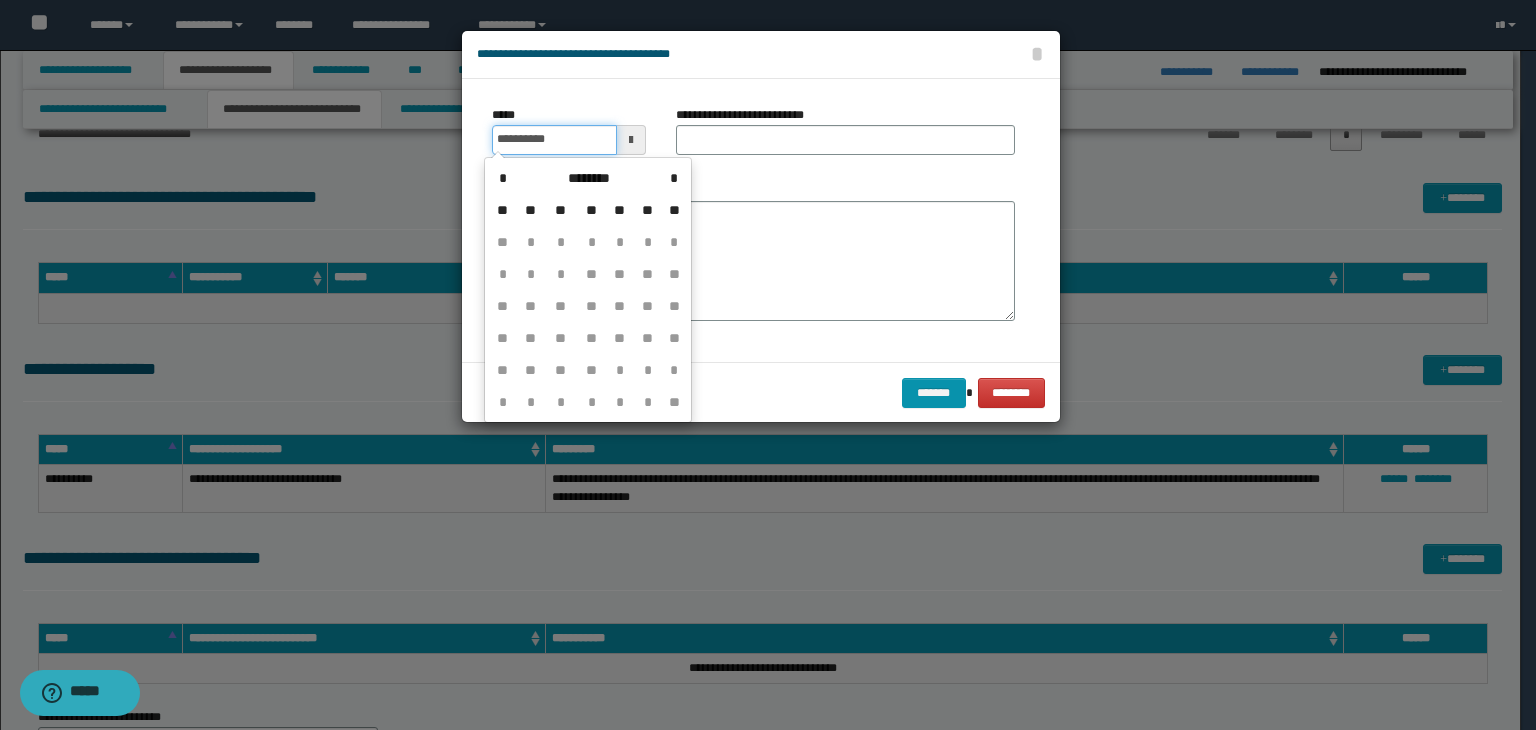 type on "**********" 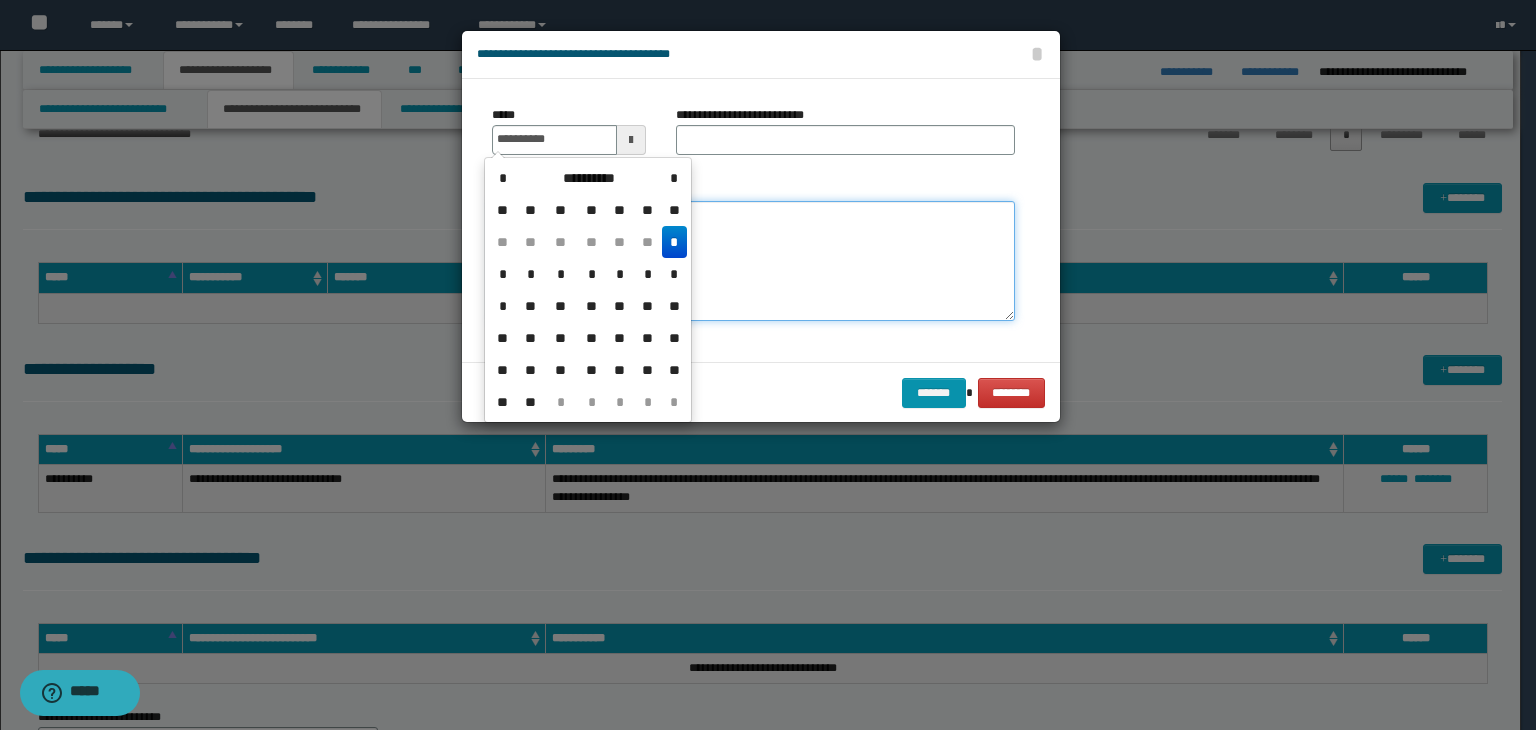 type on "**********" 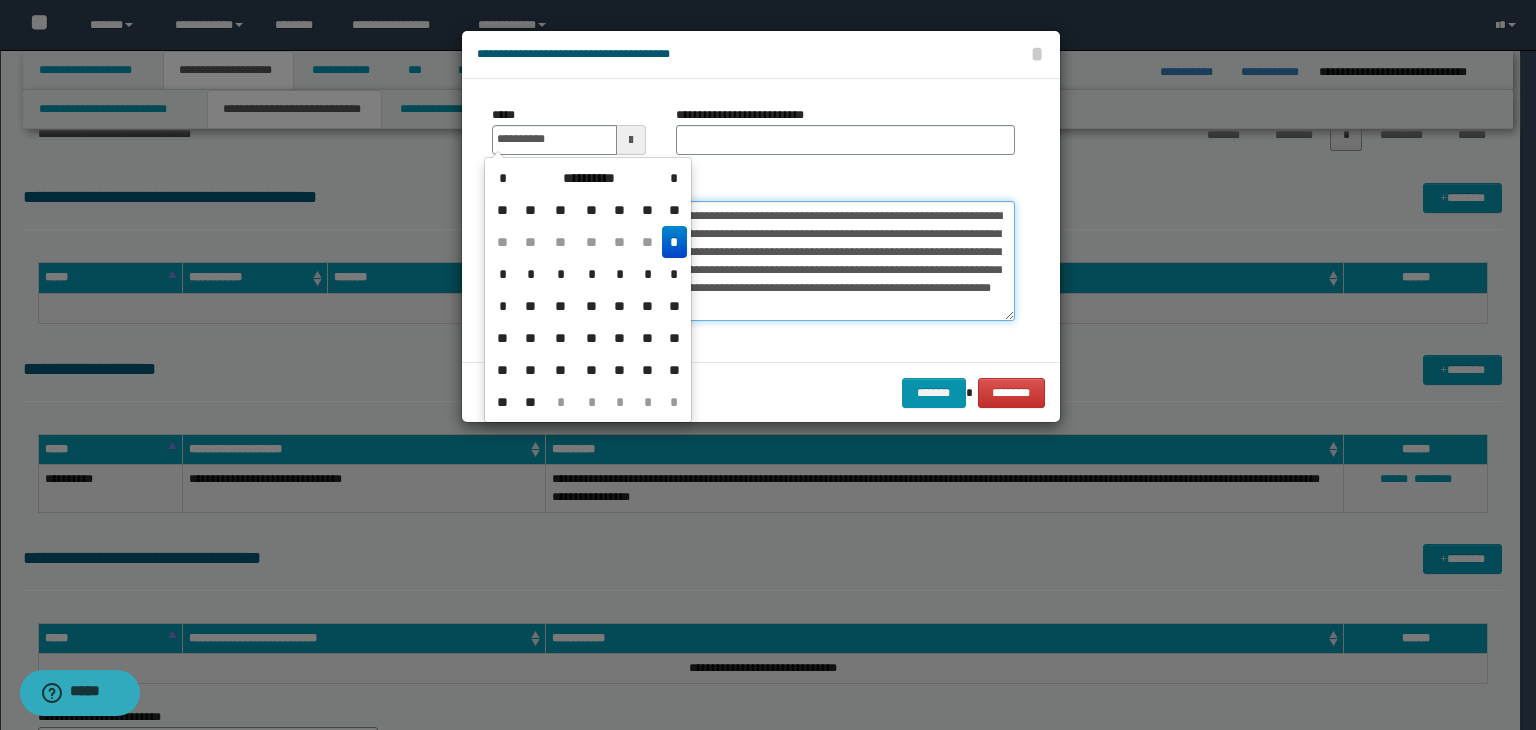 type on "**********" 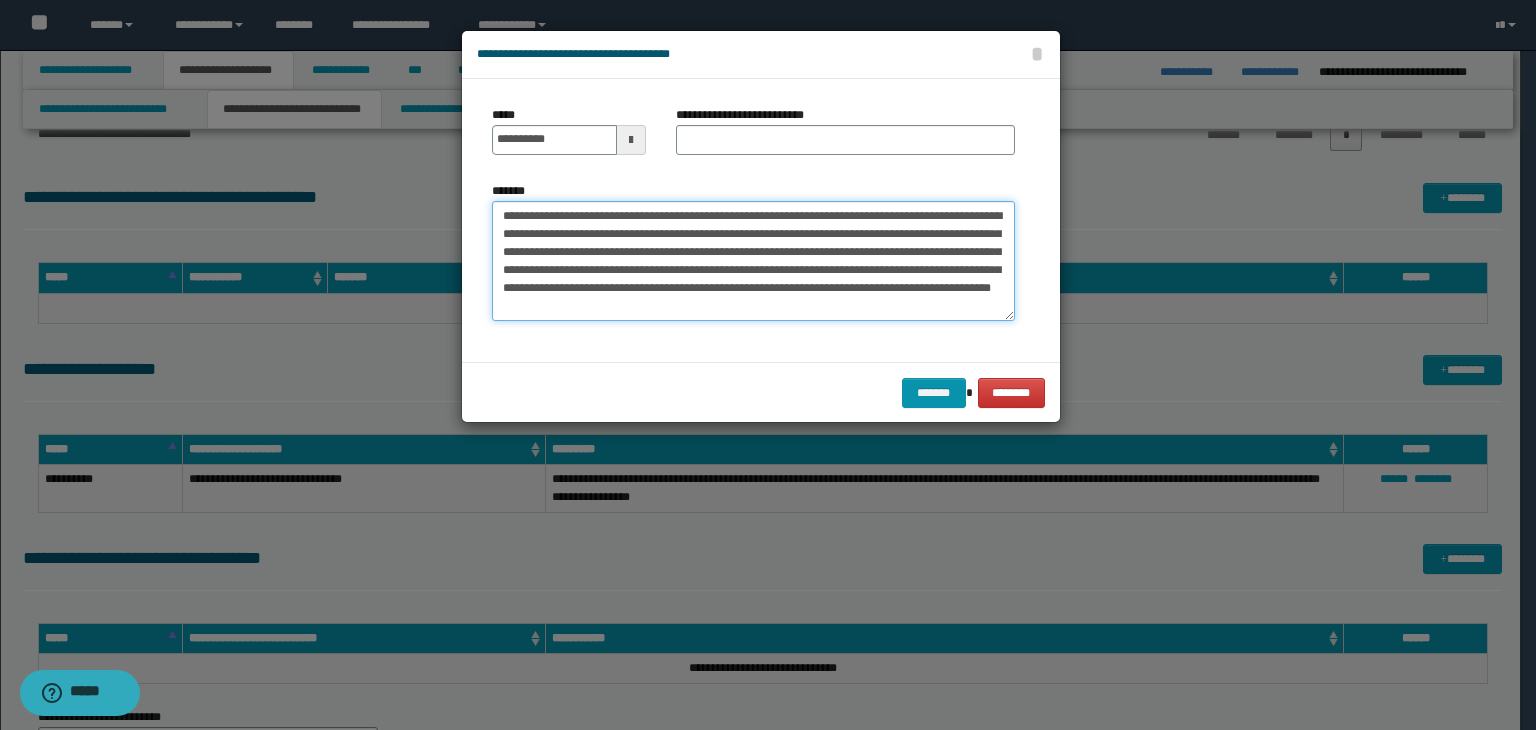 click on "**********" at bounding box center (753, 261) 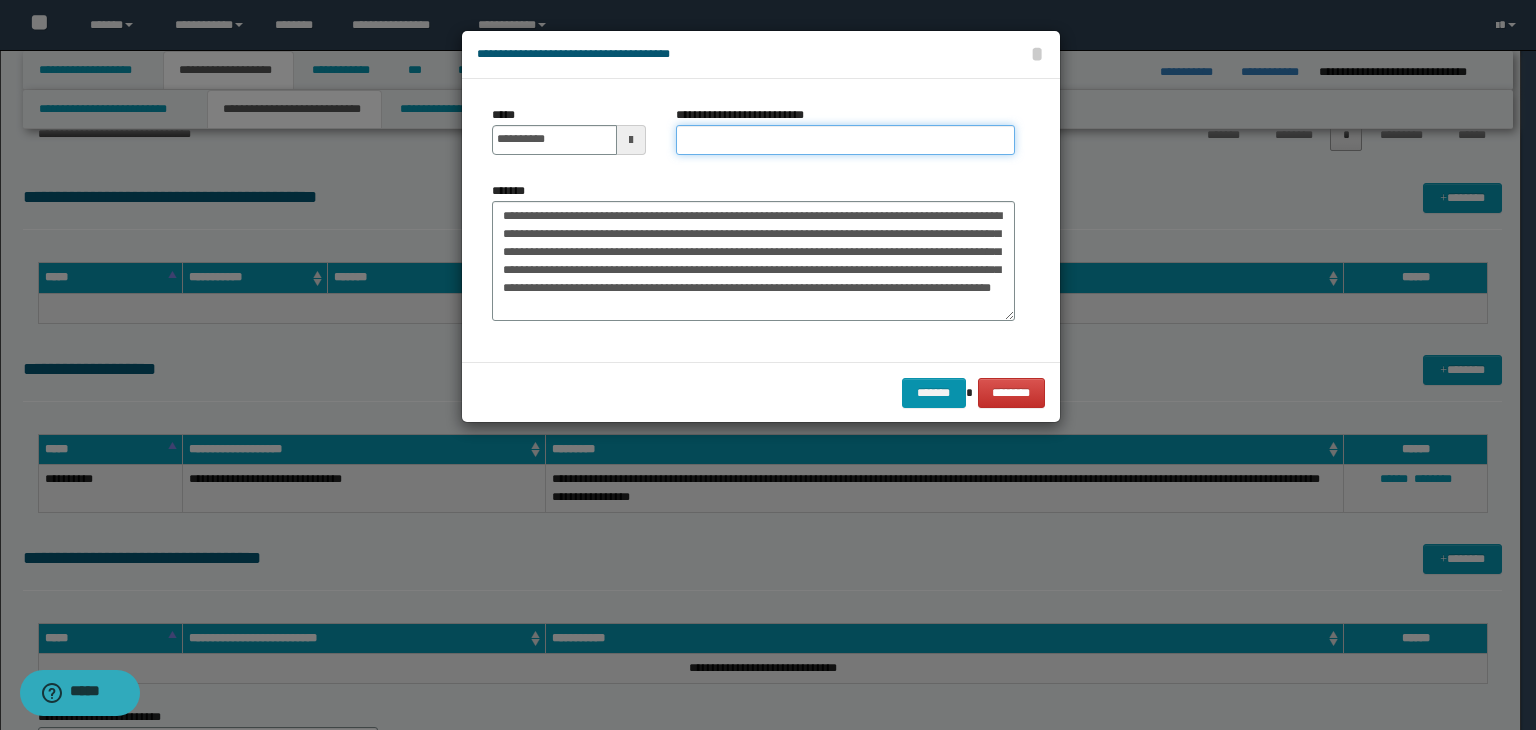 click on "**********" at bounding box center (845, 140) 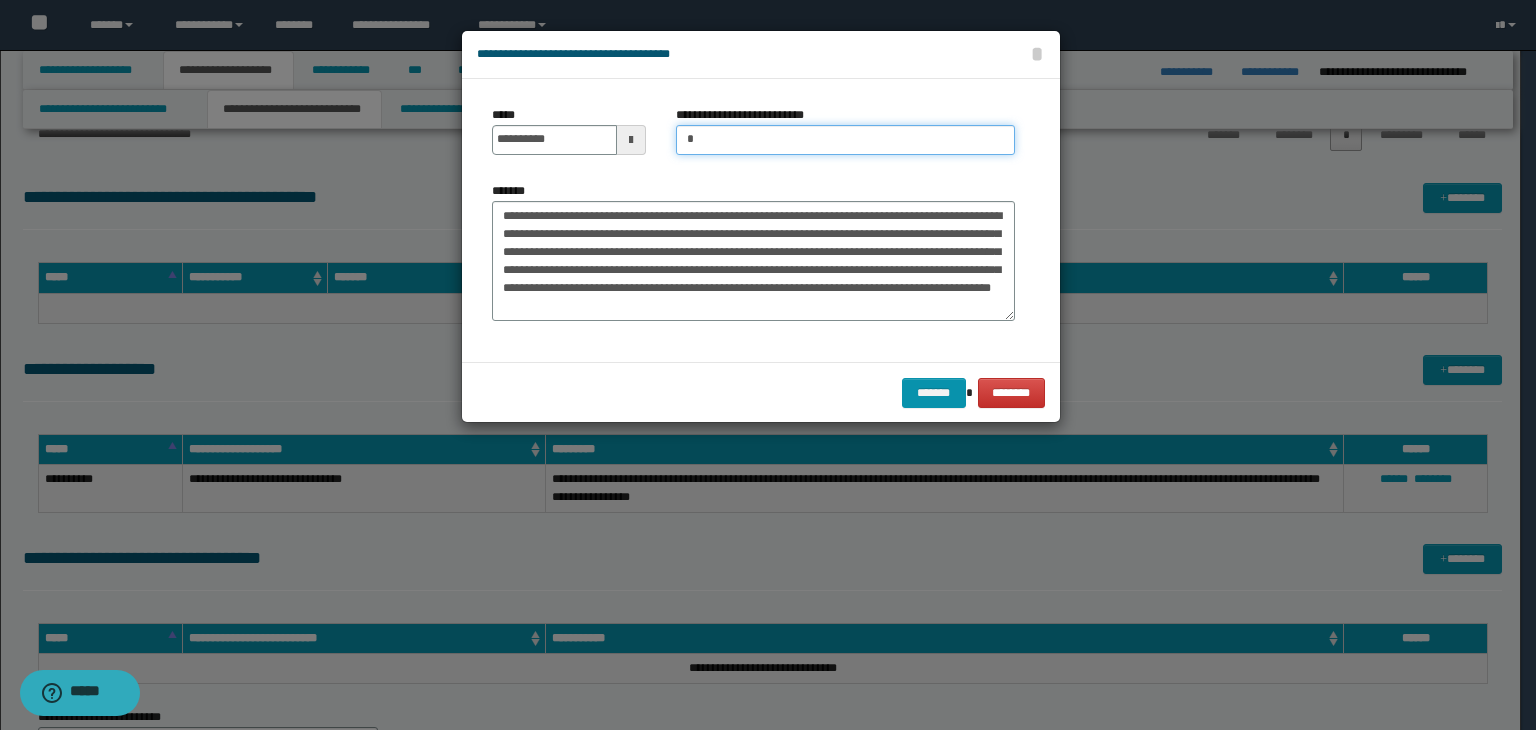 type on "*********" 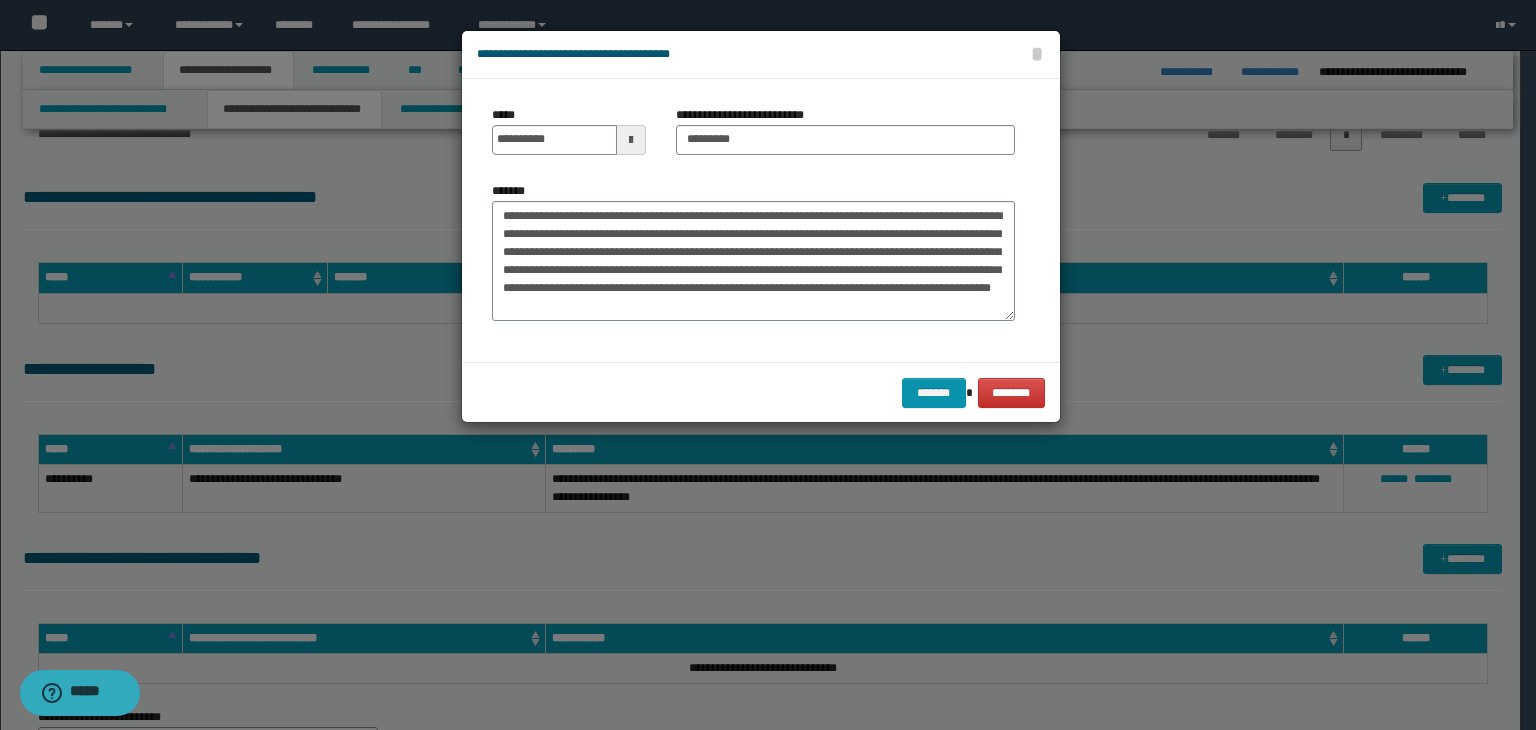 click on "*******
********" at bounding box center (761, 392) 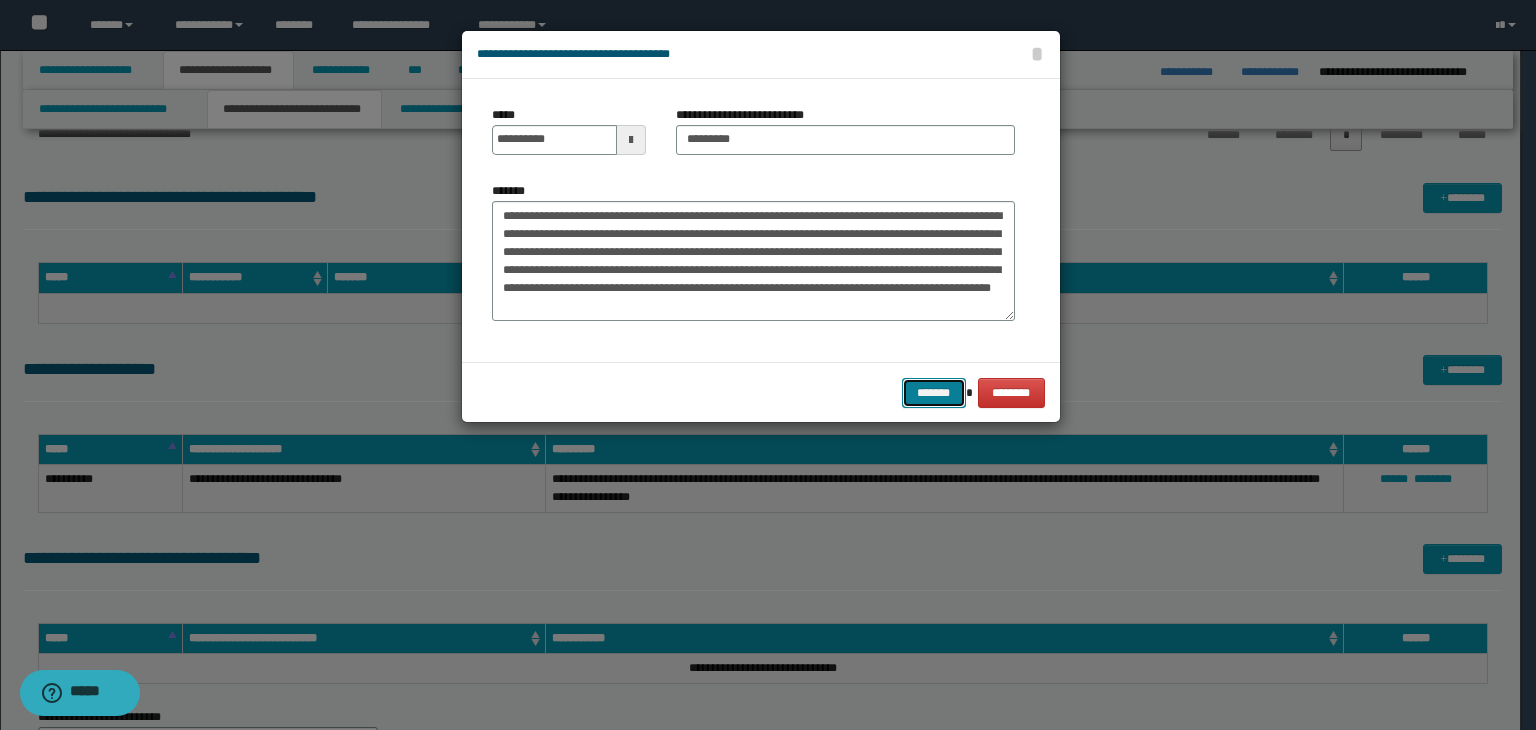 click on "*******" at bounding box center (934, 393) 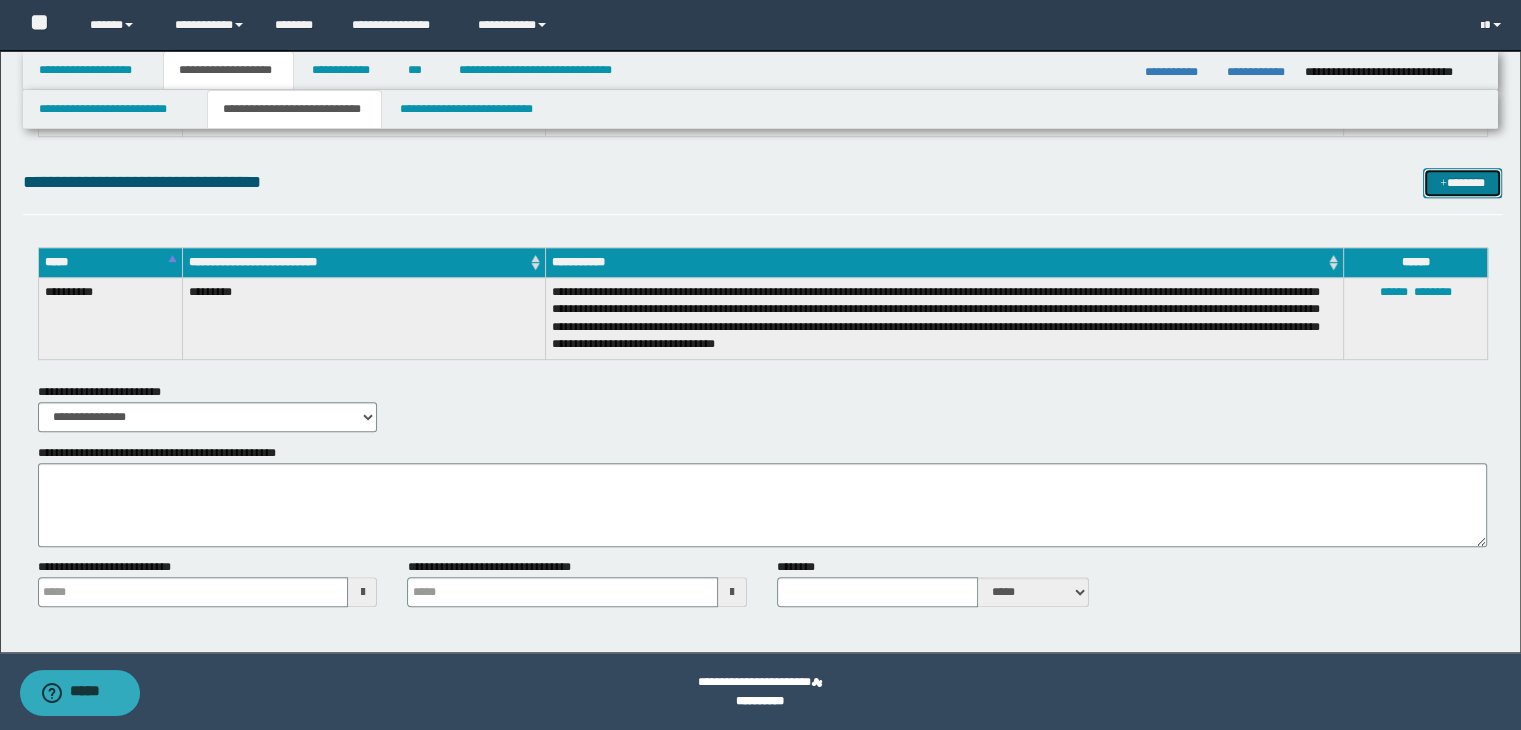 scroll, scrollTop: 1076, scrollLeft: 0, axis: vertical 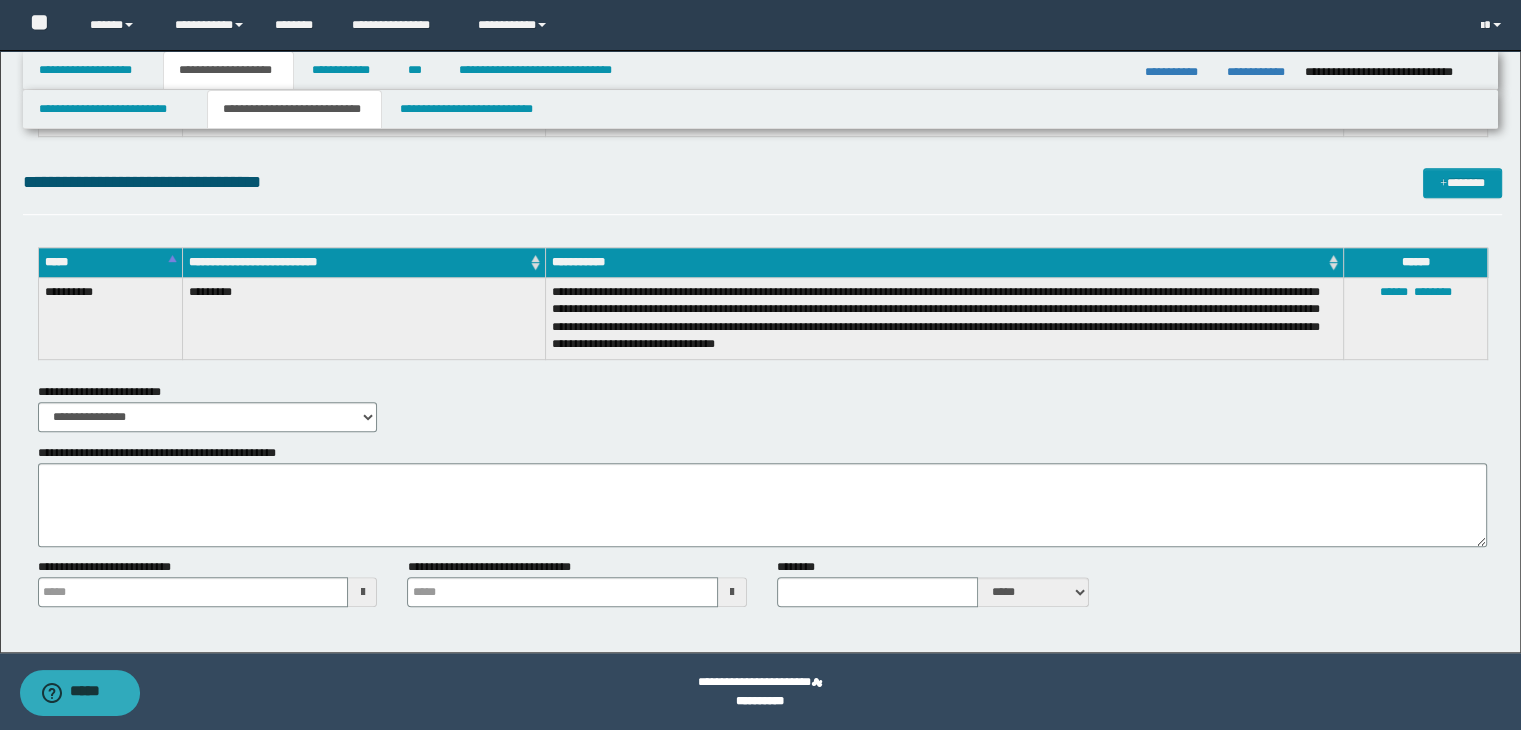 click on "**********" at bounding box center (763, 182) 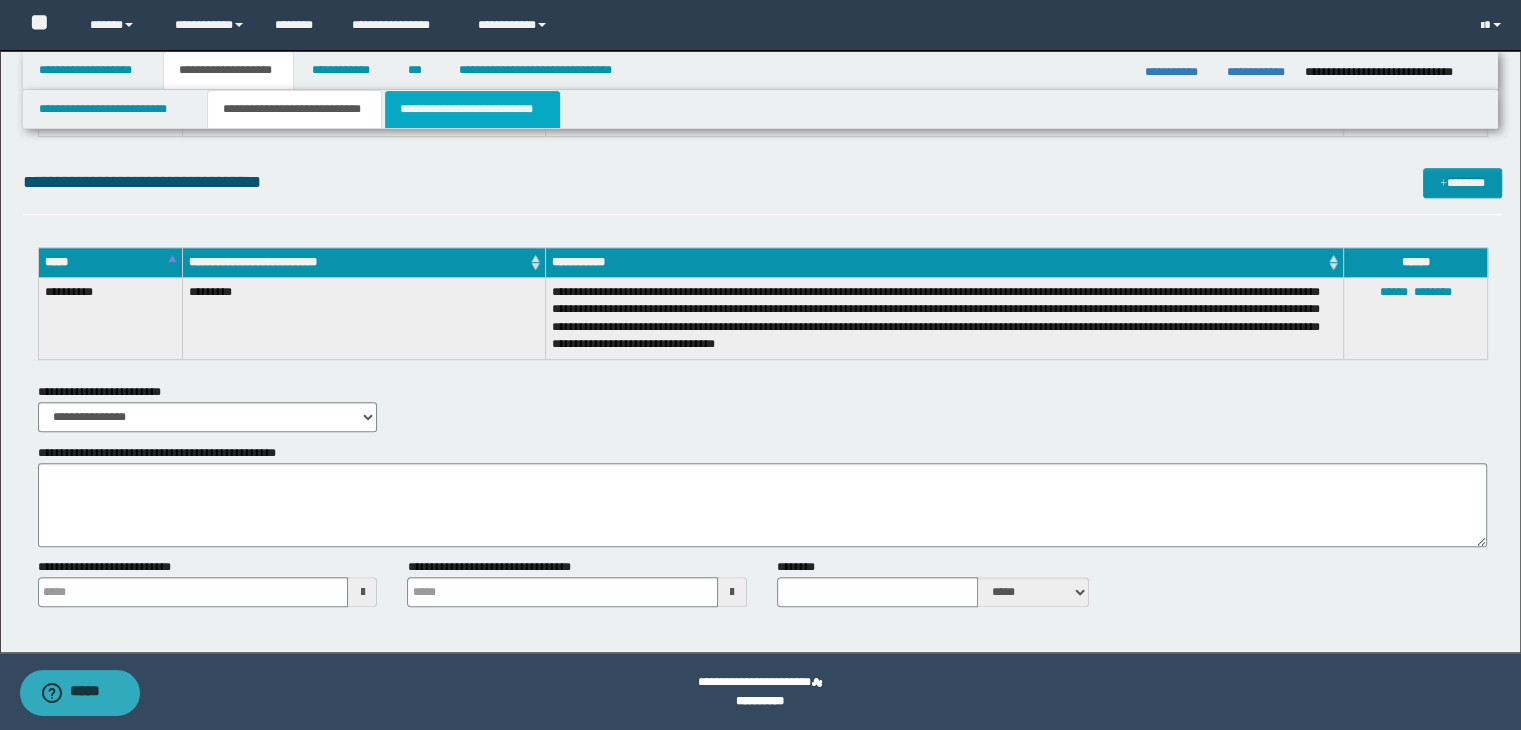 click on "**********" at bounding box center [472, 109] 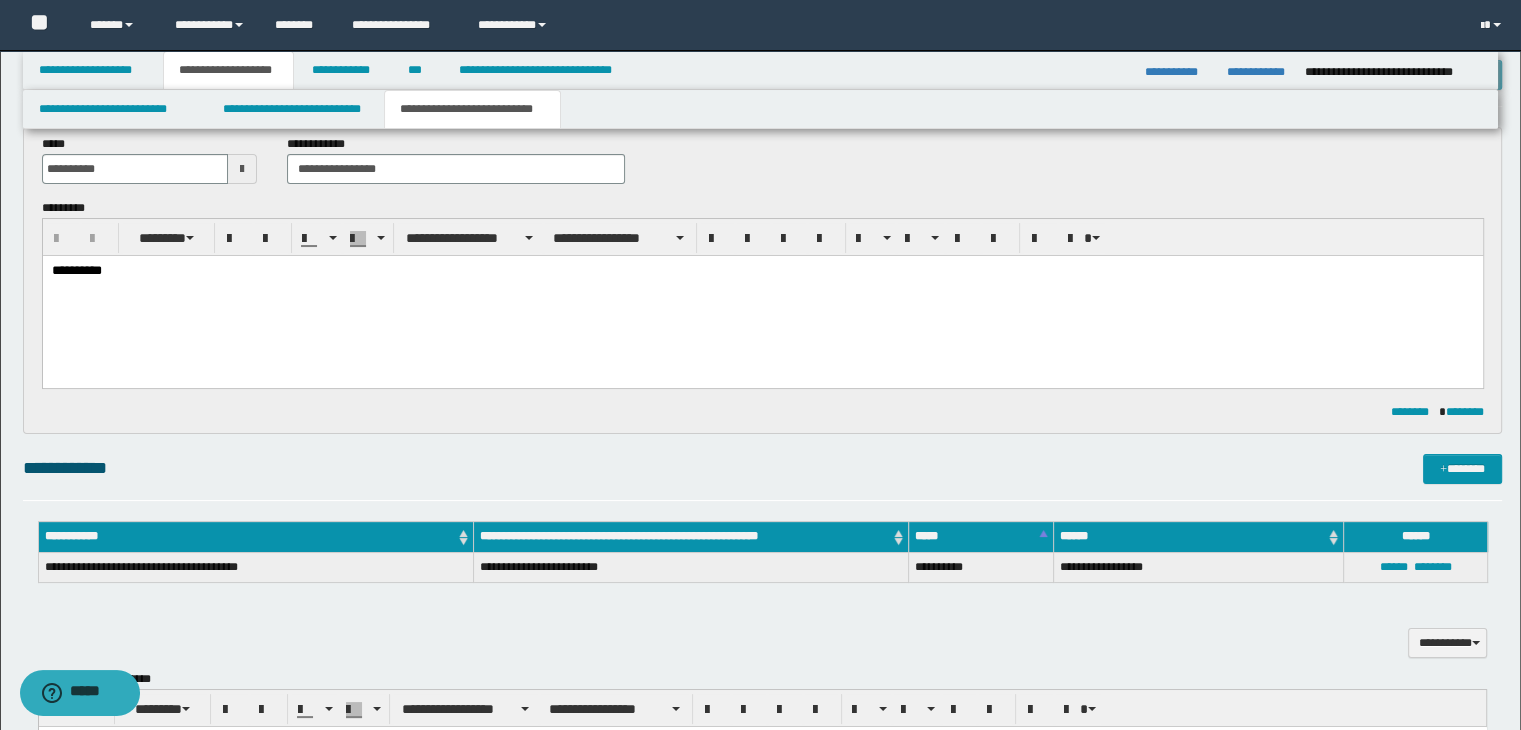 scroll, scrollTop: 100, scrollLeft: 0, axis: vertical 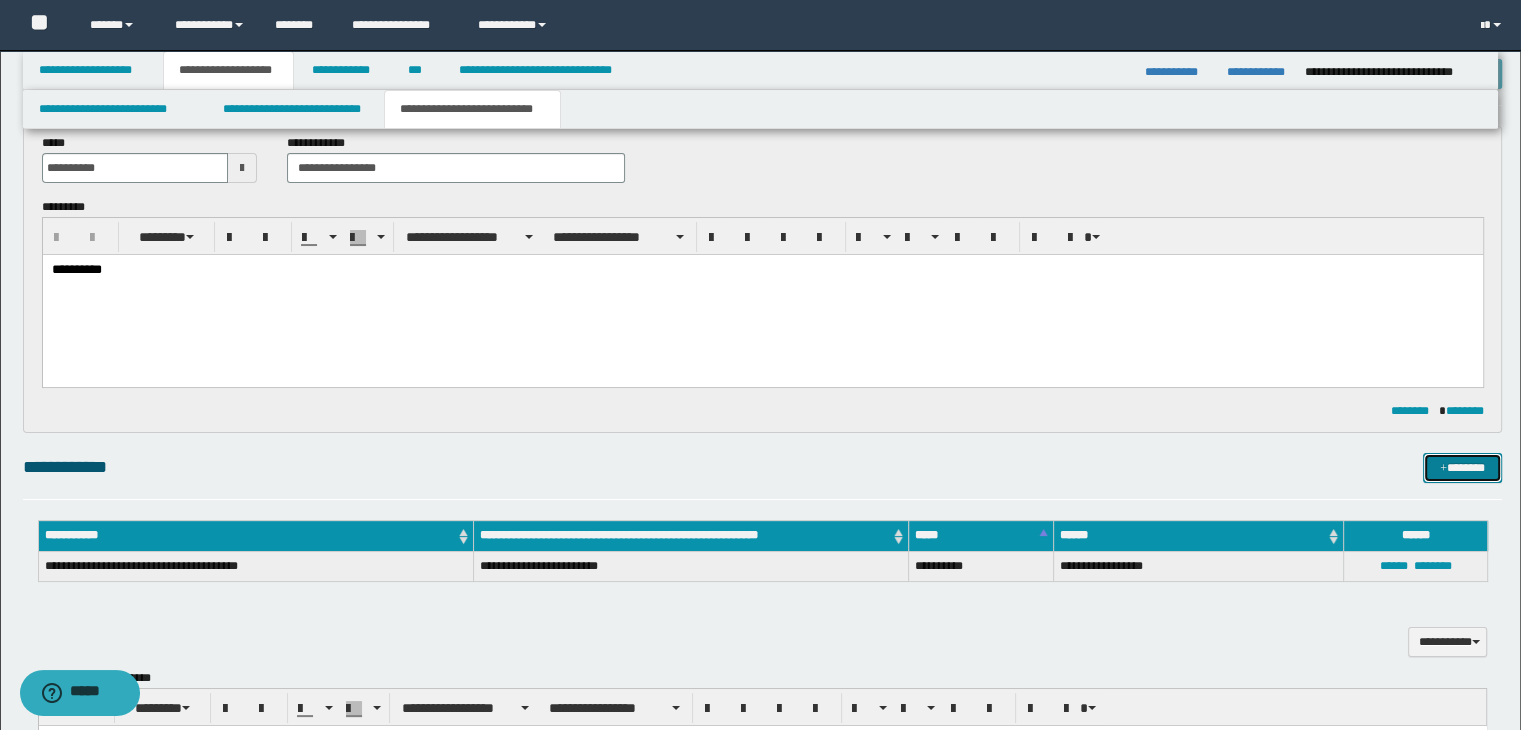 click on "*******" at bounding box center (1462, 468) 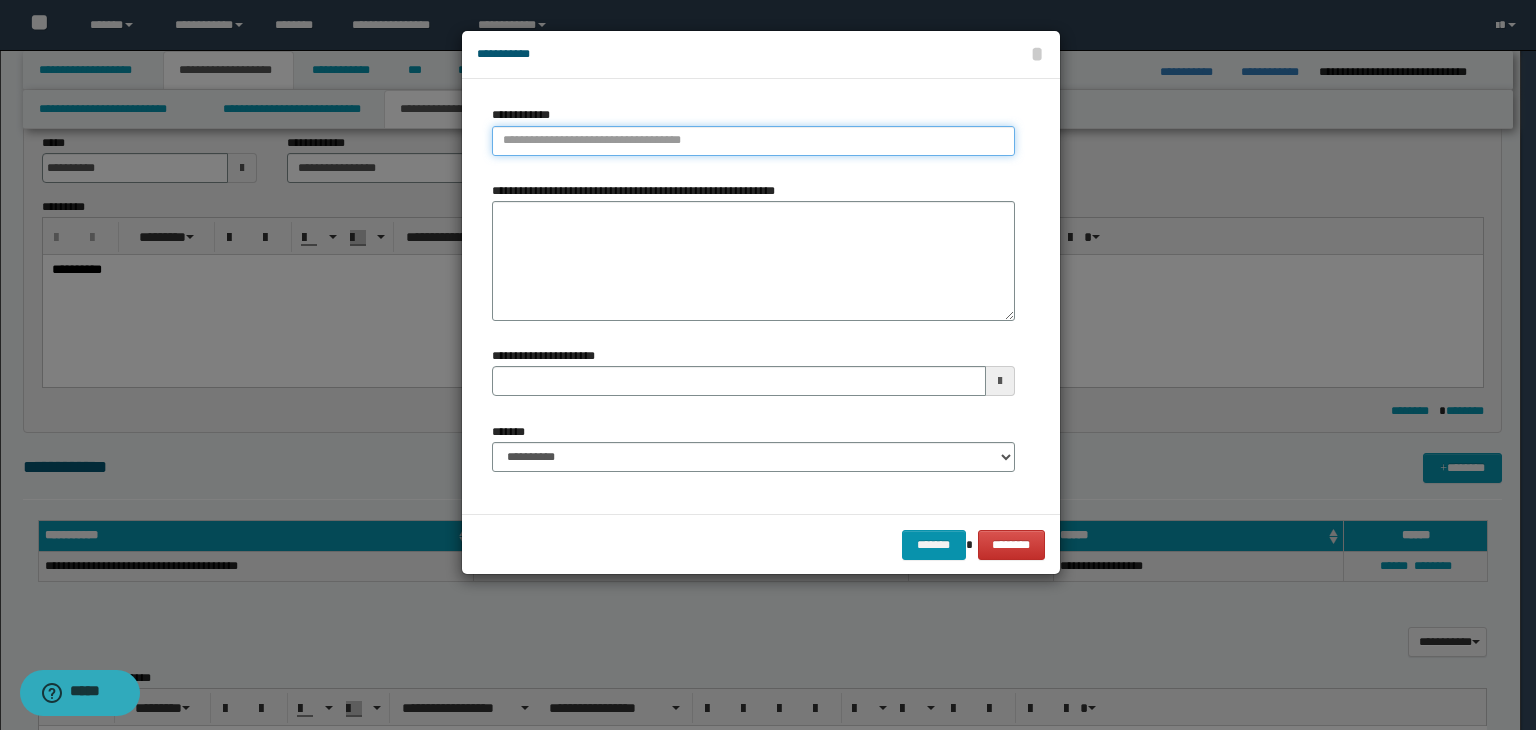 click on "**********" at bounding box center [753, 141] 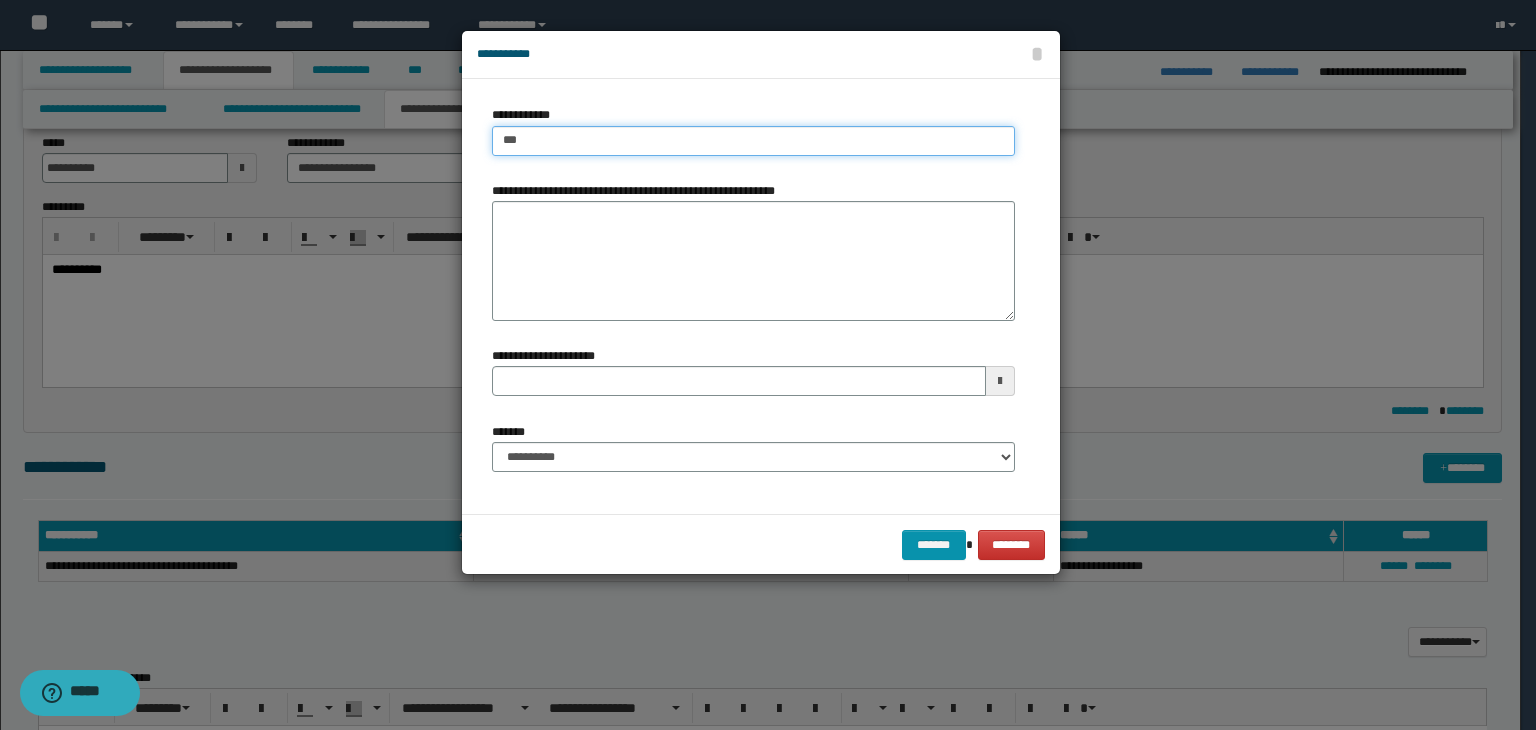 type on "****" 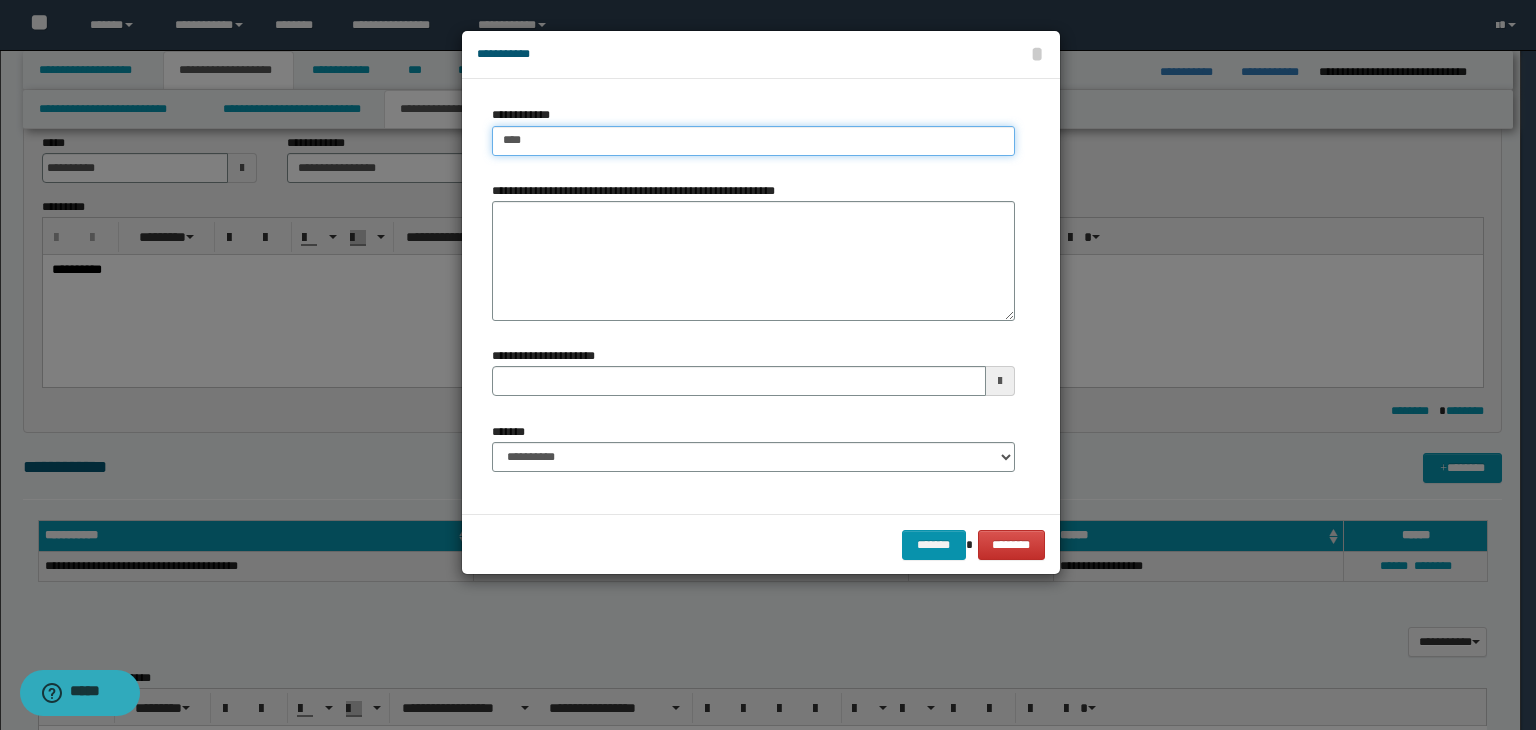 type on "****" 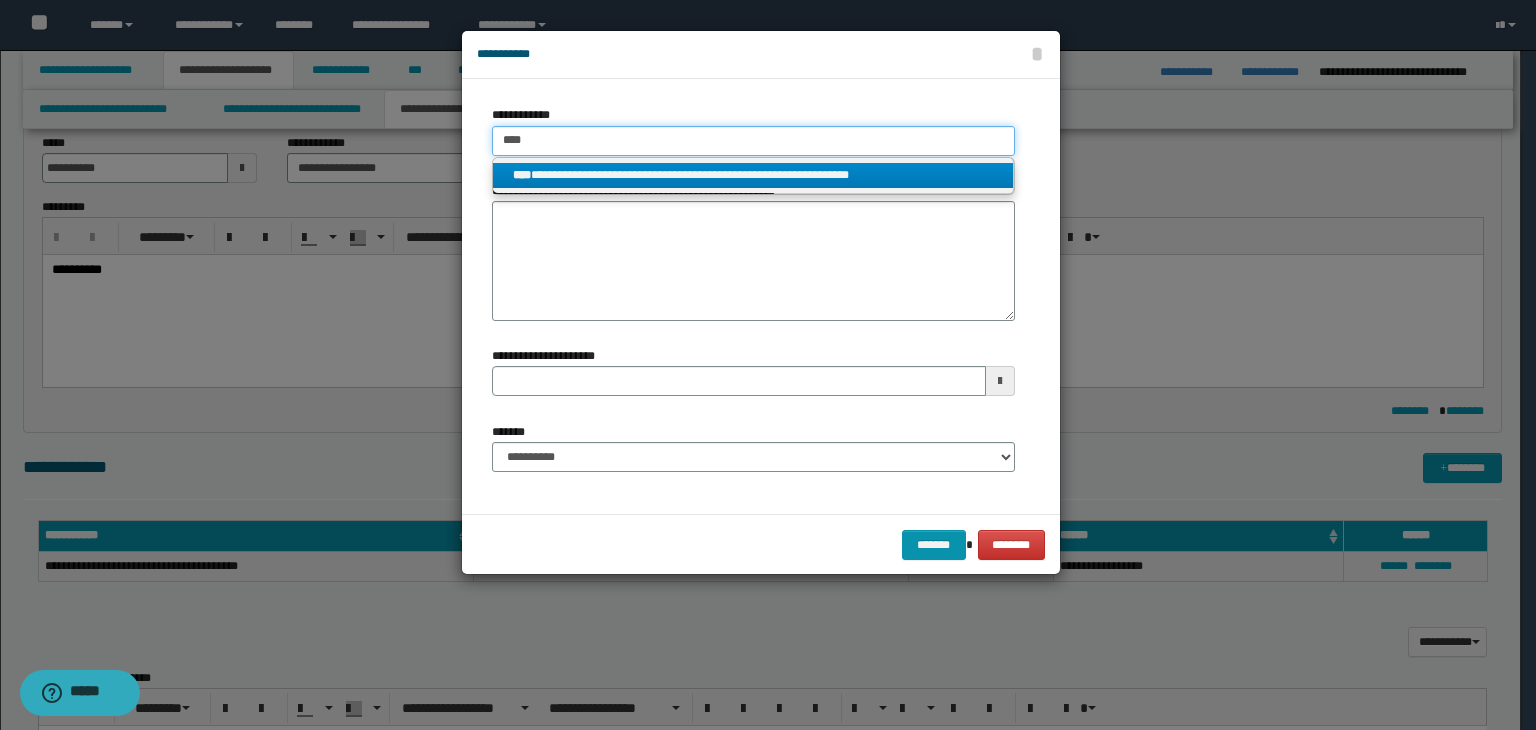 type on "****" 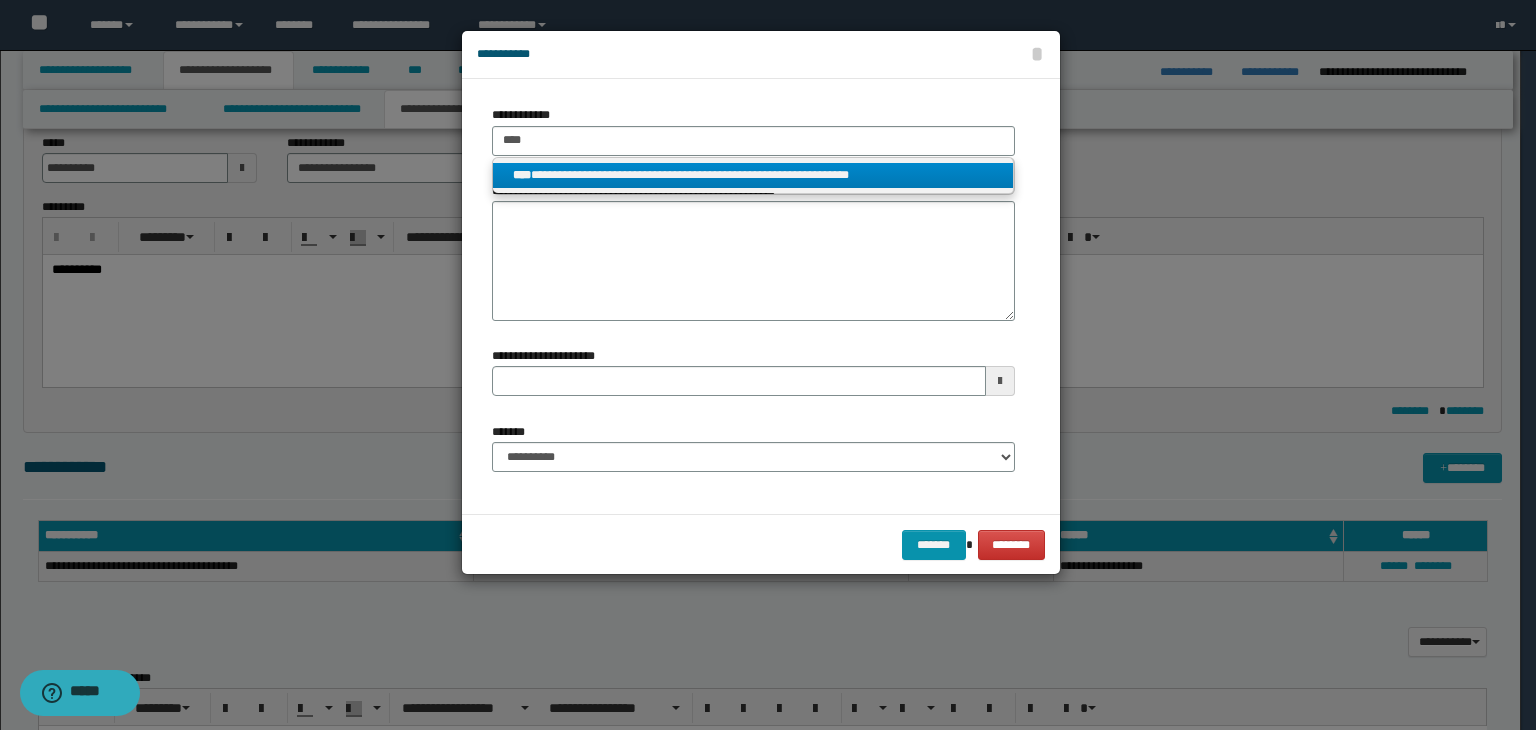 click on "**********" at bounding box center [753, 175] 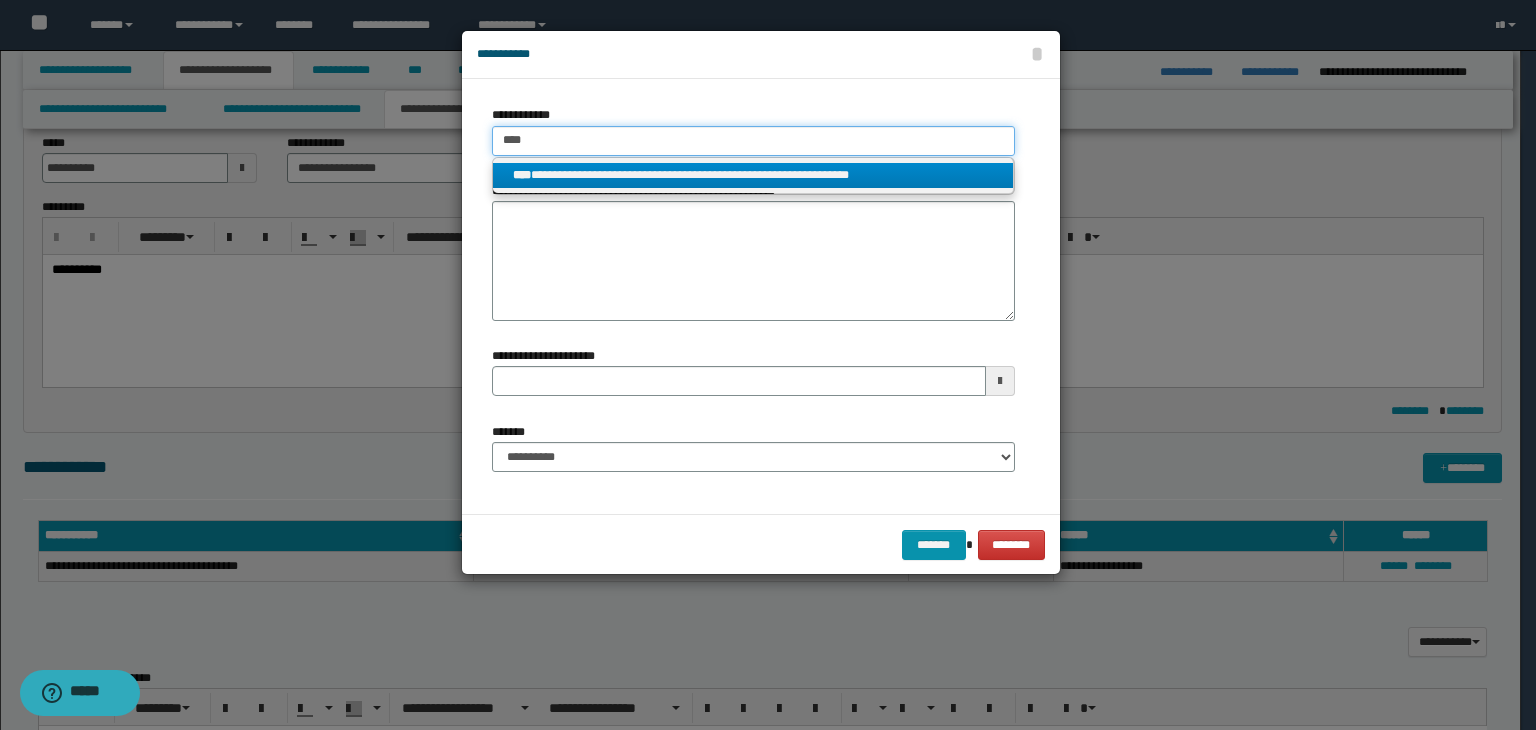 type 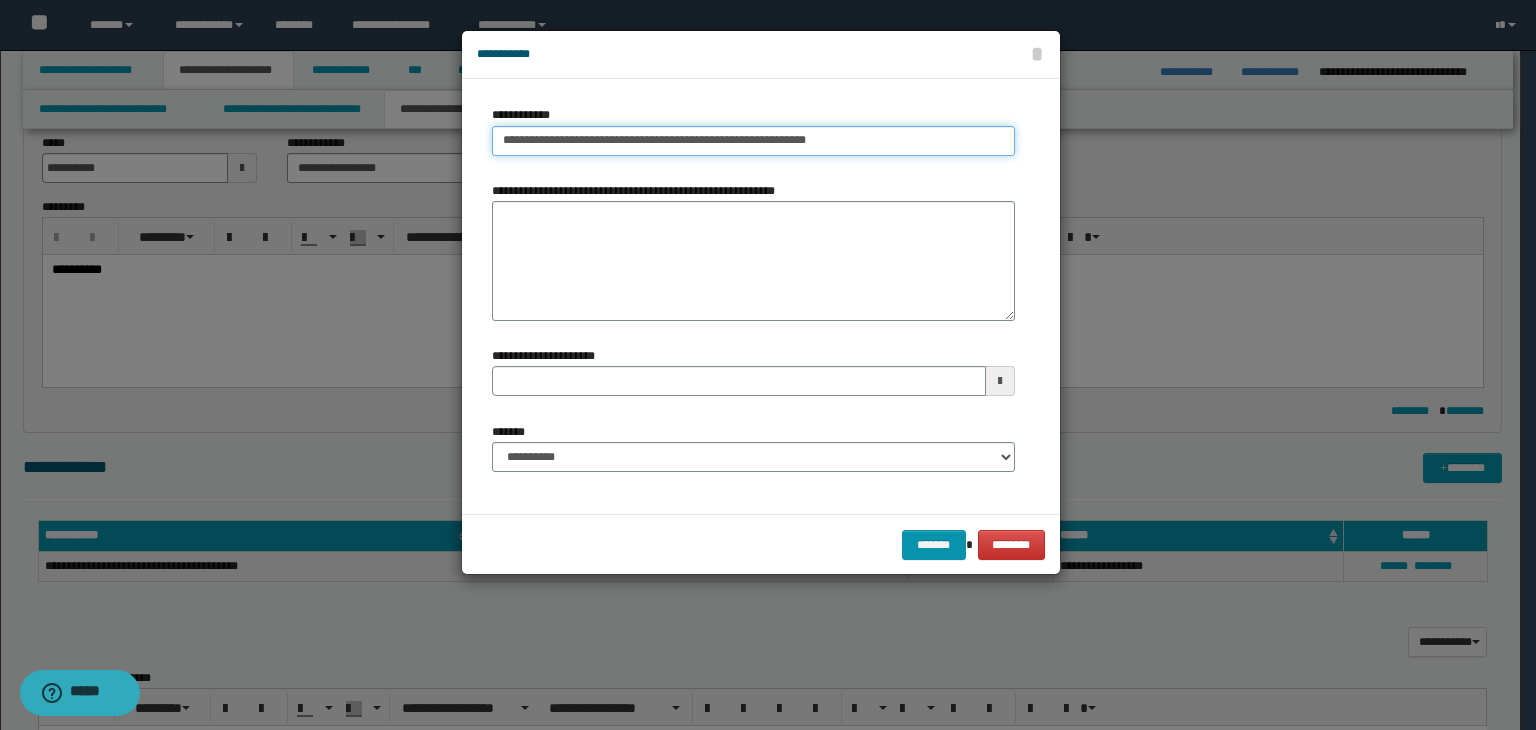 type 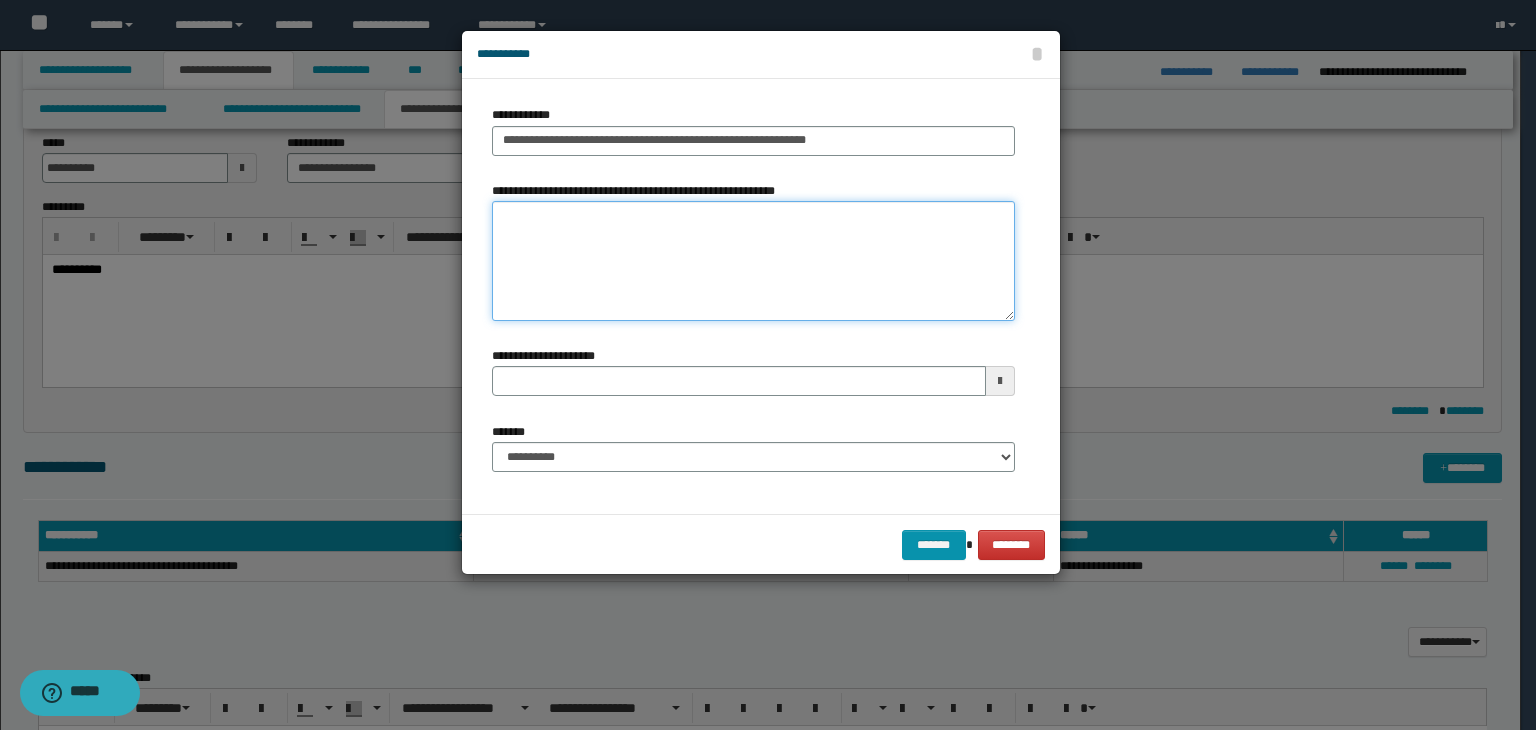 type 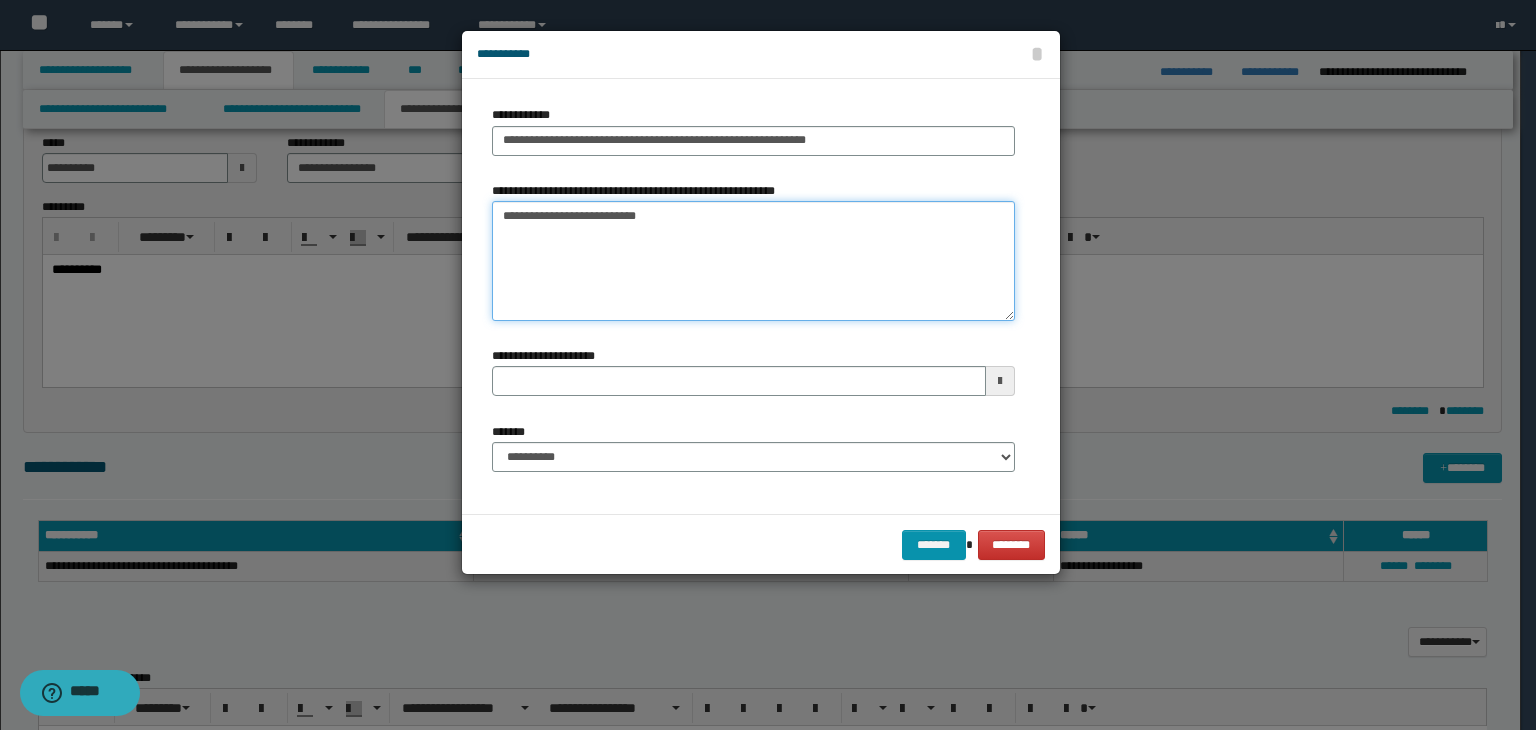 type 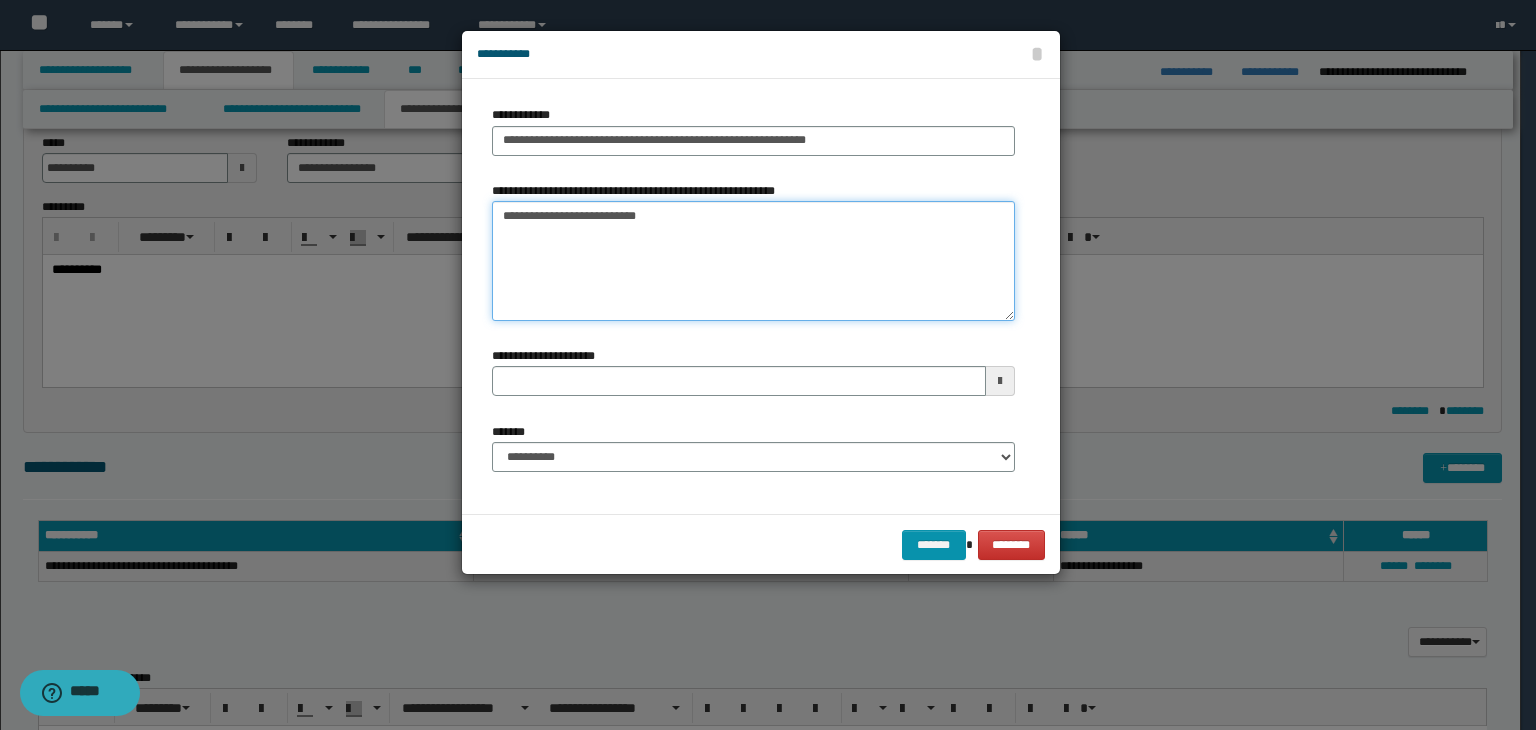 type on "**********" 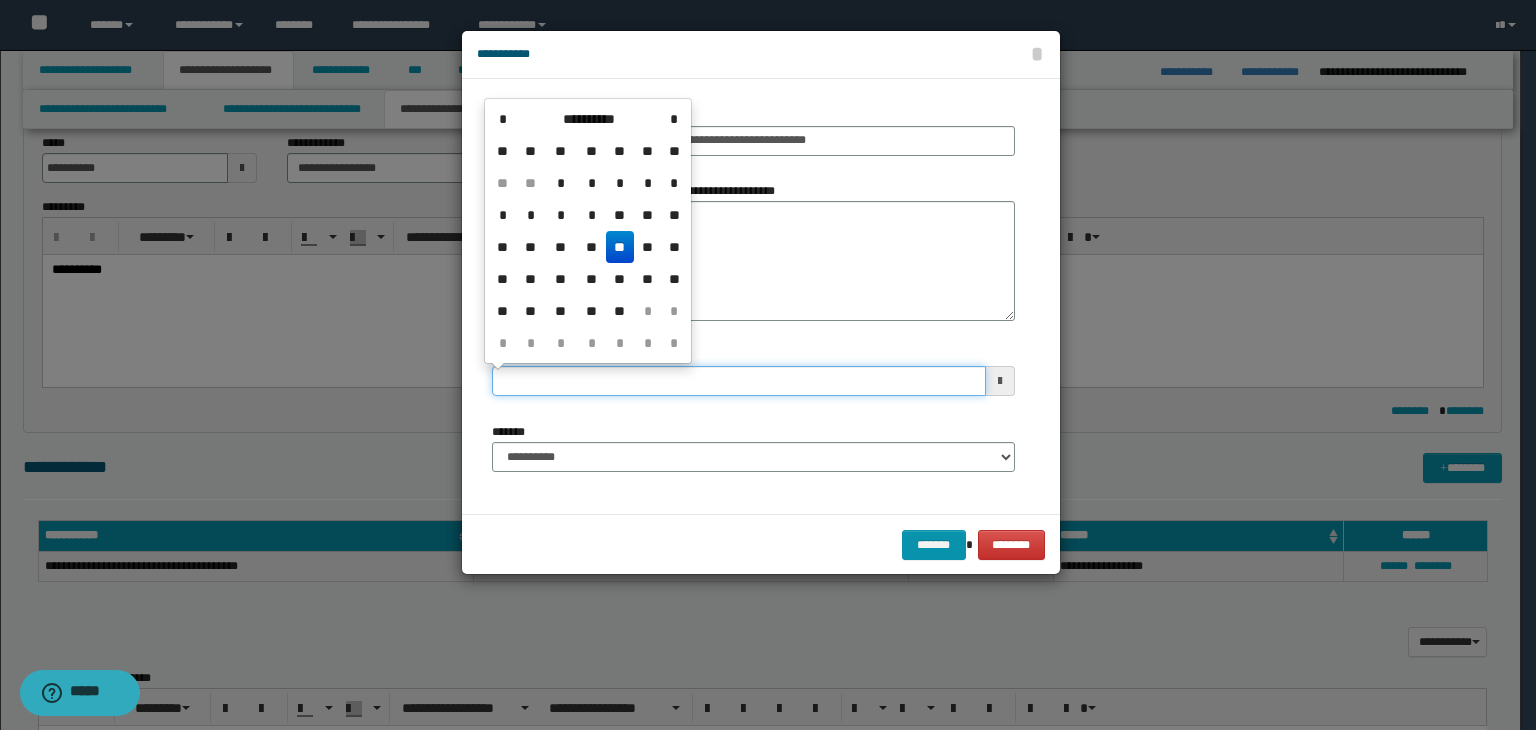 click on "**********" at bounding box center (739, 381) 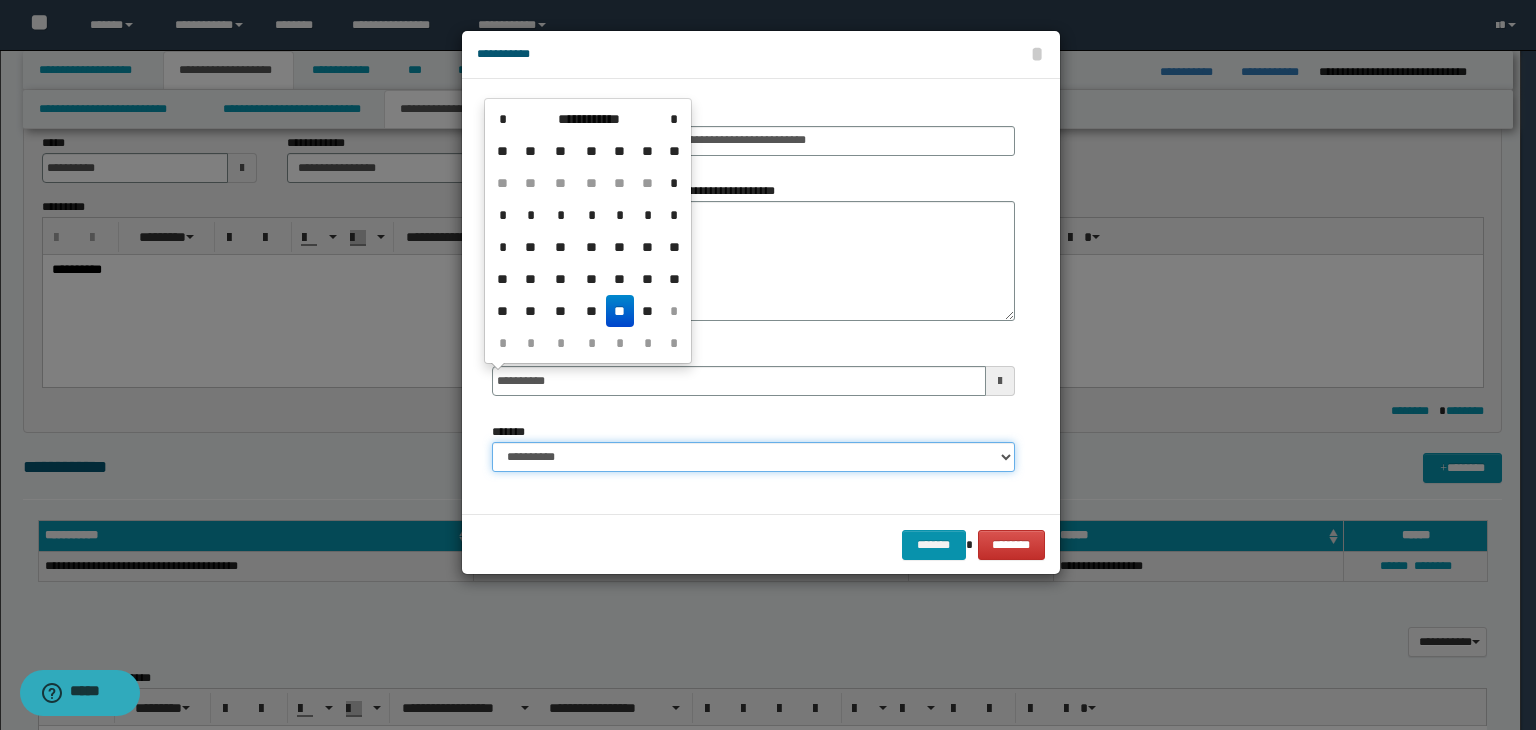type on "**********" 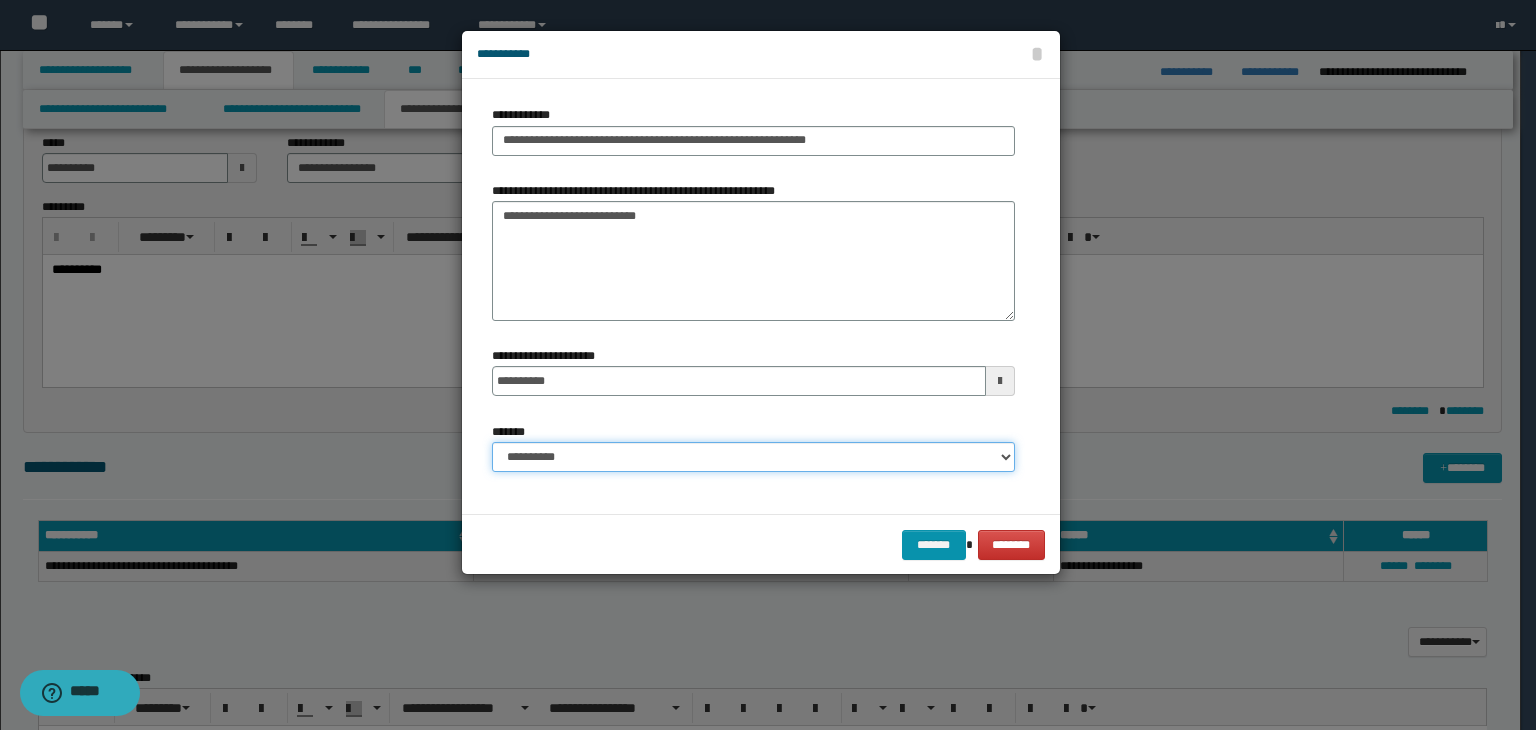 select on "*" 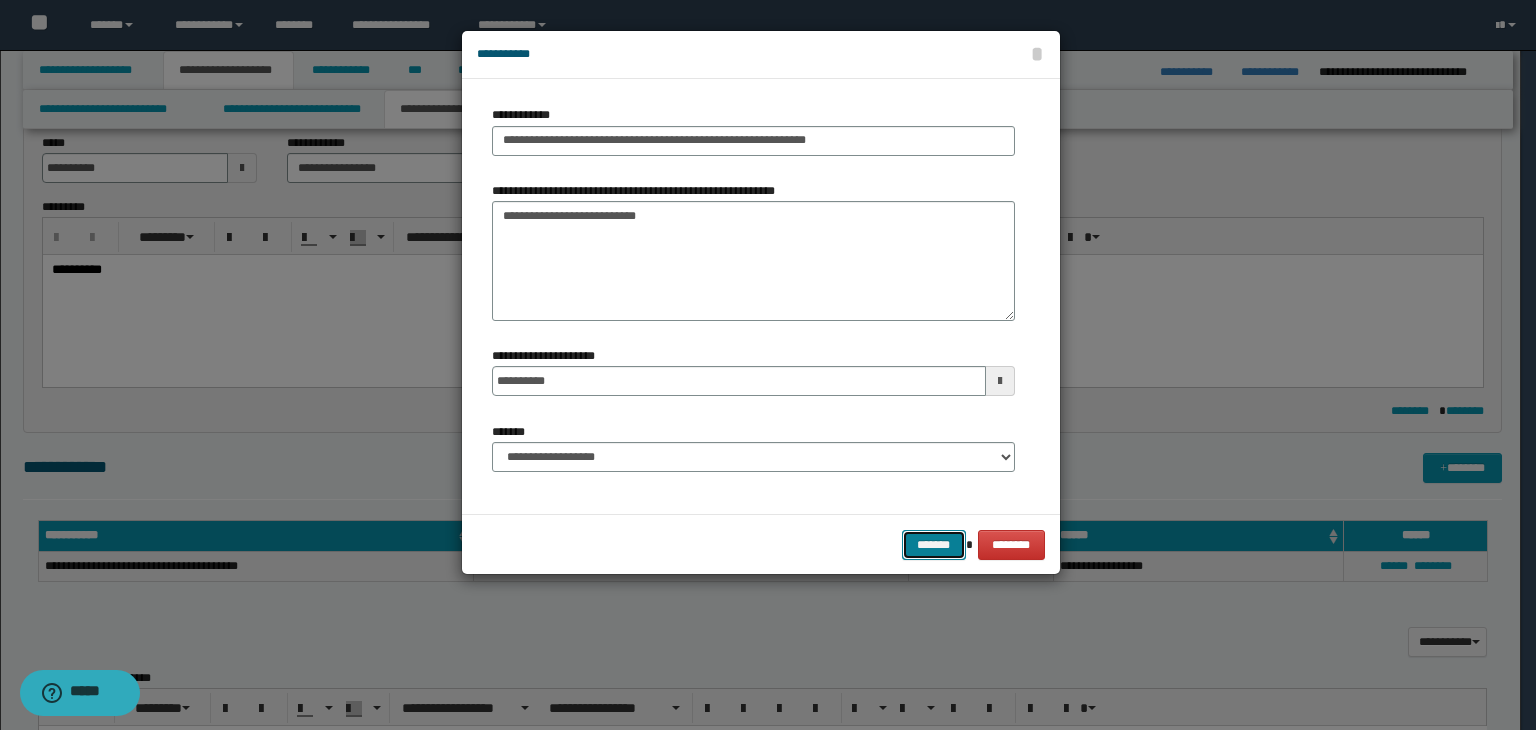 click on "*******" at bounding box center [934, 545] 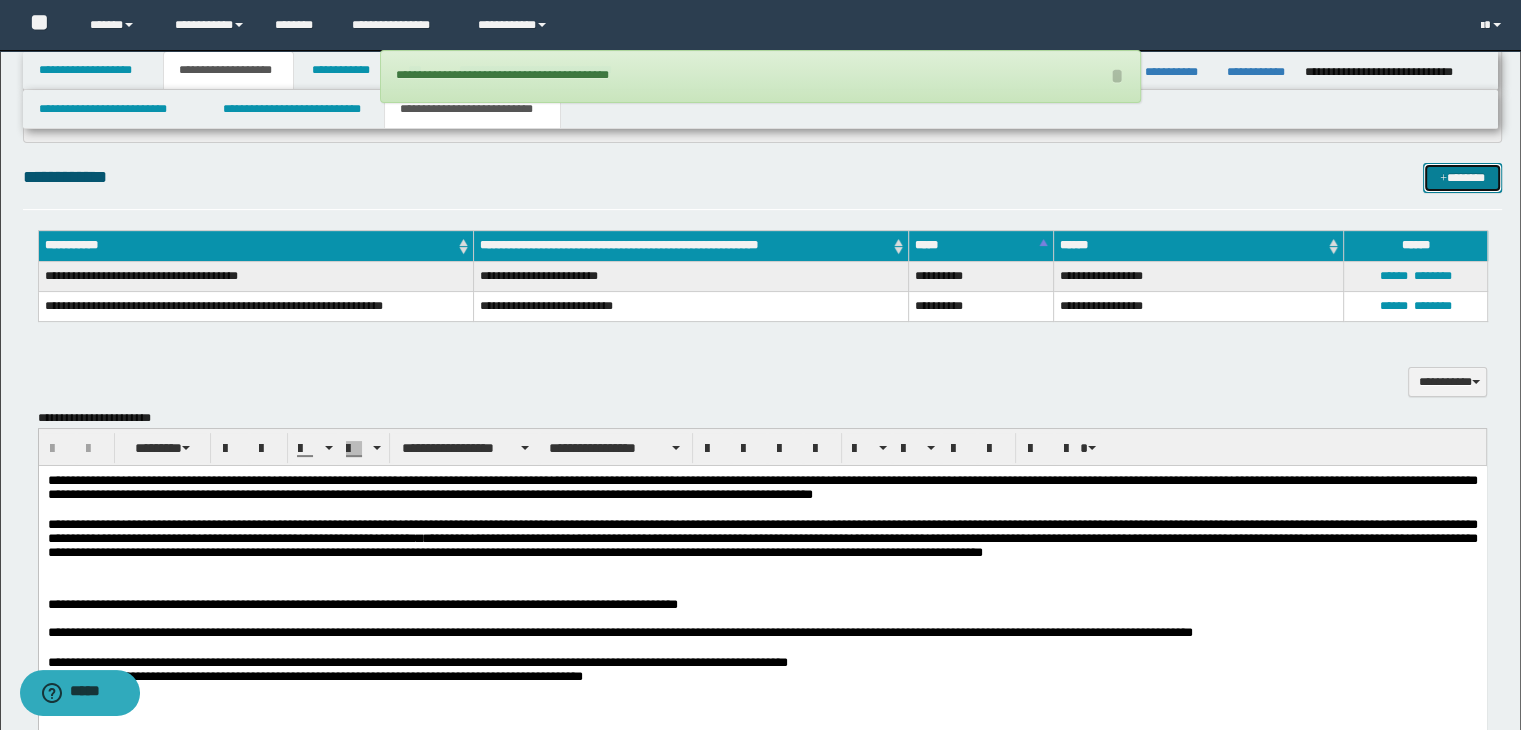 scroll, scrollTop: 400, scrollLeft: 0, axis: vertical 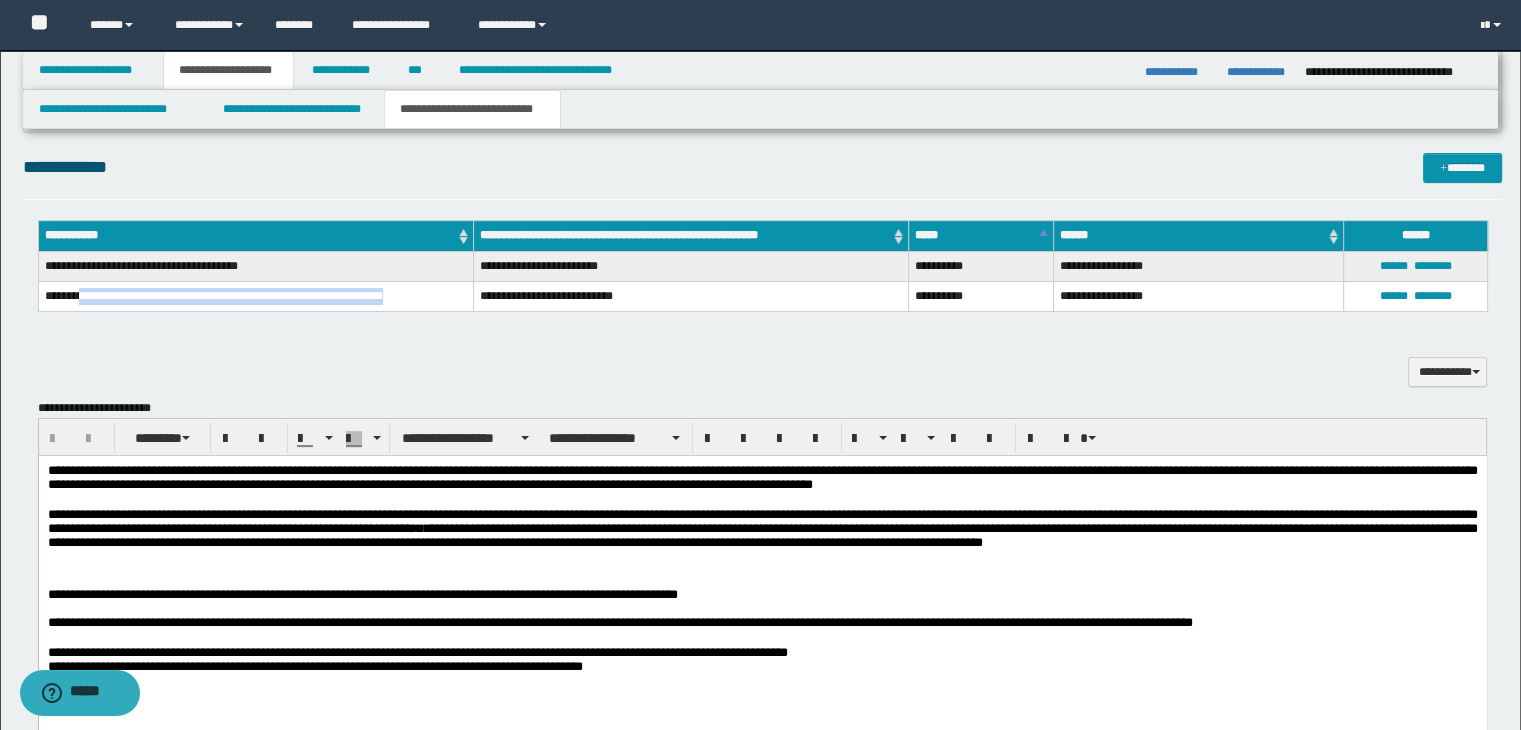 drag, startPoint x: 83, startPoint y: 296, endPoint x: 423, endPoint y: 298, distance: 340.0059 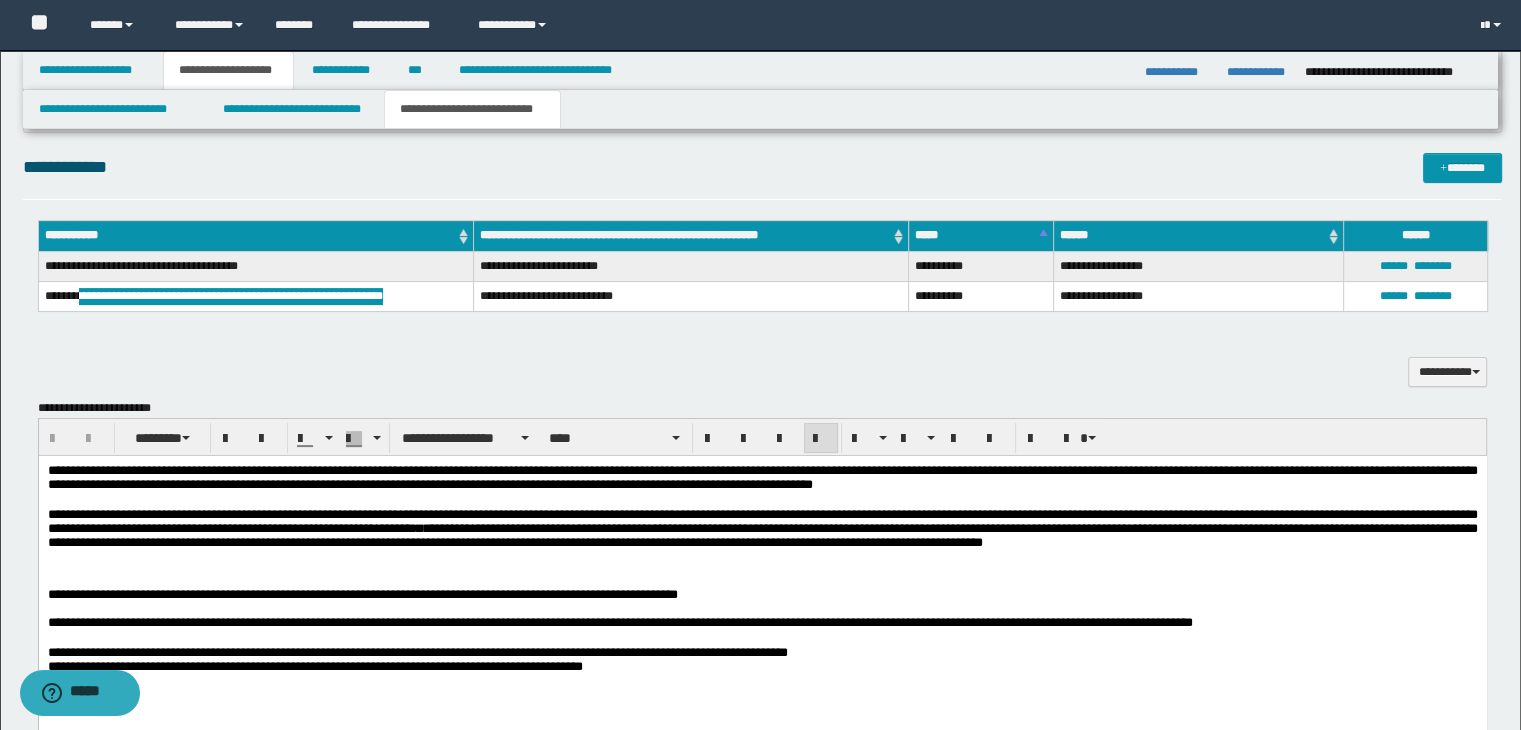 click on "**********" at bounding box center (762, 520) 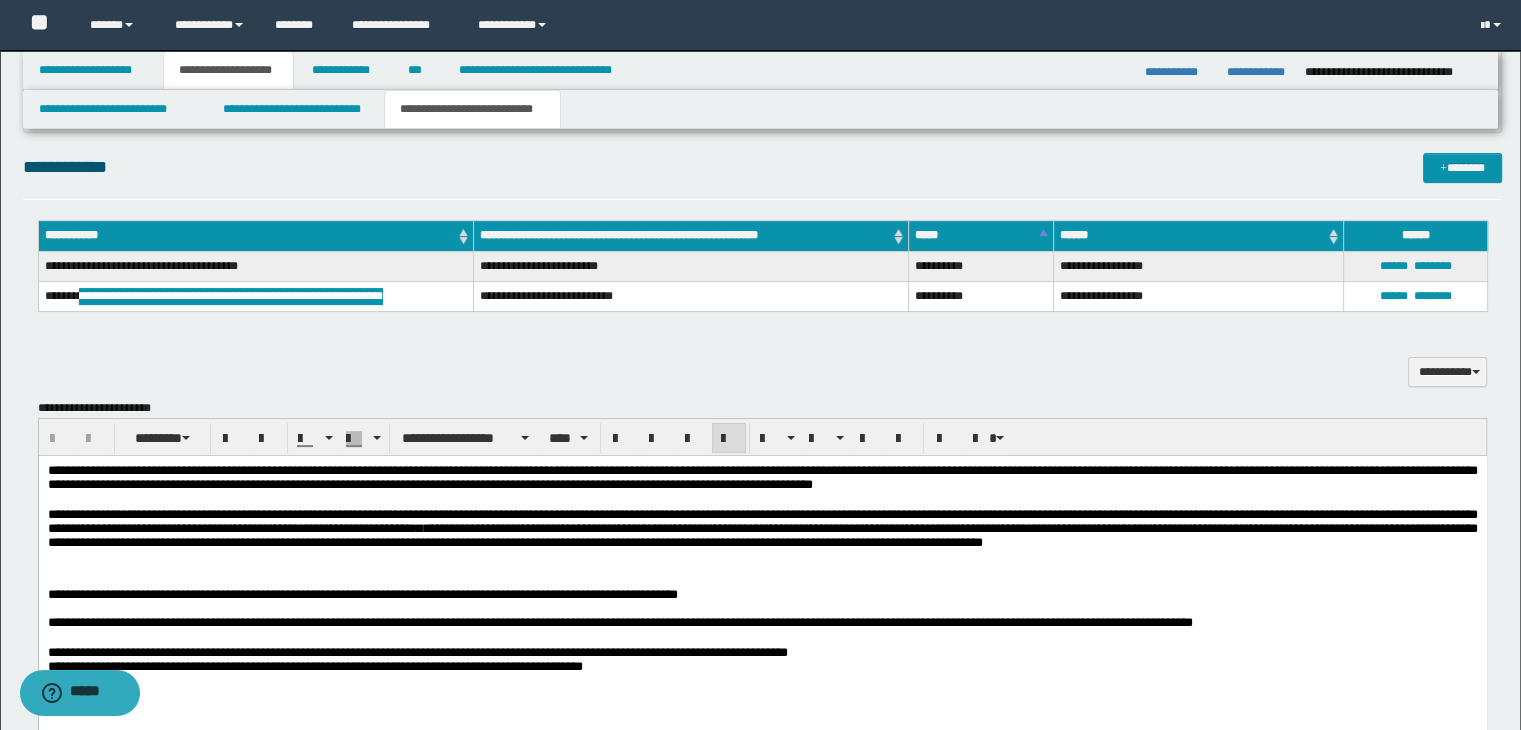 click on "**********" at bounding box center [762, 520] 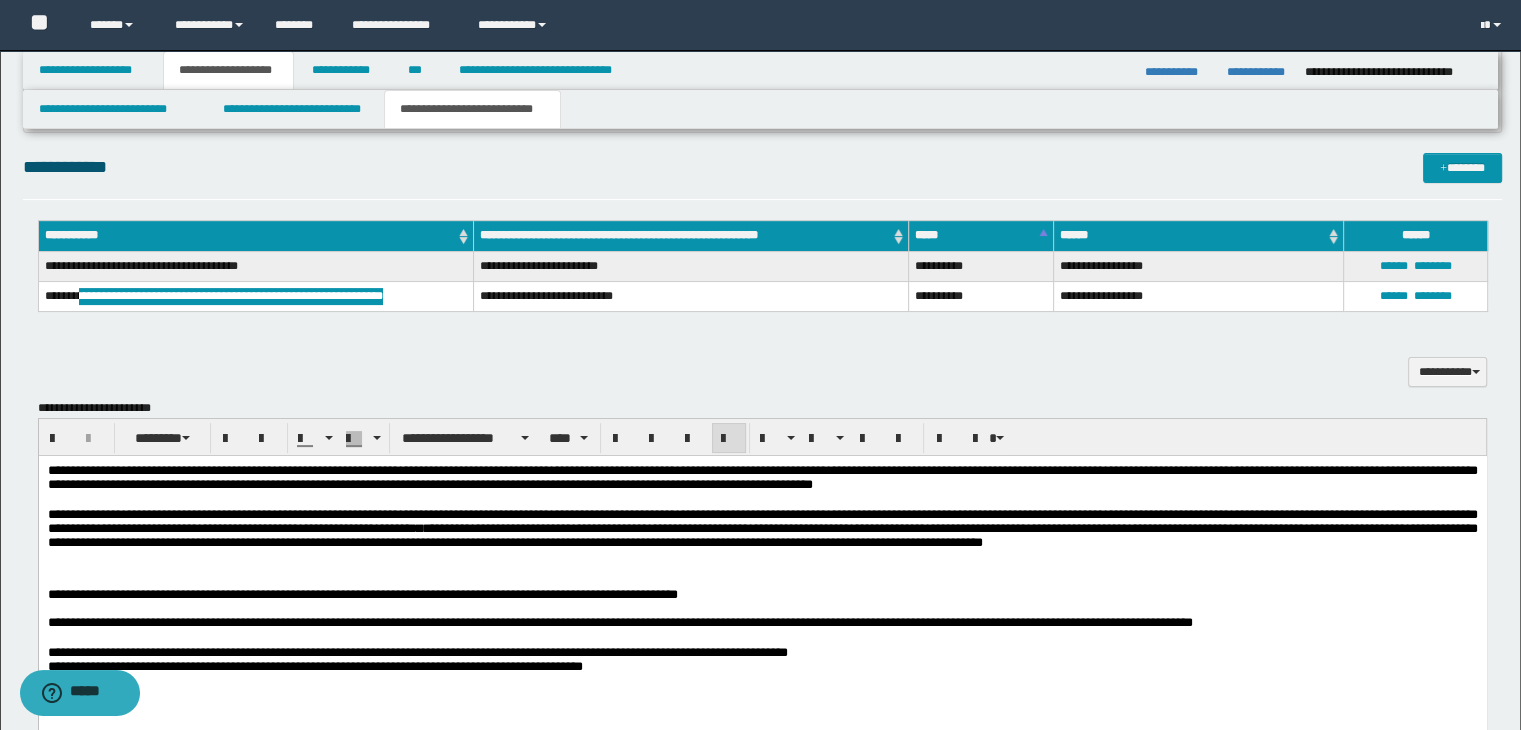 type 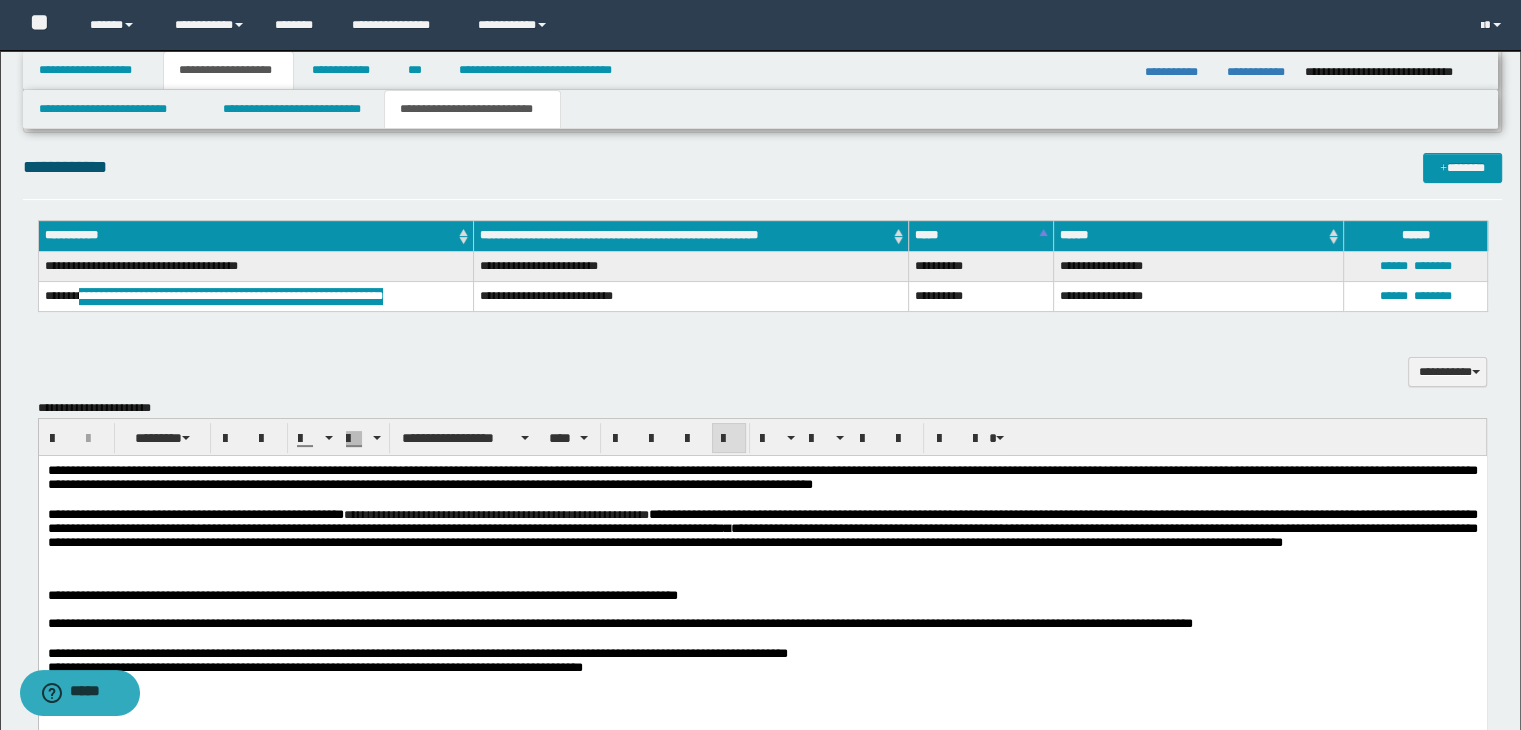 click on "**********" at bounding box center [495, 514] 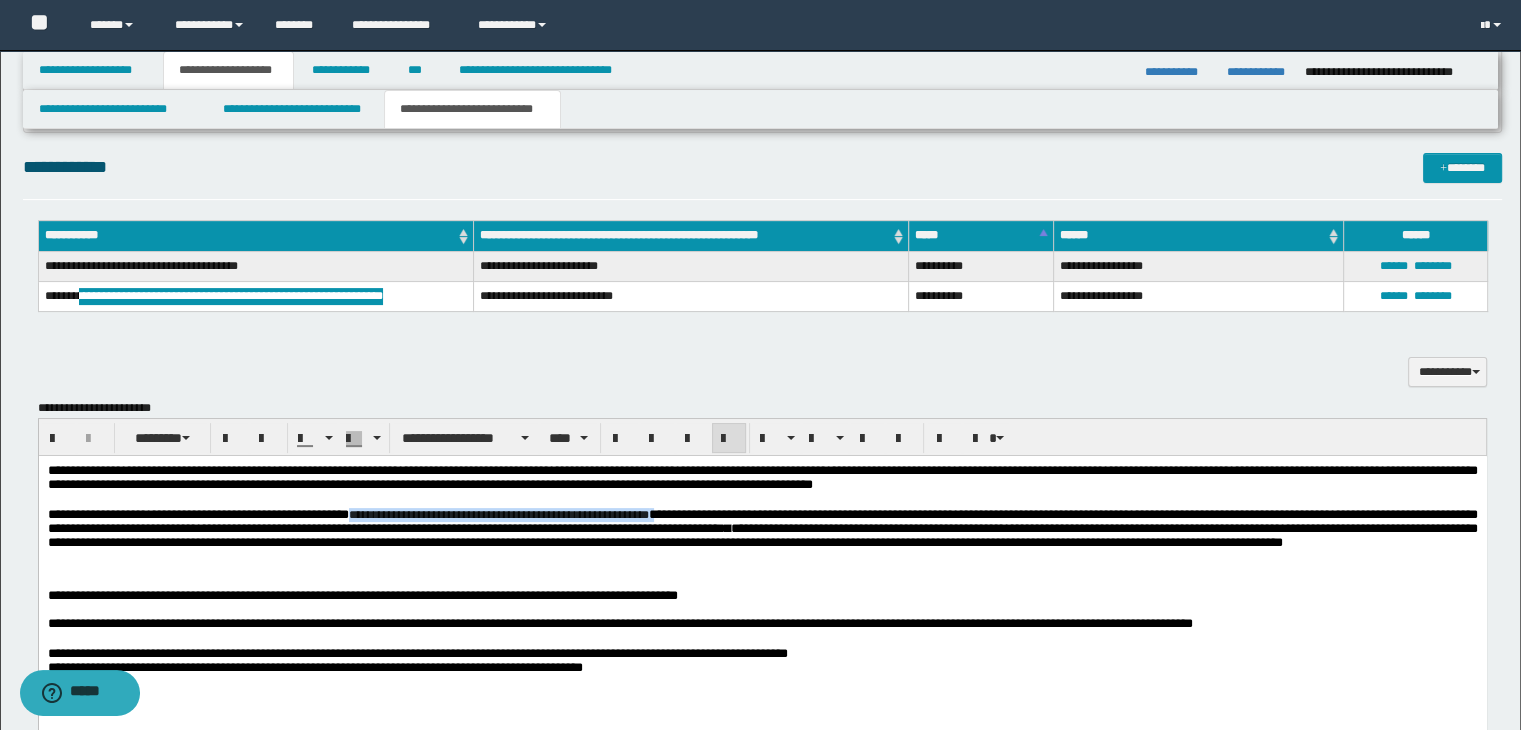 drag, startPoint x: 414, startPoint y: 522, endPoint x: 746, endPoint y: 524, distance: 332.006 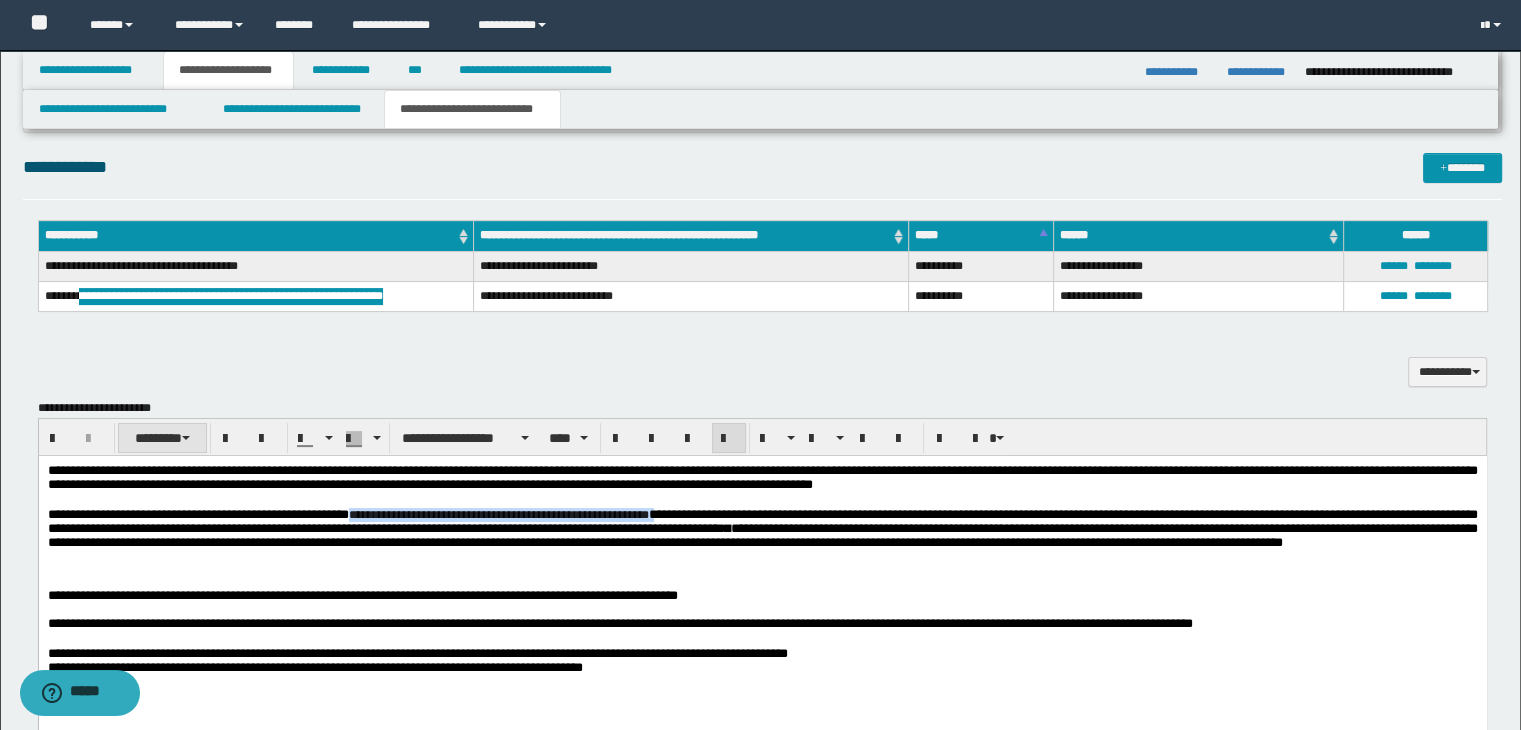click on "********" at bounding box center [162, 438] 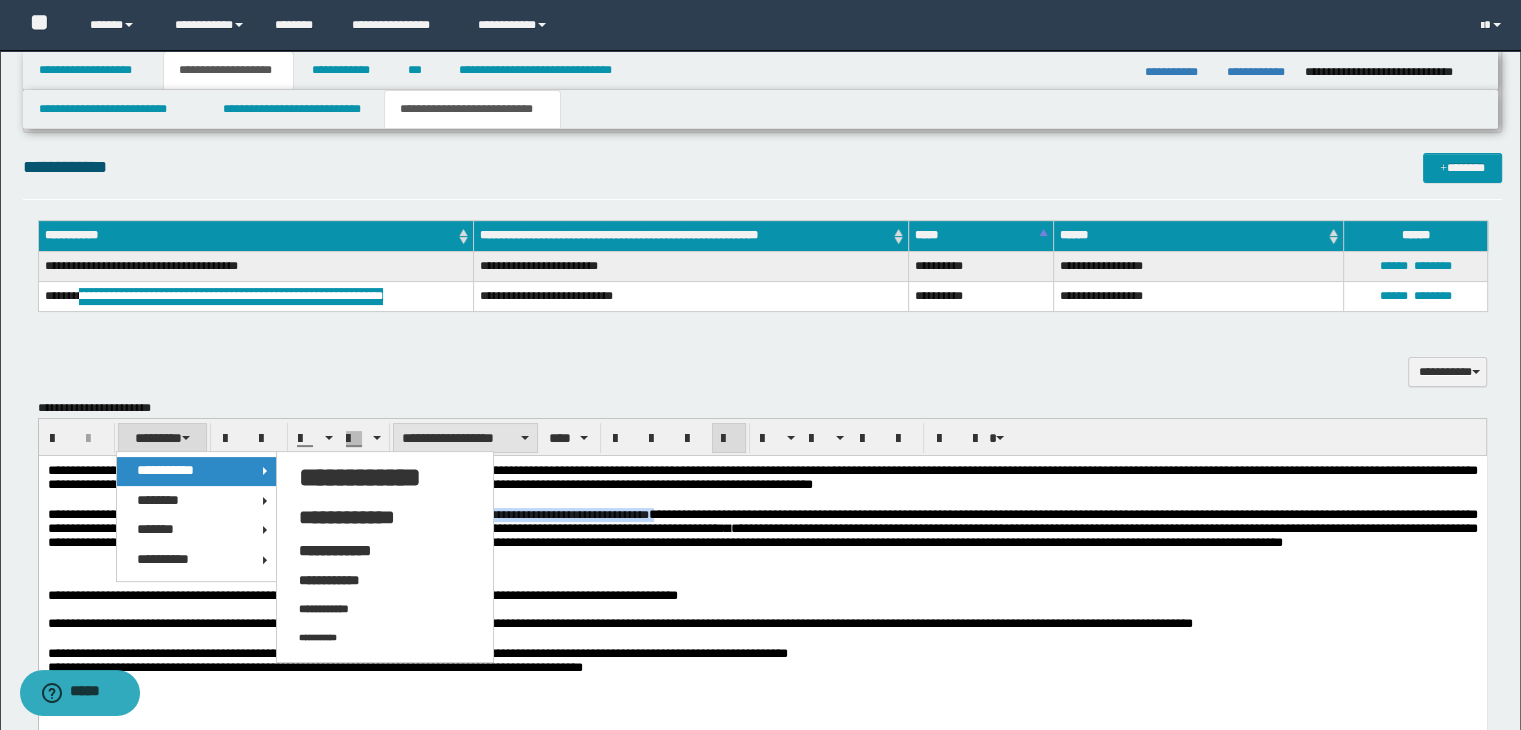 click on "**********" at bounding box center (465, 438) 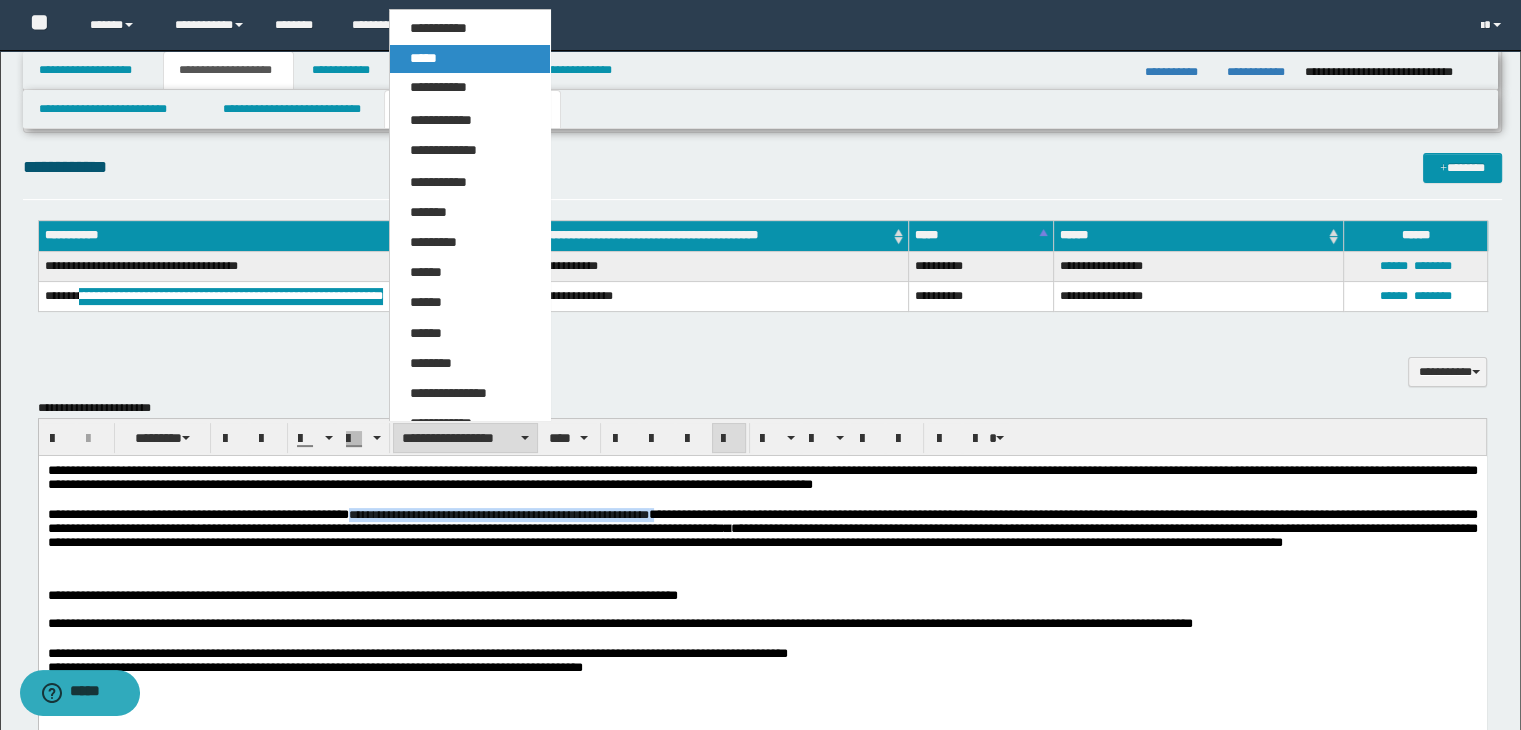 click on "*****" at bounding box center [470, 59] 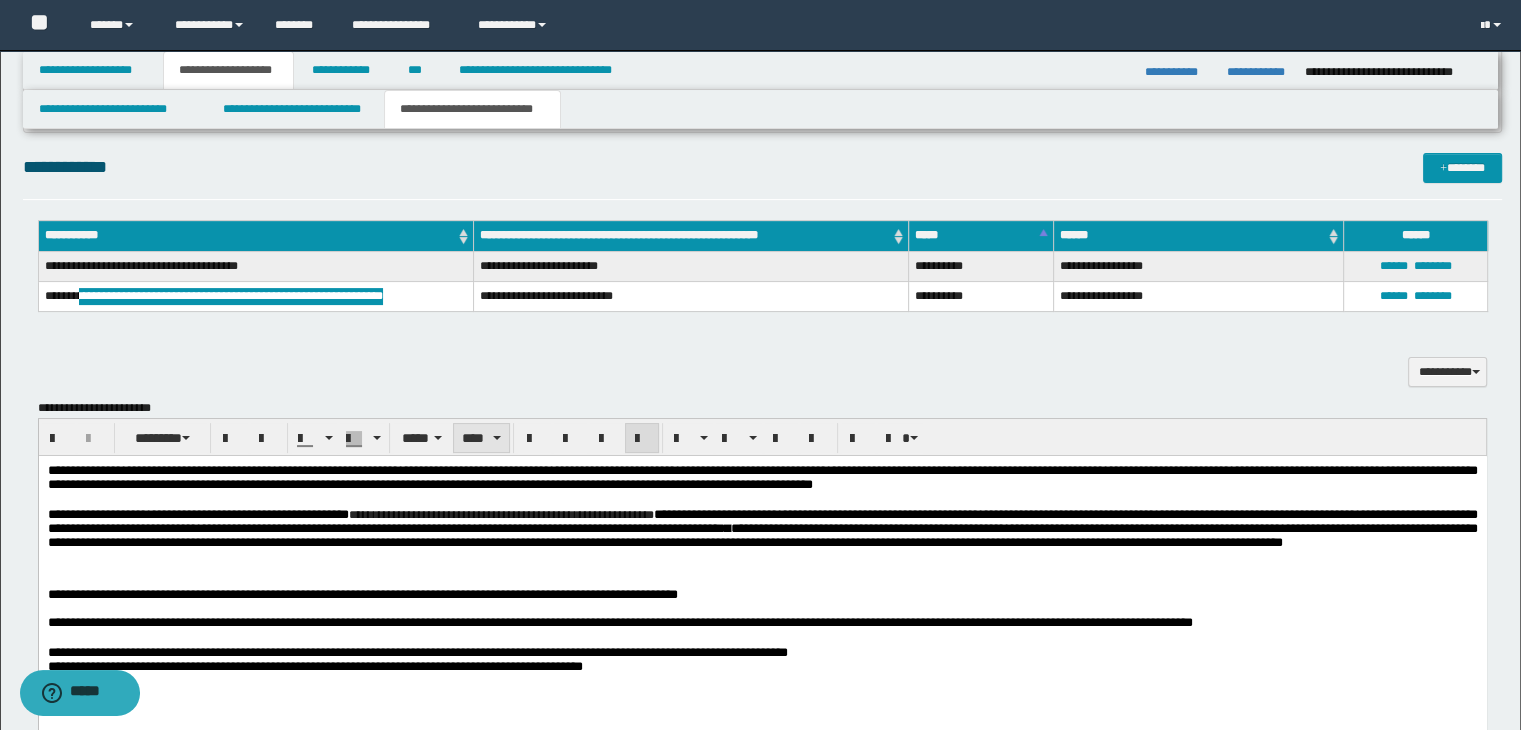 click on "****" at bounding box center [481, 438] 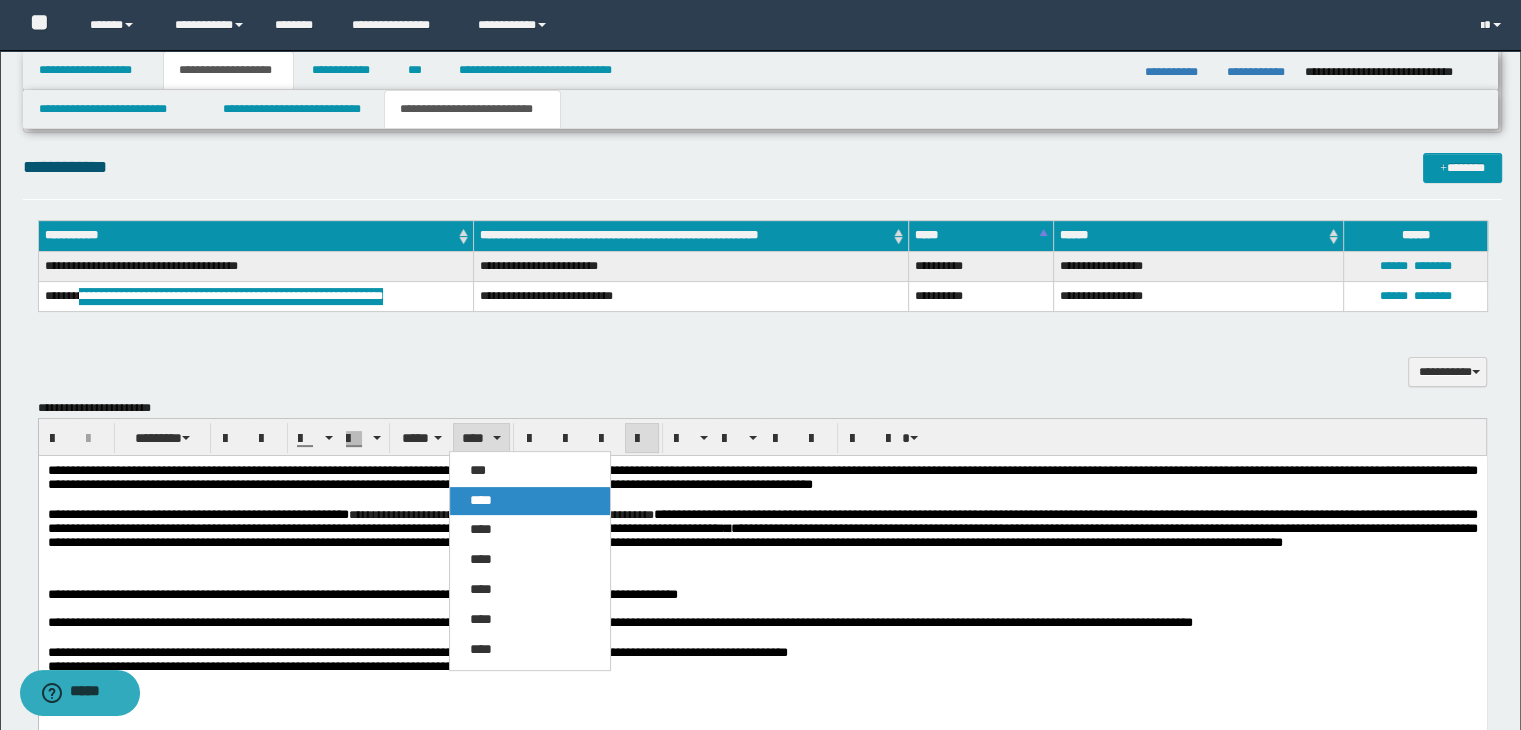 click on "****" at bounding box center (481, 500) 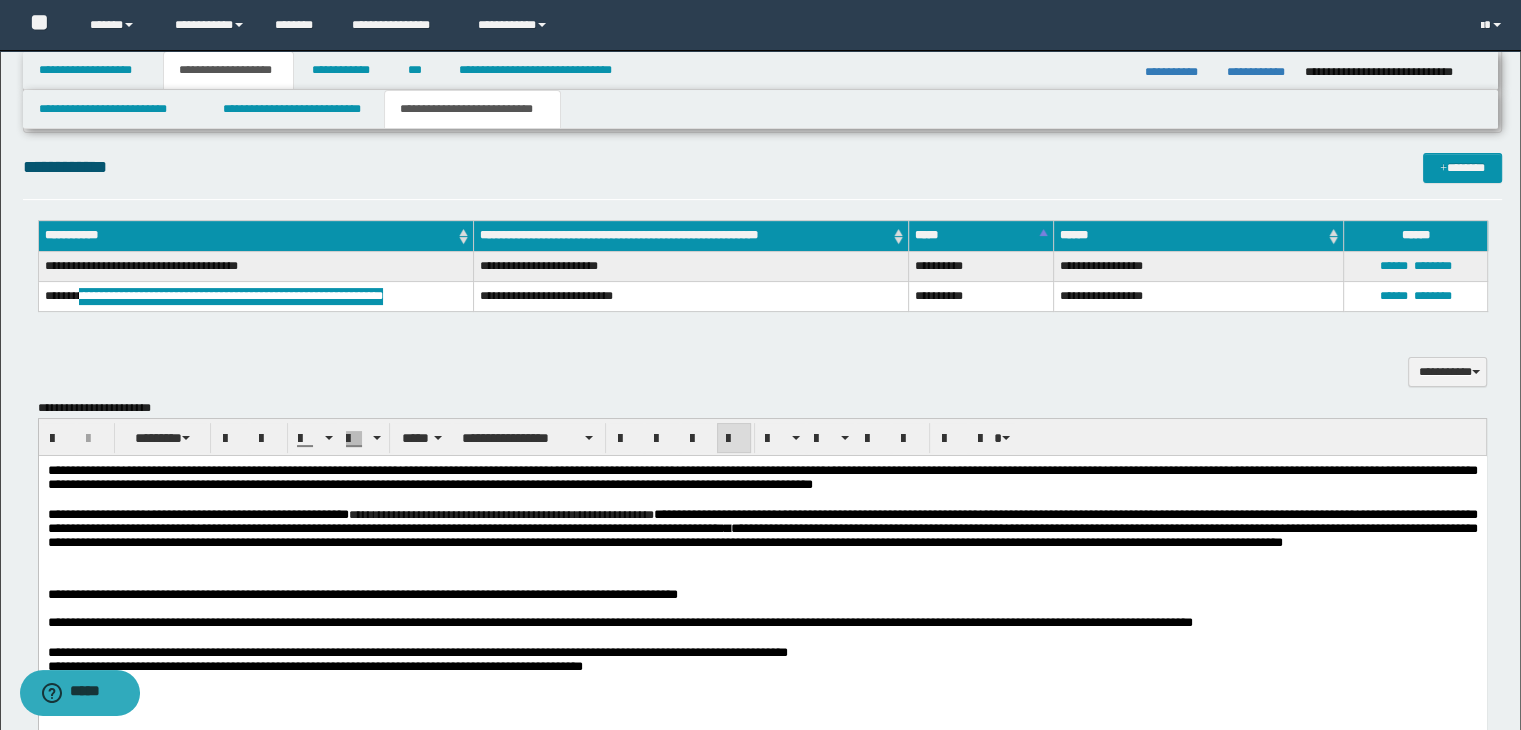 click on "**********" at bounding box center (762, 534) 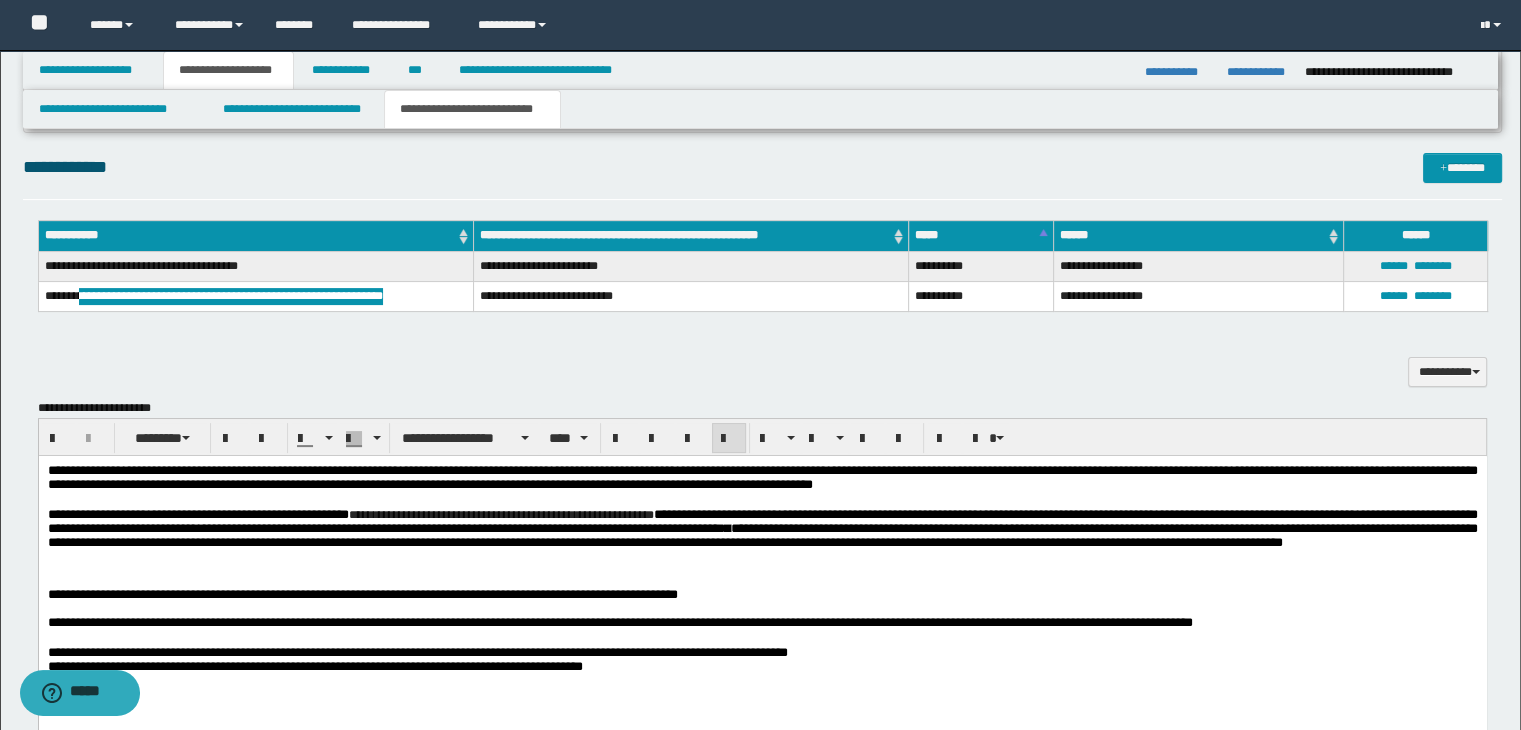 drag, startPoint x: 43, startPoint y: 469, endPoint x: 118, endPoint y: 491, distance: 78.160095 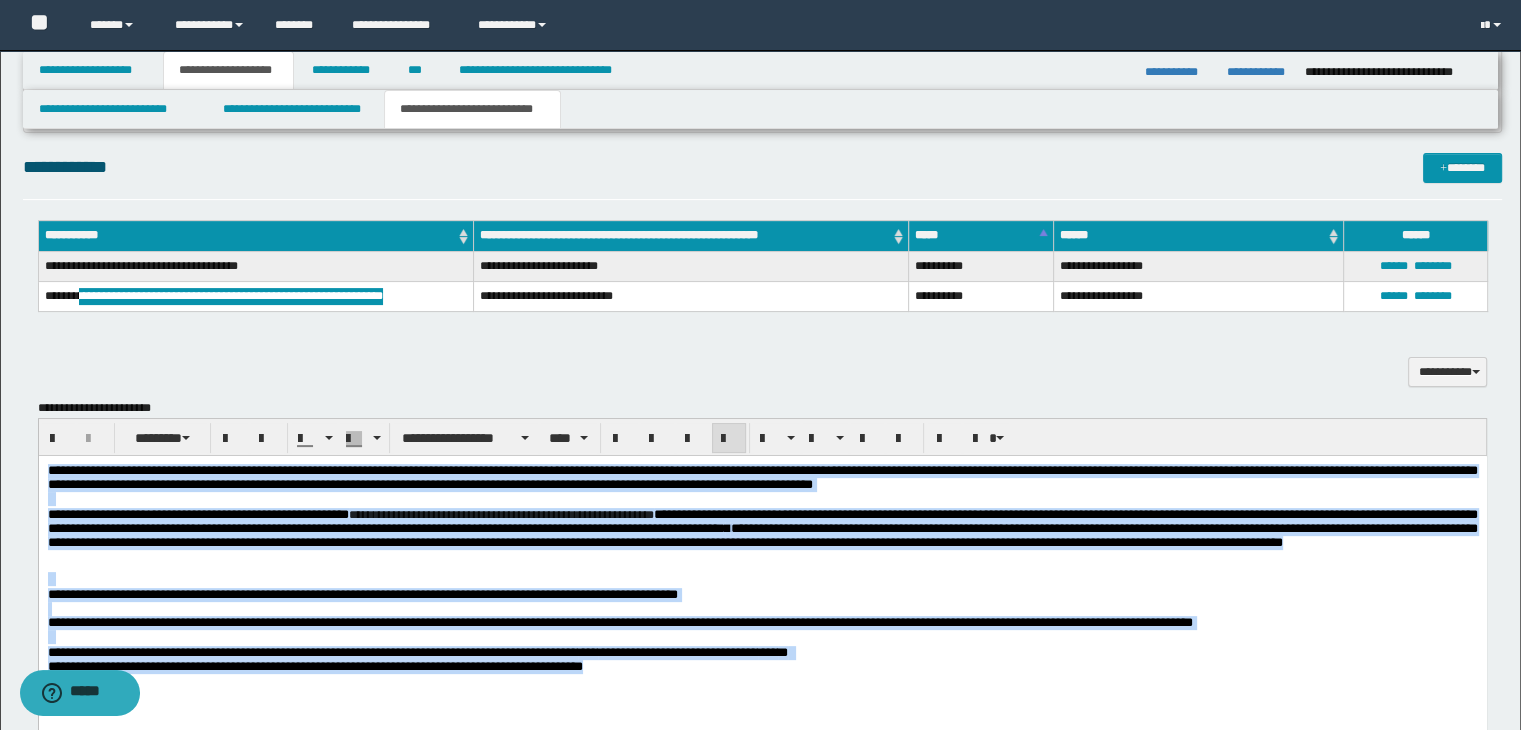 drag, startPoint x: 48, startPoint y: 467, endPoint x: 802, endPoint y: 683, distance: 784.32904 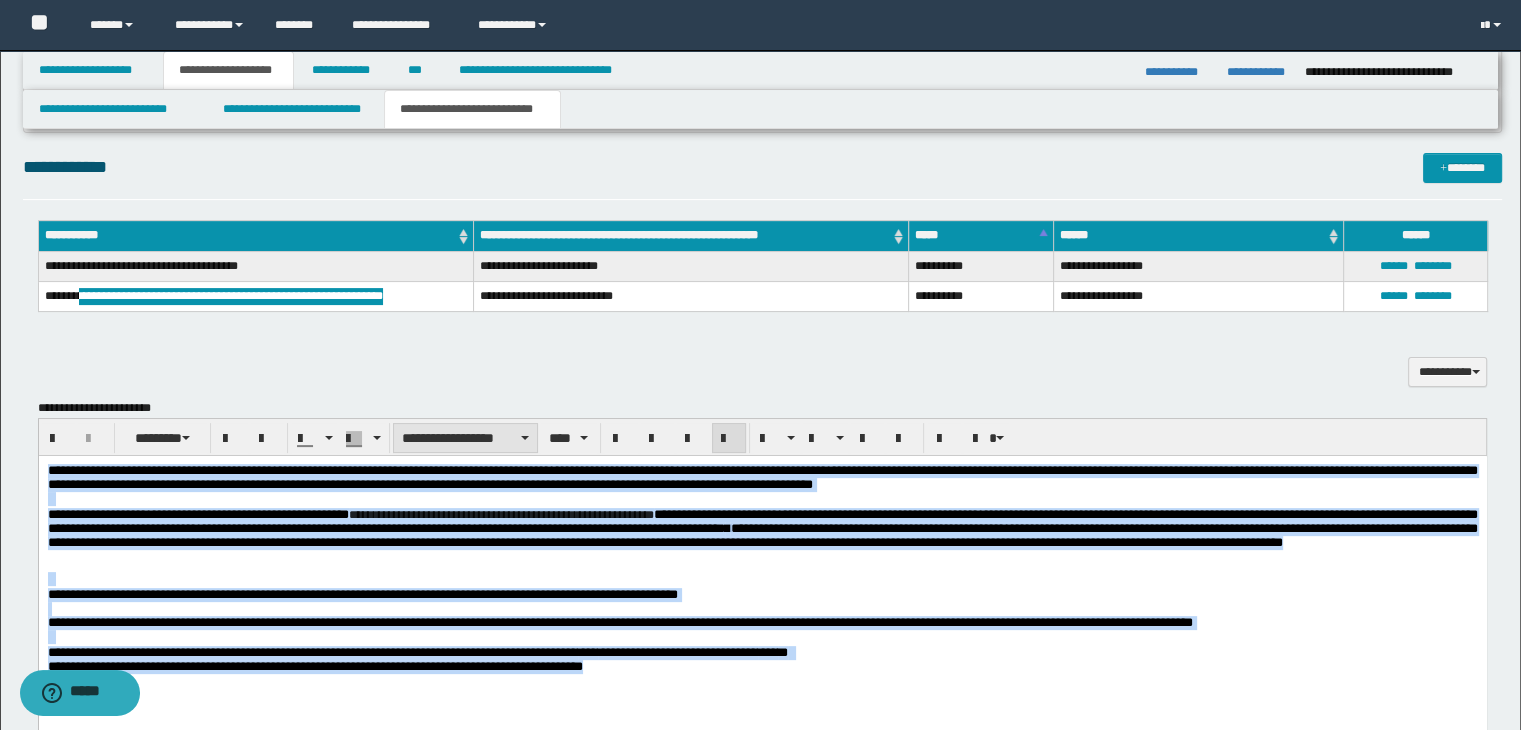 click on "**********" at bounding box center (465, 438) 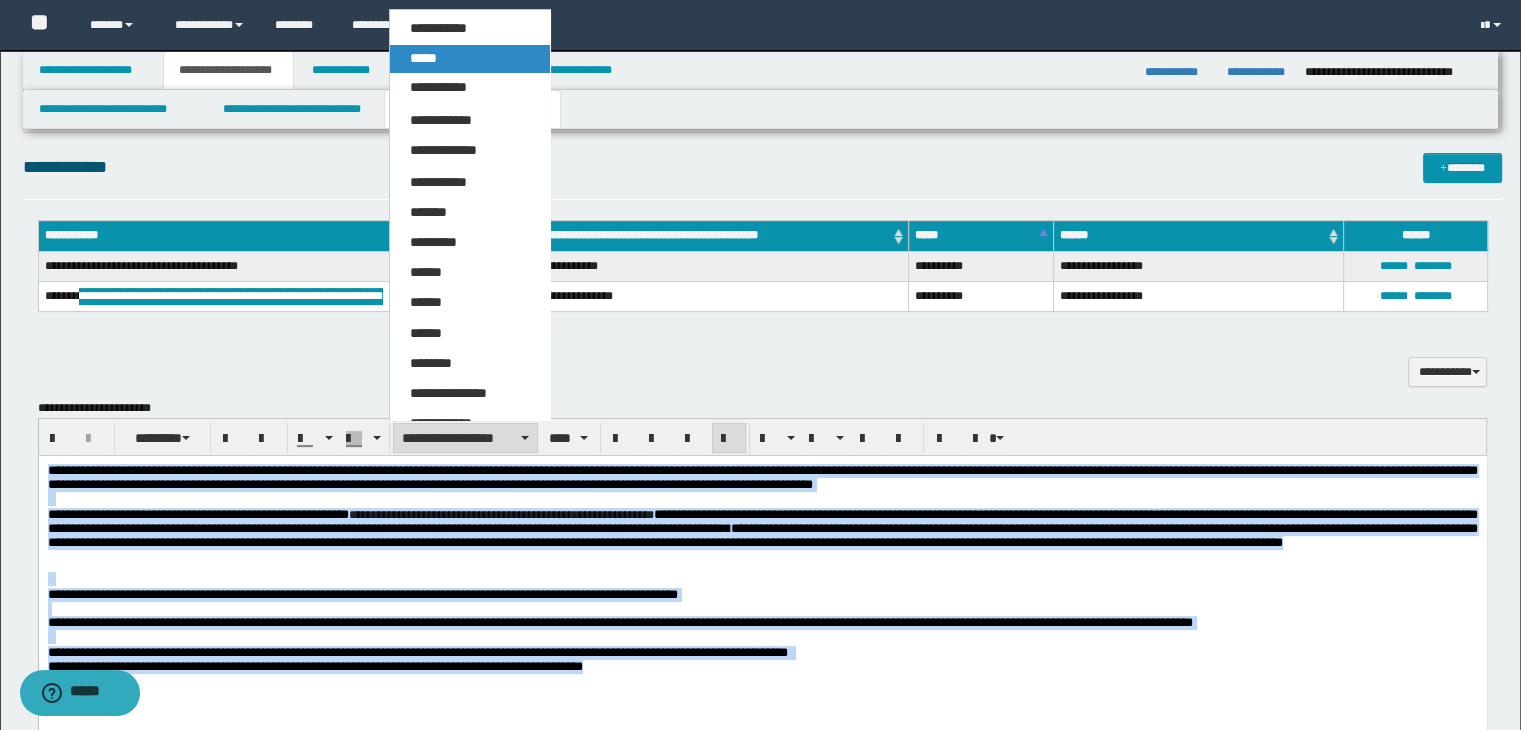 click on "*****" at bounding box center (470, 59) 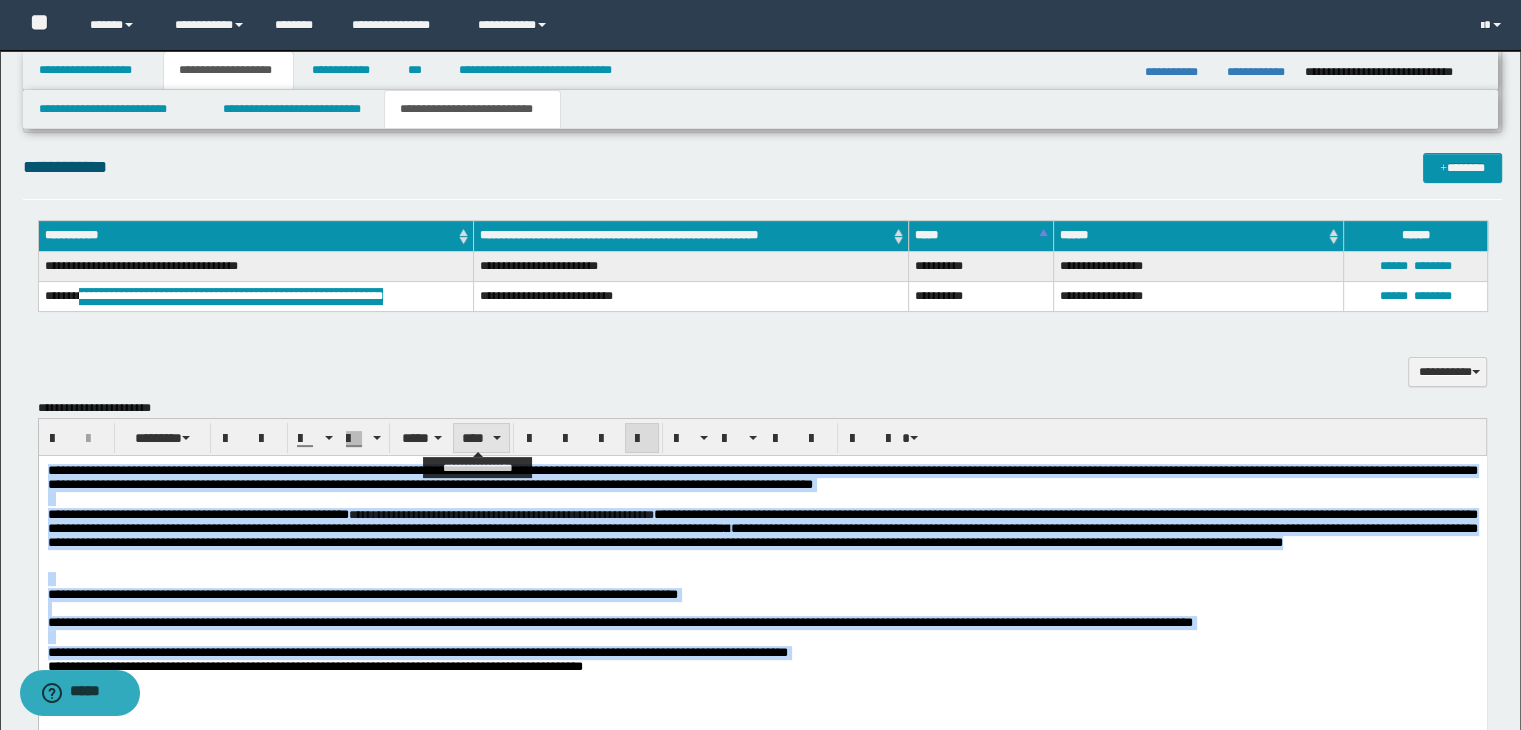 click on "****" at bounding box center [481, 438] 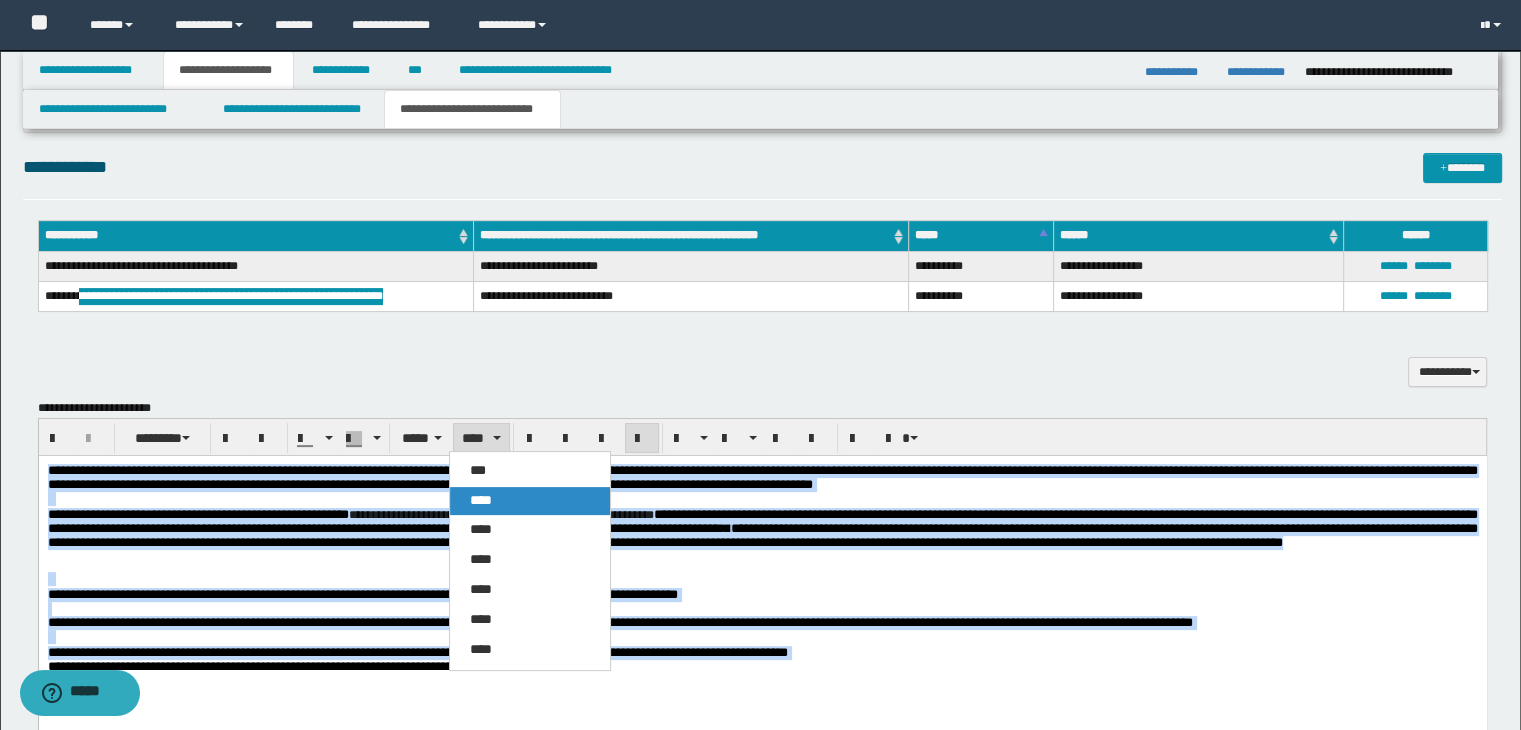 click on "****" at bounding box center (481, 500) 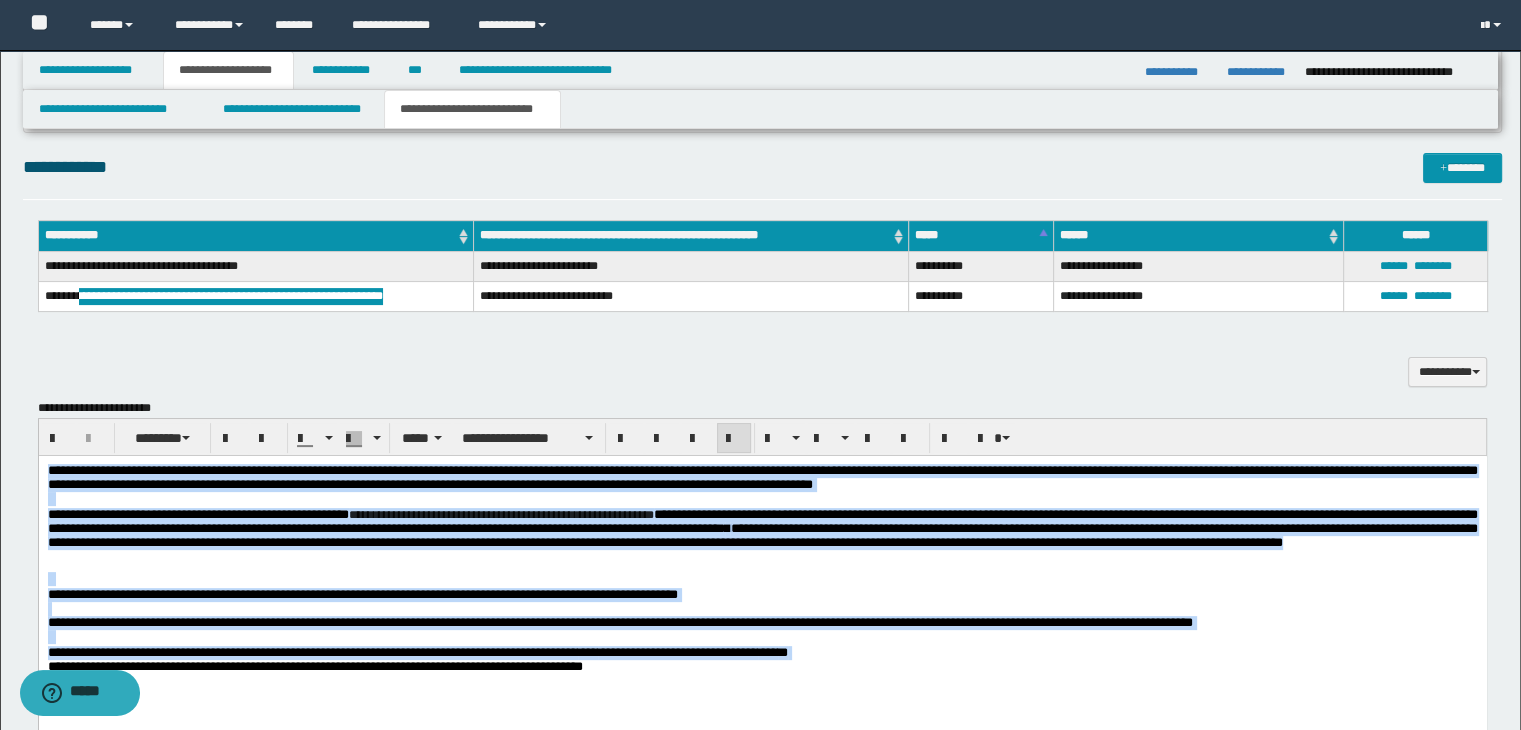 click on "**********" at bounding box center [762, 594] 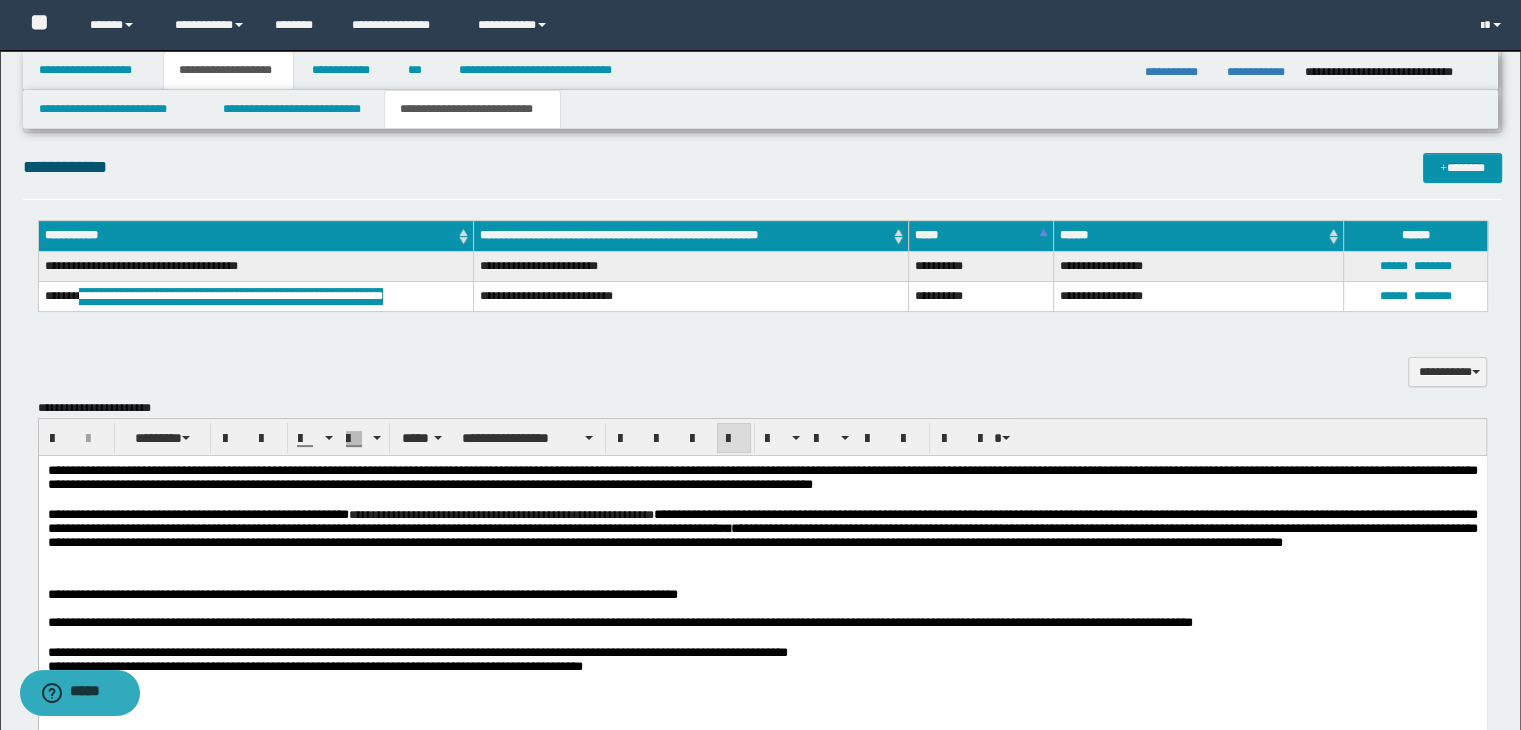 click on "**********" at bounding box center [762, 527] 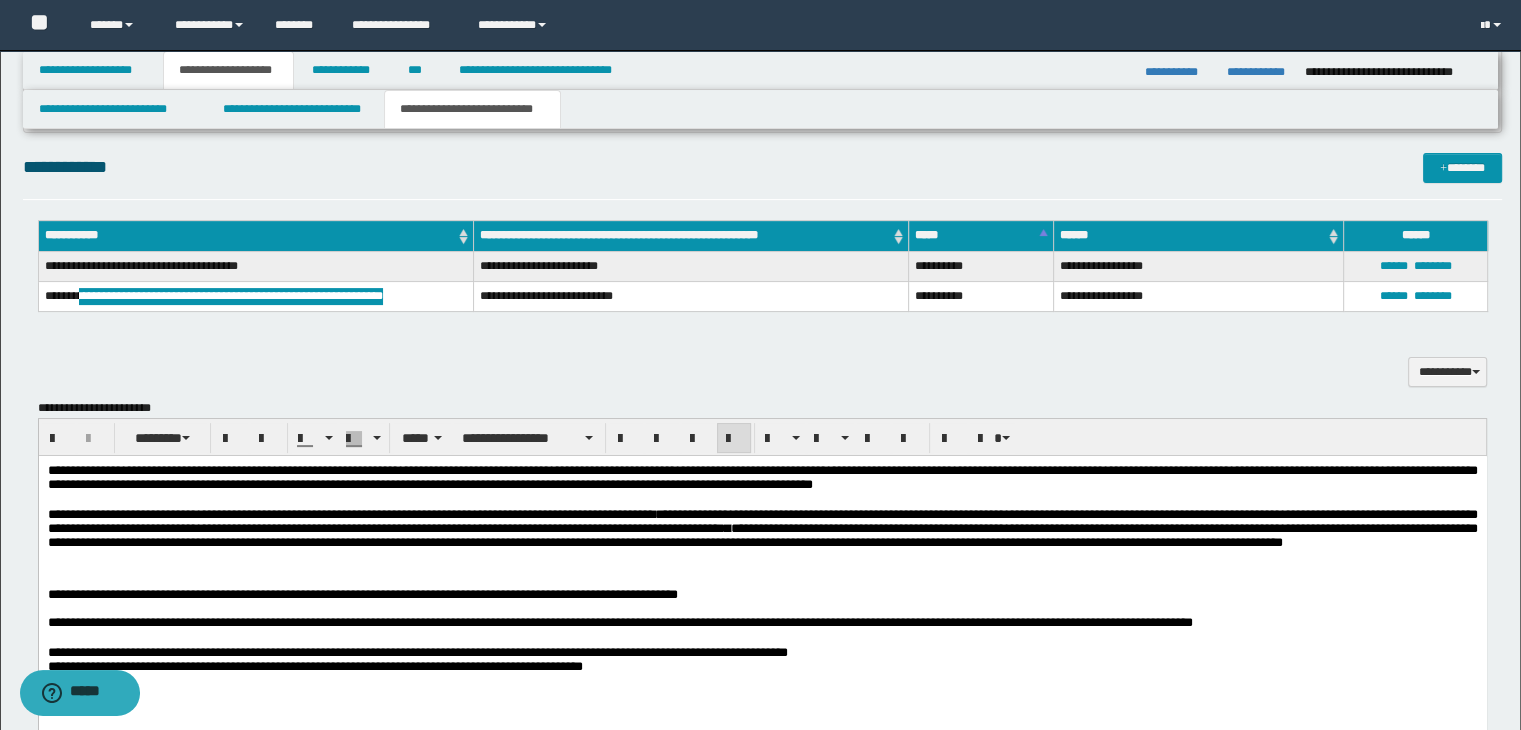 click on "**********" at bounding box center (762, 527) 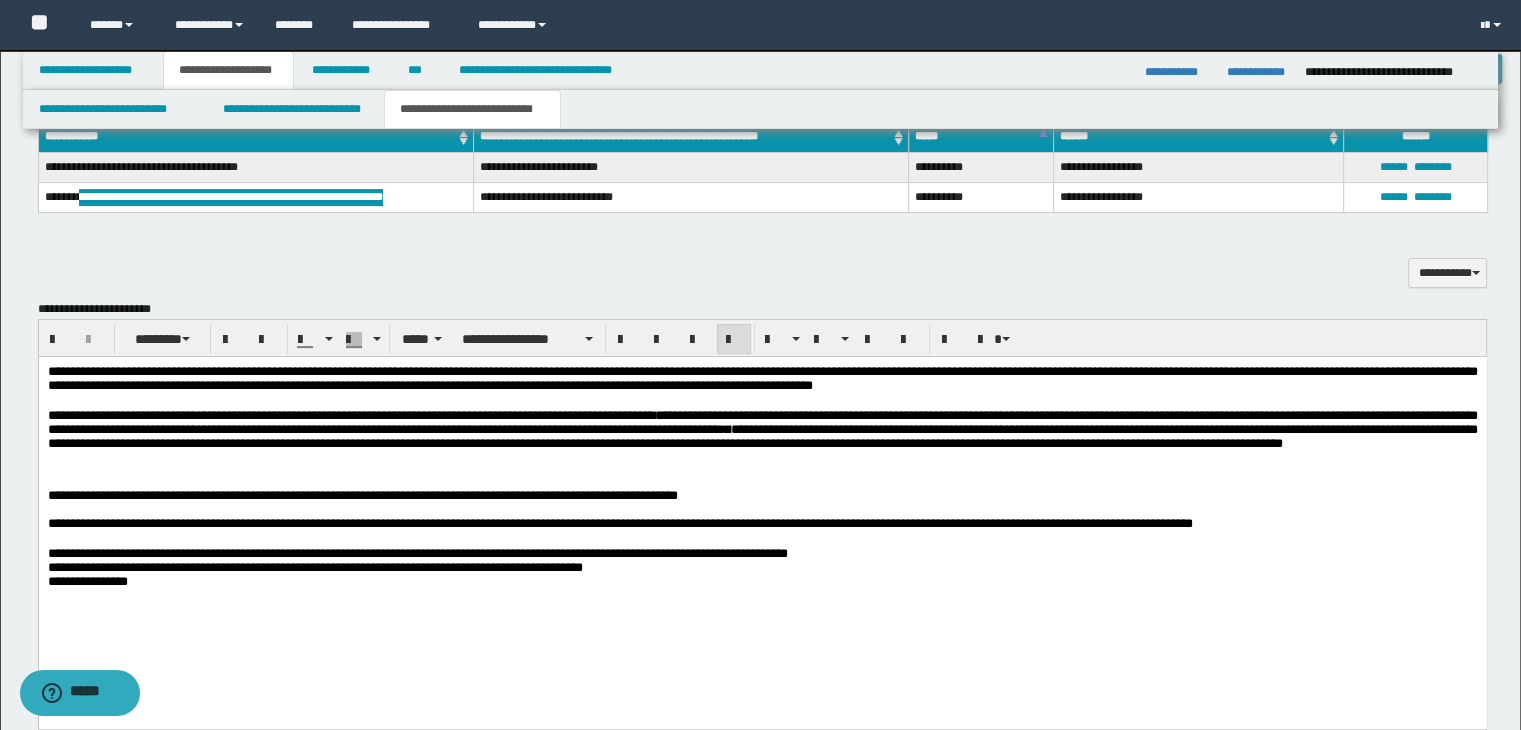 scroll, scrollTop: 500, scrollLeft: 0, axis: vertical 